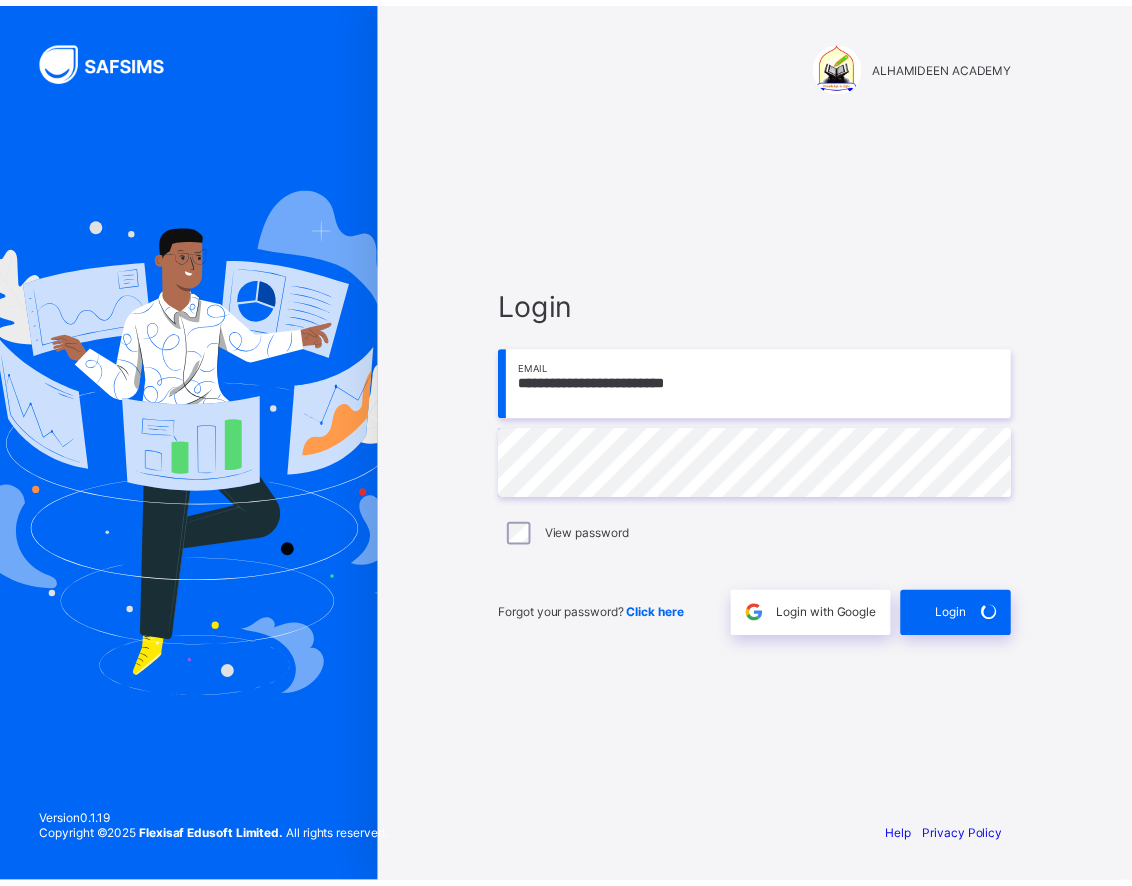 scroll, scrollTop: 0, scrollLeft: 0, axis: both 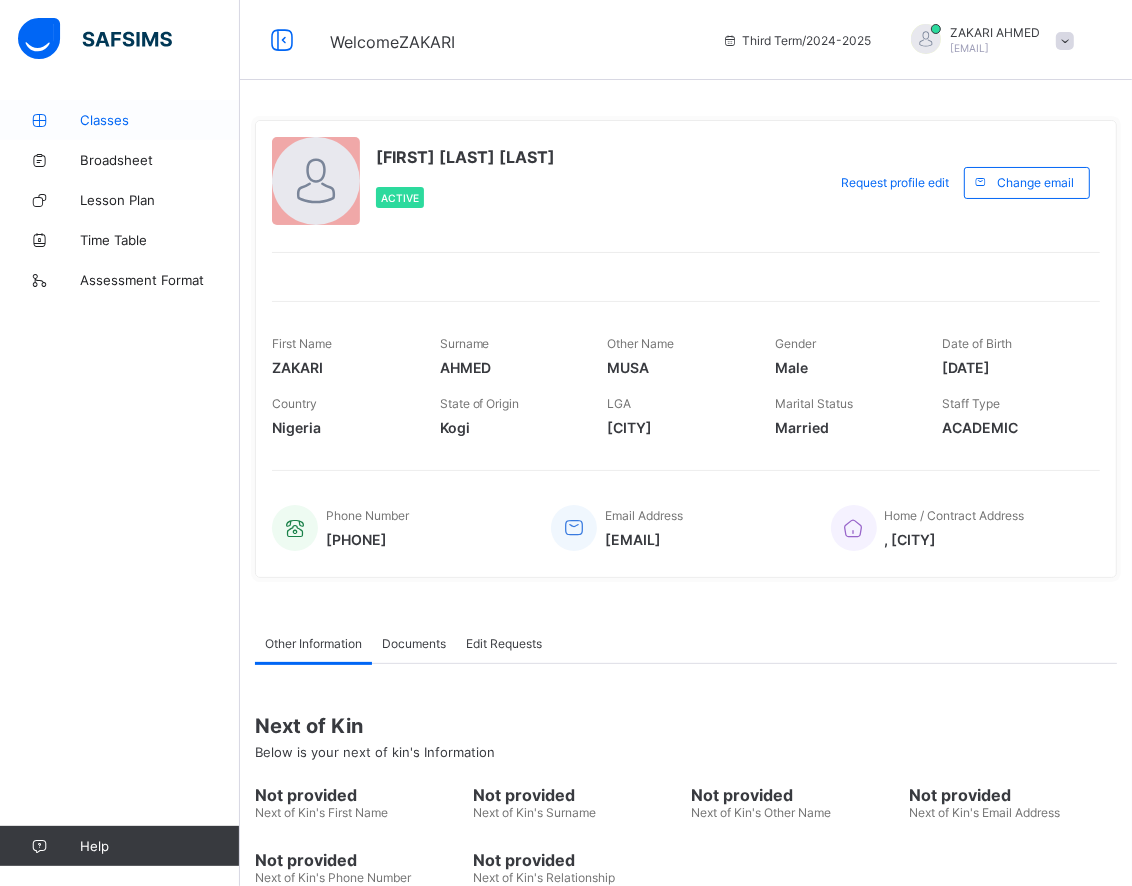 click on "Classes" at bounding box center (160, 120) 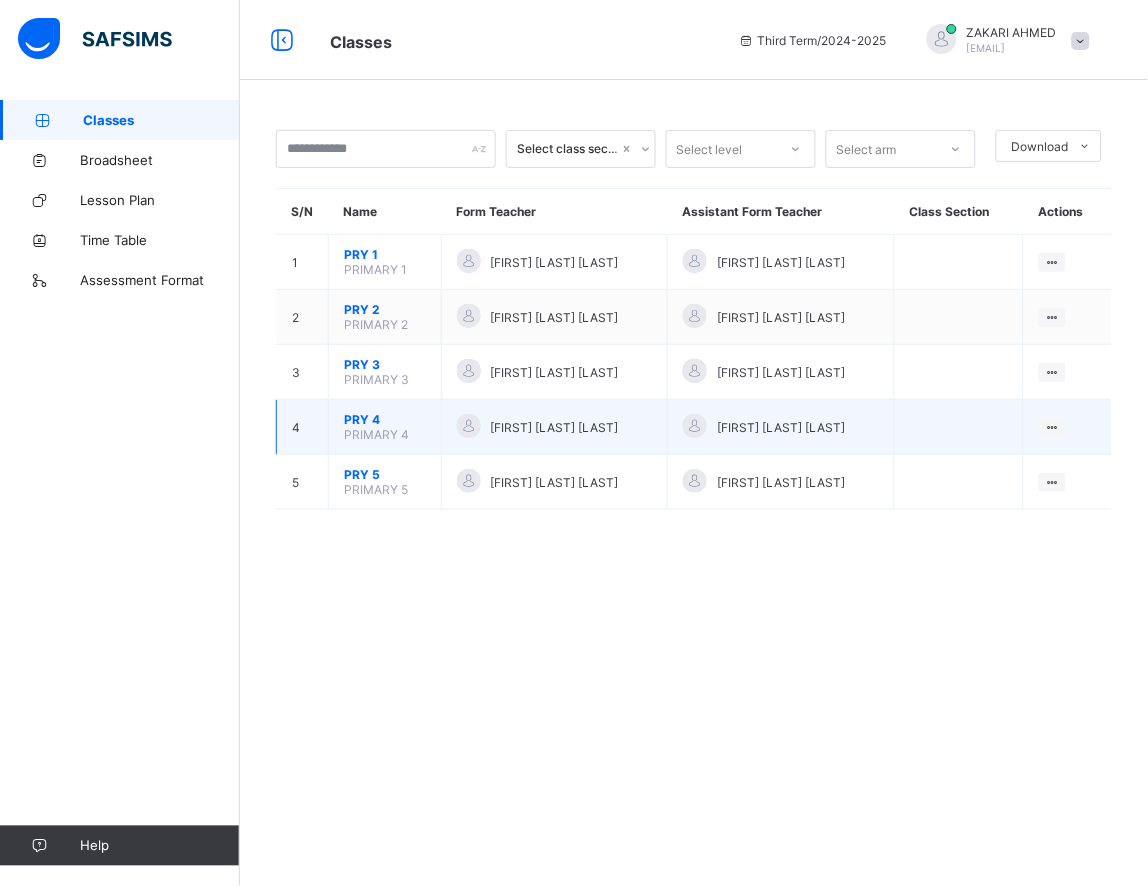 click on "PRY 4" at bounding box center [385, 419] 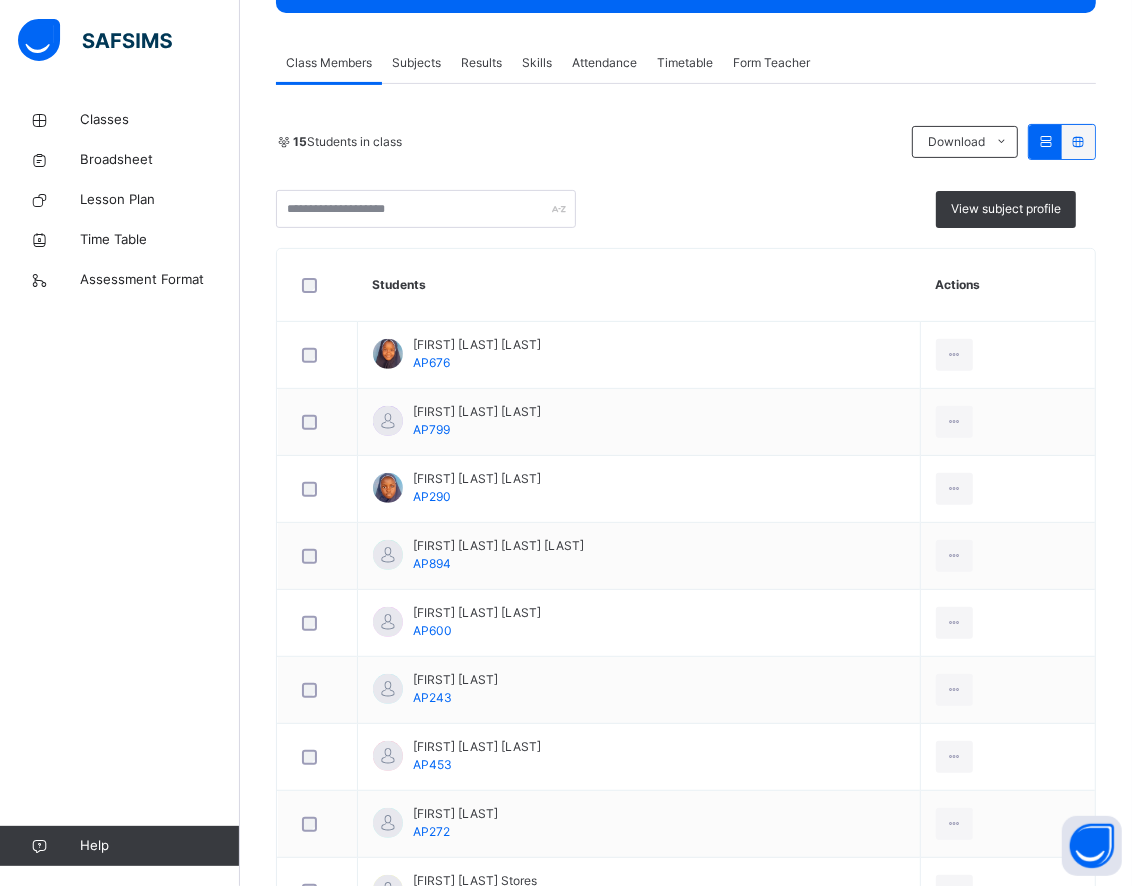 scroll, scrollTop: 111, scrollLeft: 0, axis: vertical 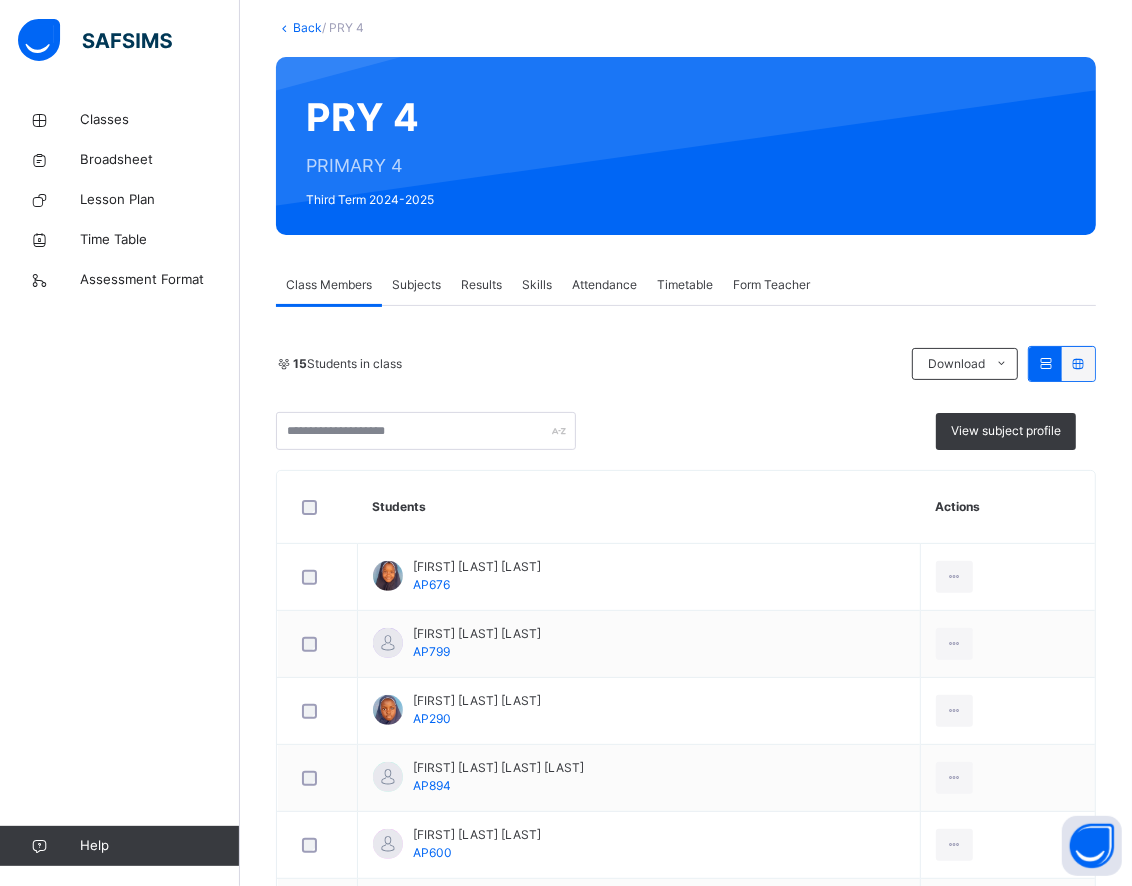 click on "Results" at bounding box center (481, 285) 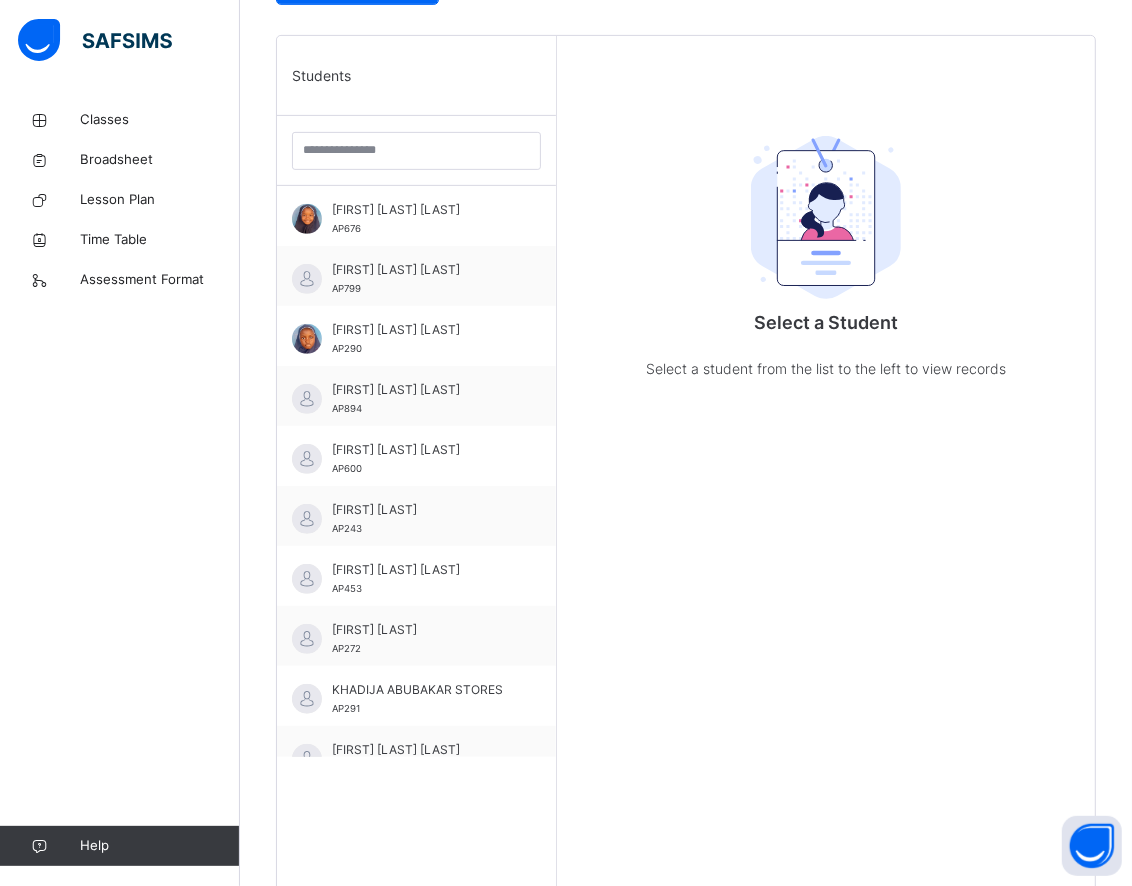 scroll, scrollTop: 555, scrollLeft: 0, axis: vertical 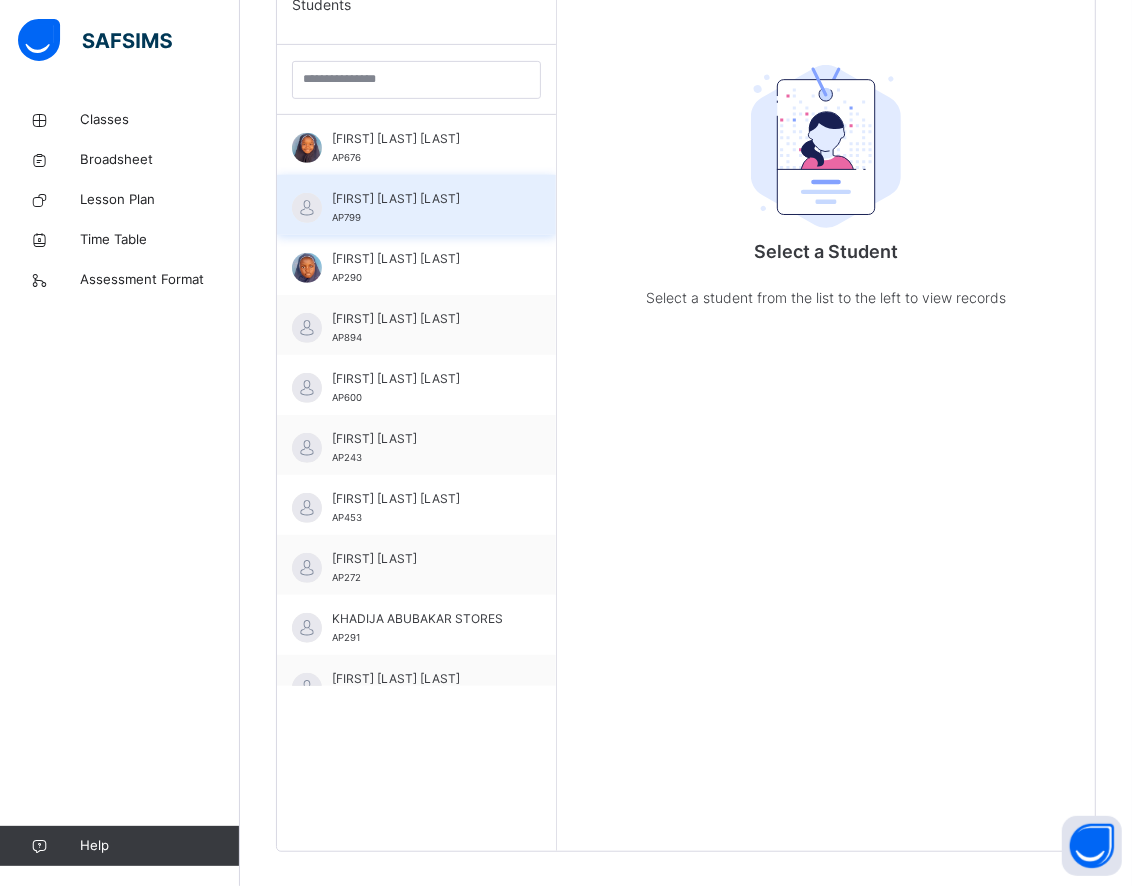 click on "[FIRST] [LAST] [LAST] AP799" at bounding box center [421, 208] 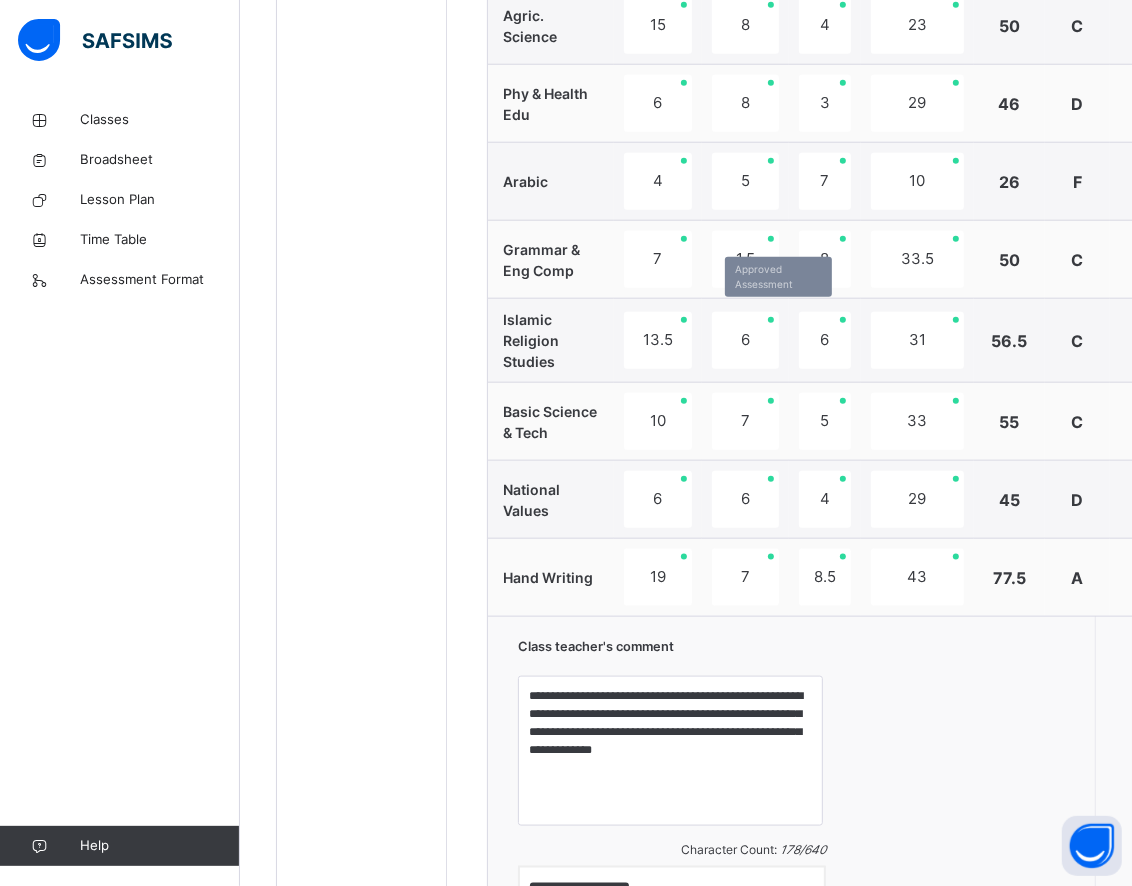 scroll, scrollTop: 1605, scrollLeft: 0, axis: vertical 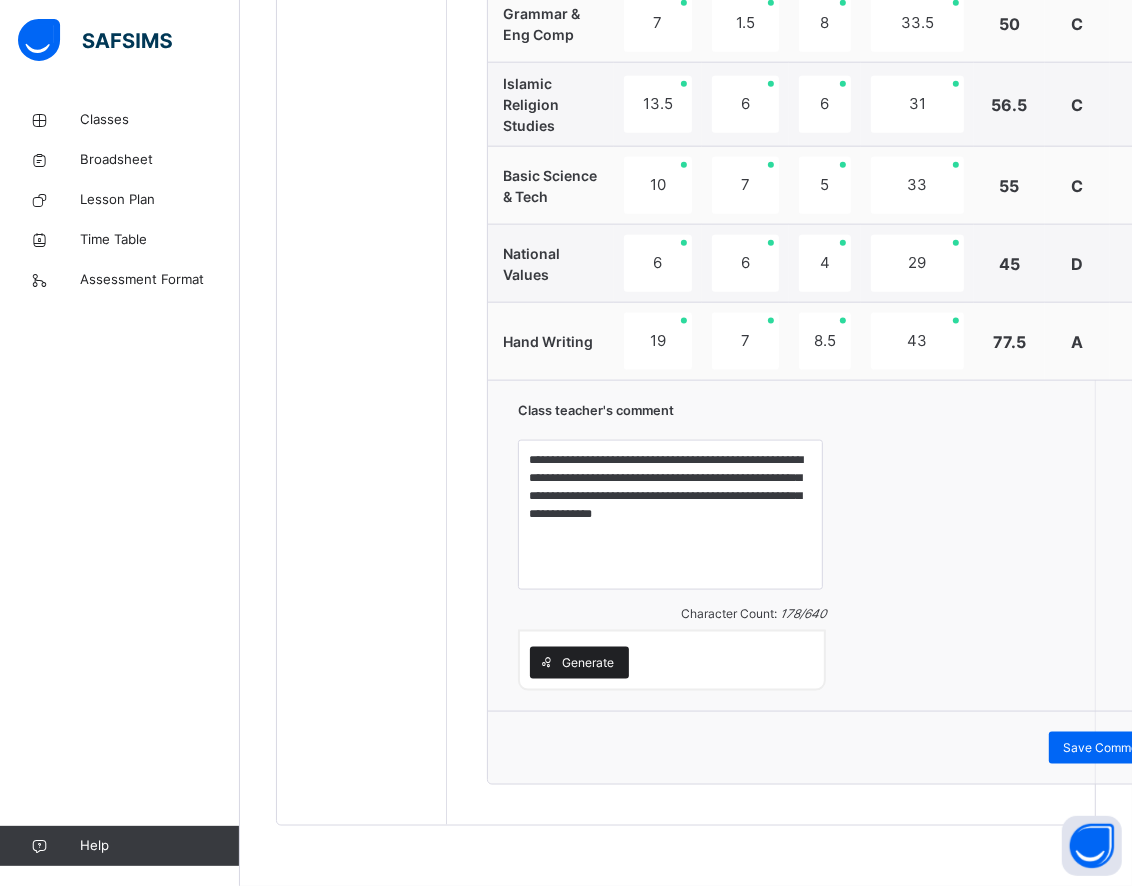click on "Generate" at bounding box center [588, 663] 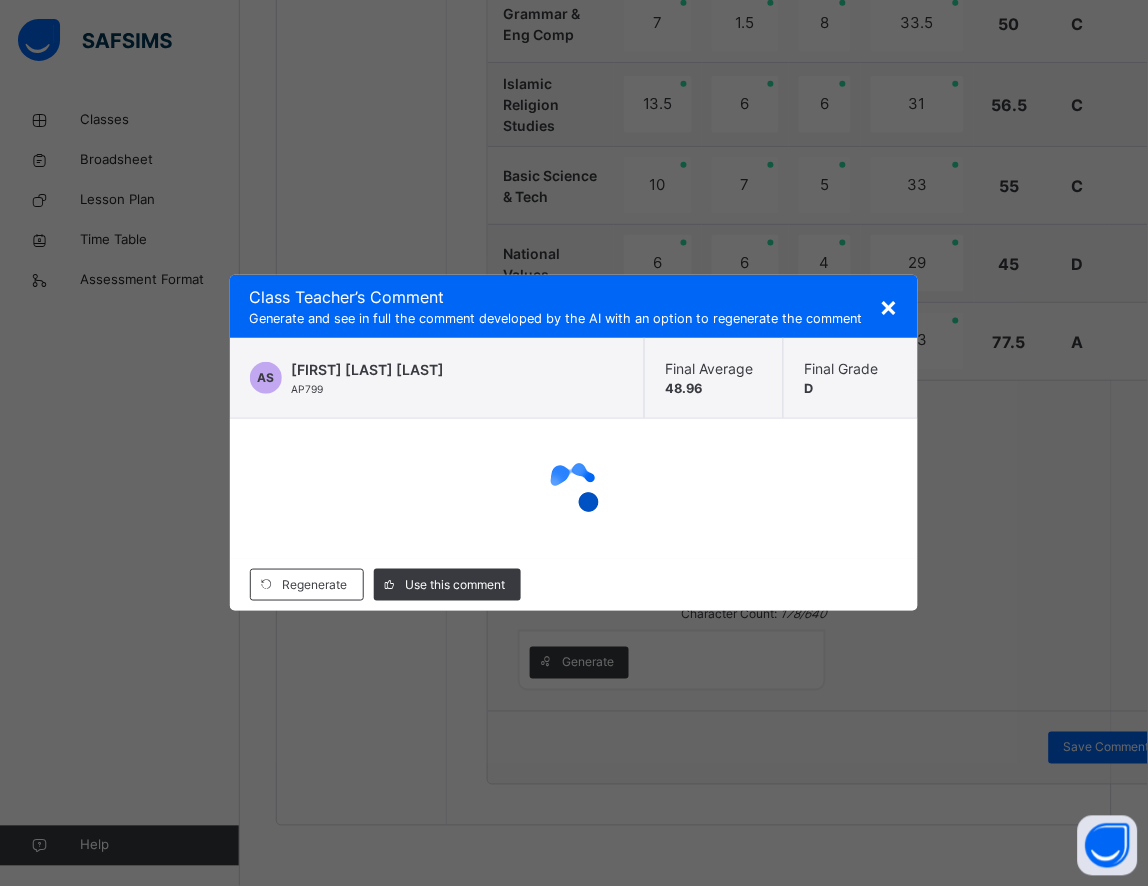 click on "×" at bounding box center [888, 306] 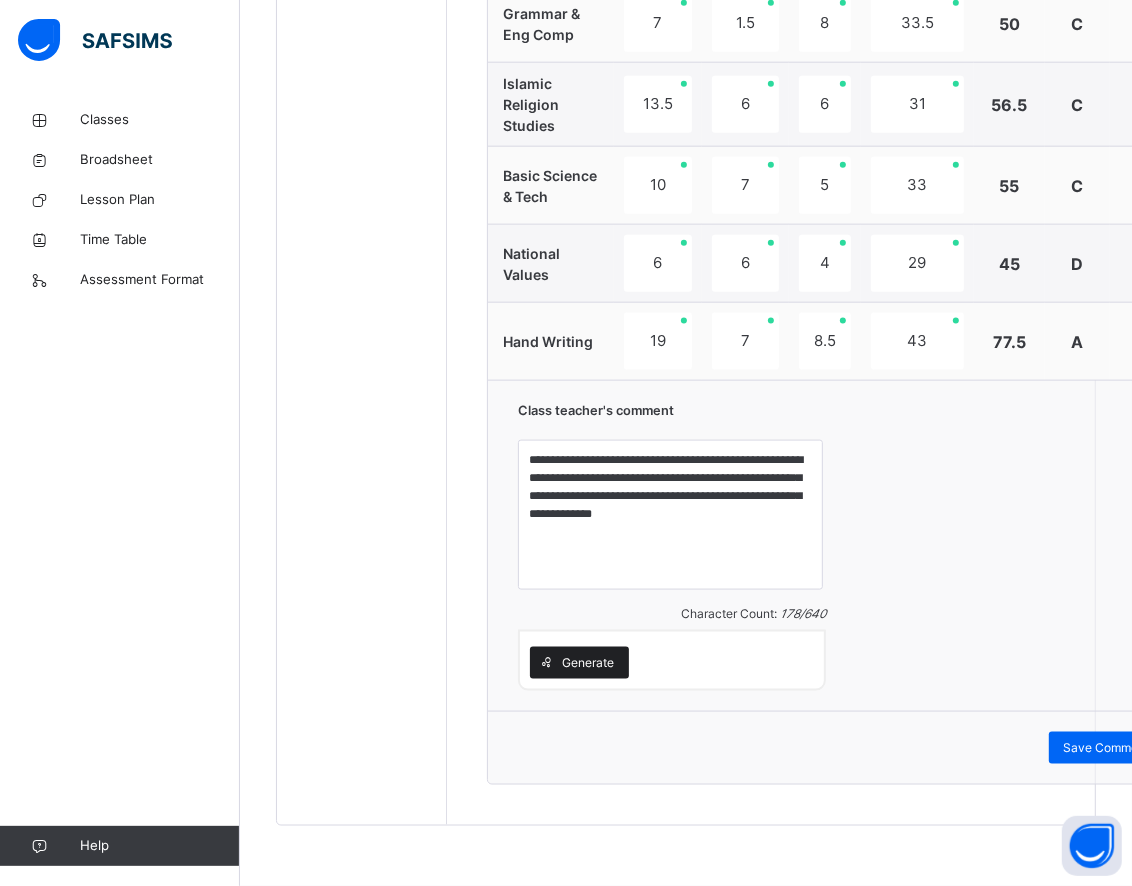 click at bounding box center [546, 663] 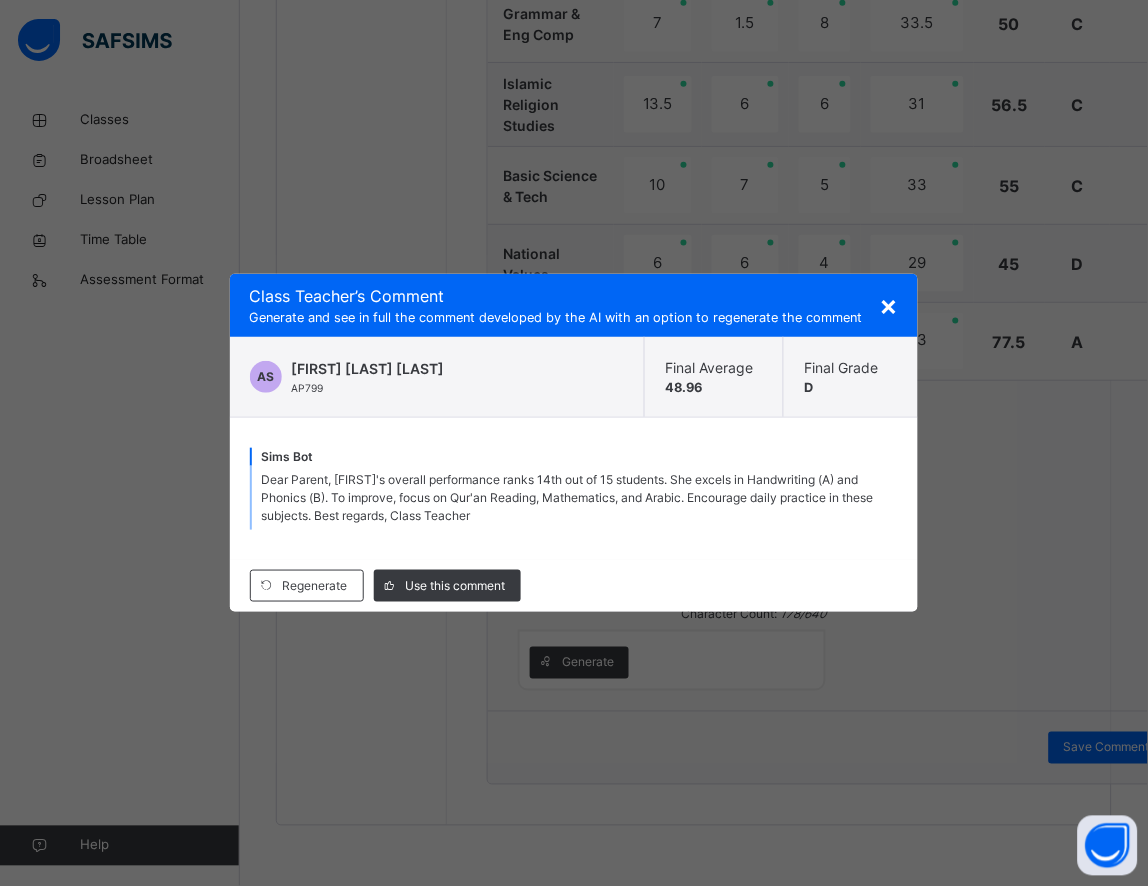 click on "×" at bounding box center (888, 305) 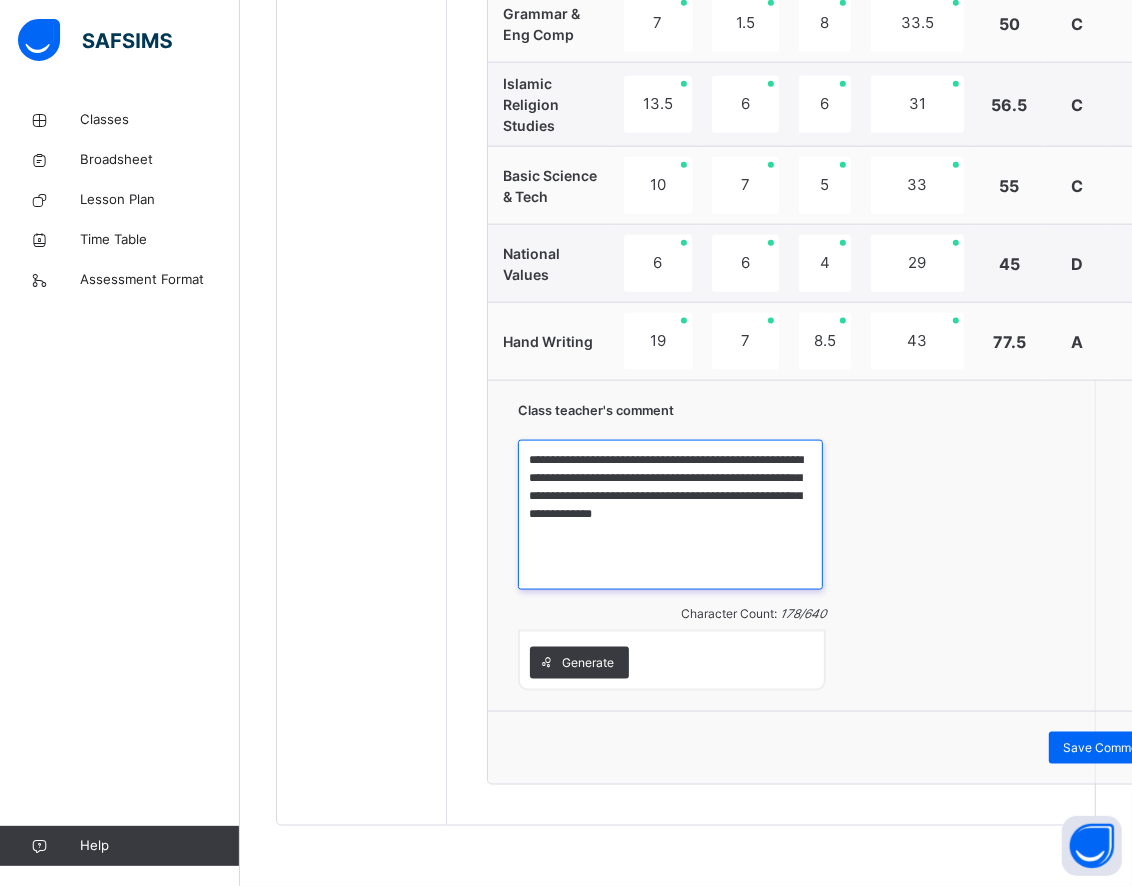 click on "**********" at bounding box center (670, 515) 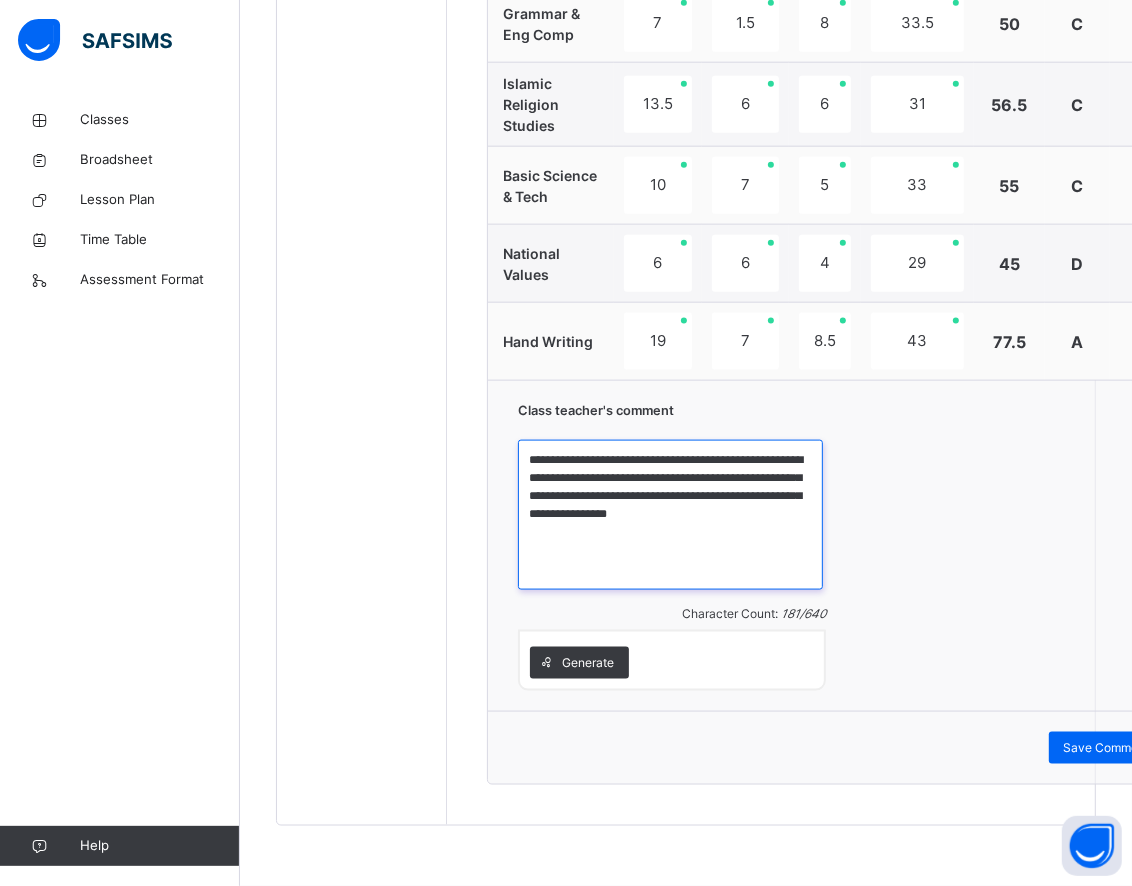 click on "**********" at bounding box center [670, 515] 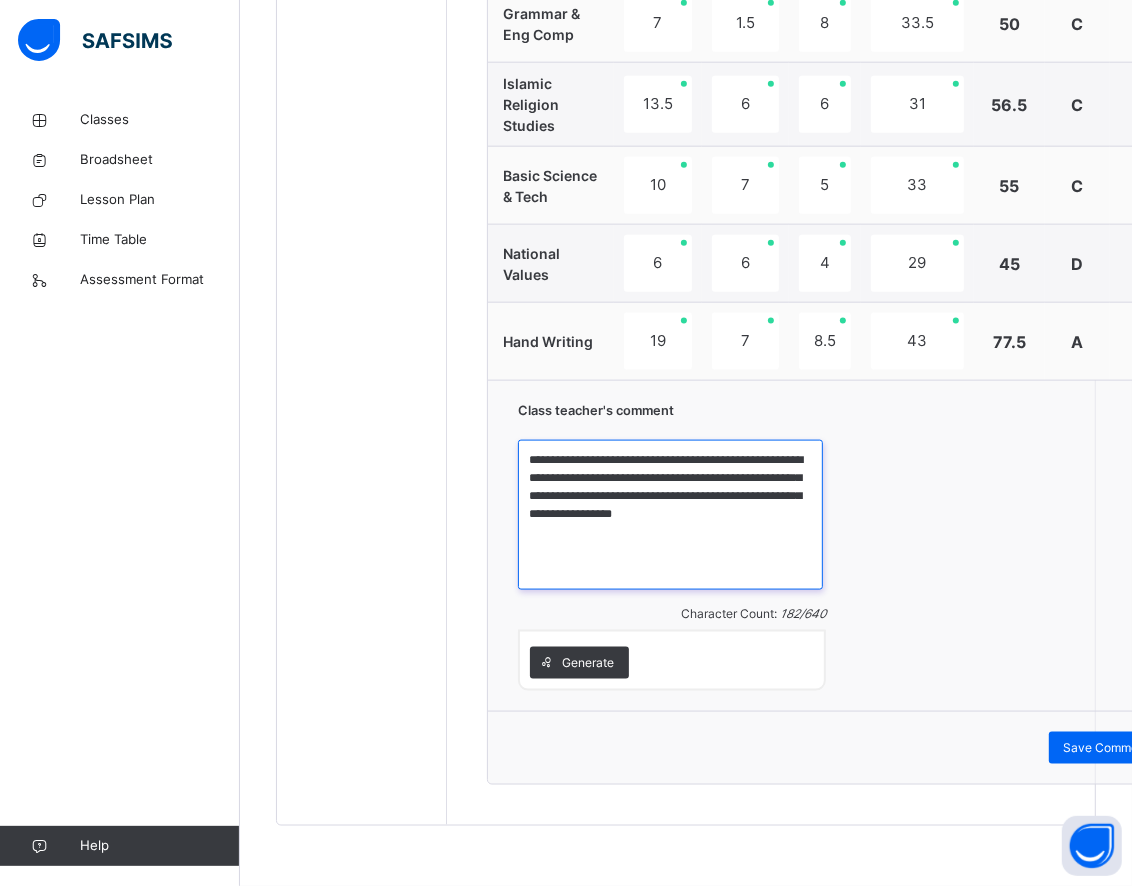 click on "**********" at bounding box center [670, 515] 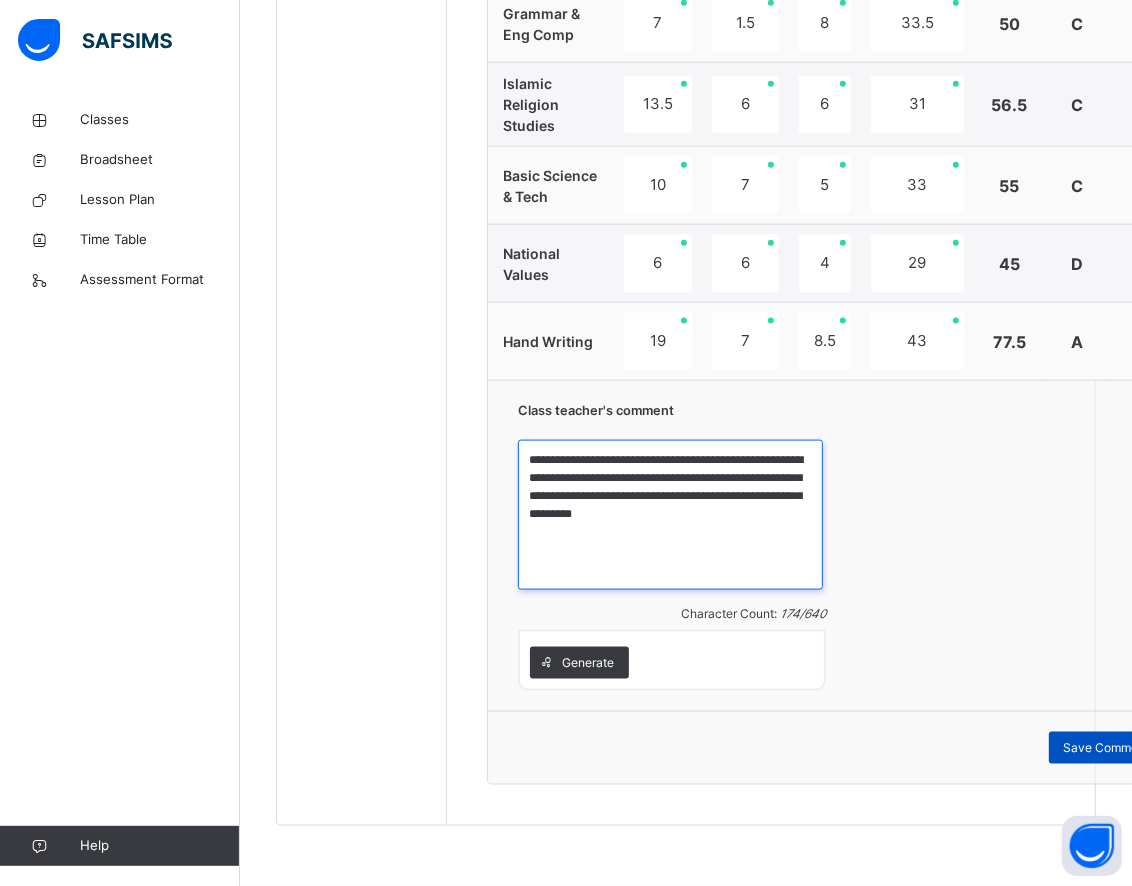 type on "**********" 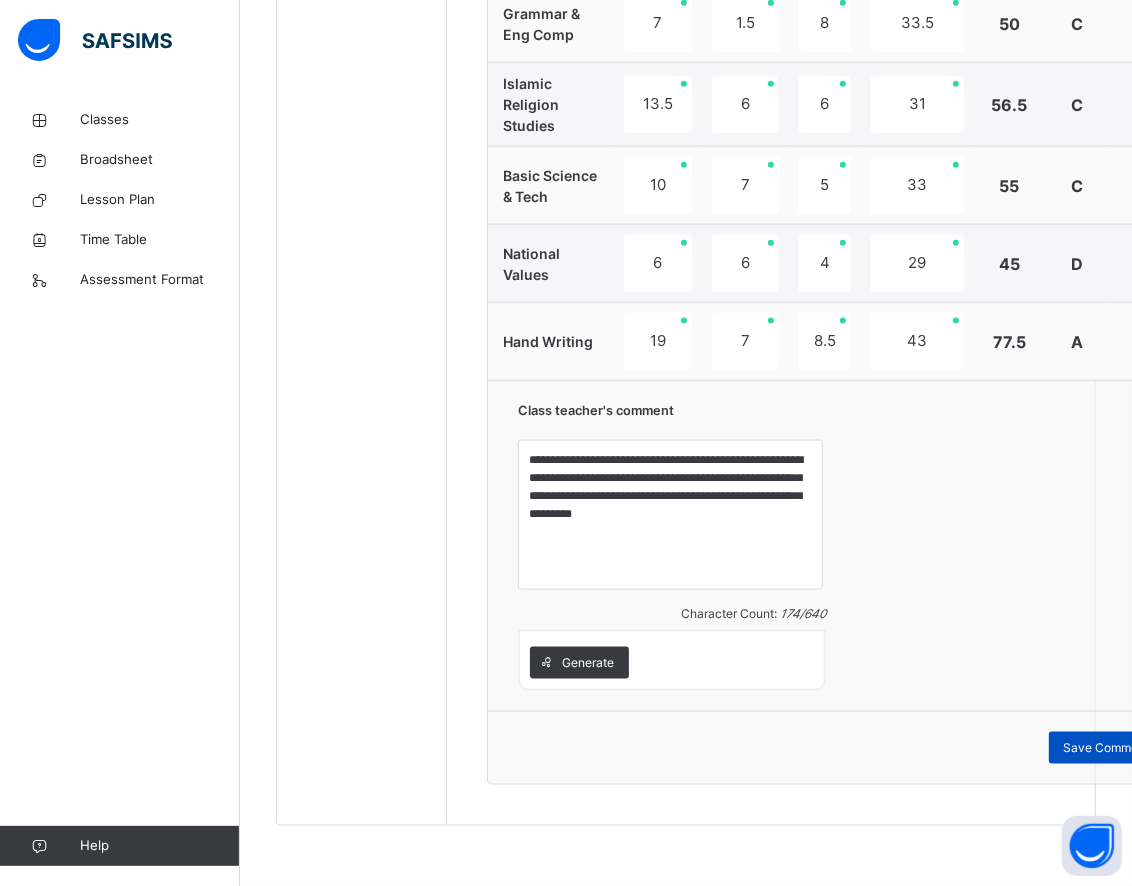 click on "Save Comment" at bounding box center [1107, 748] 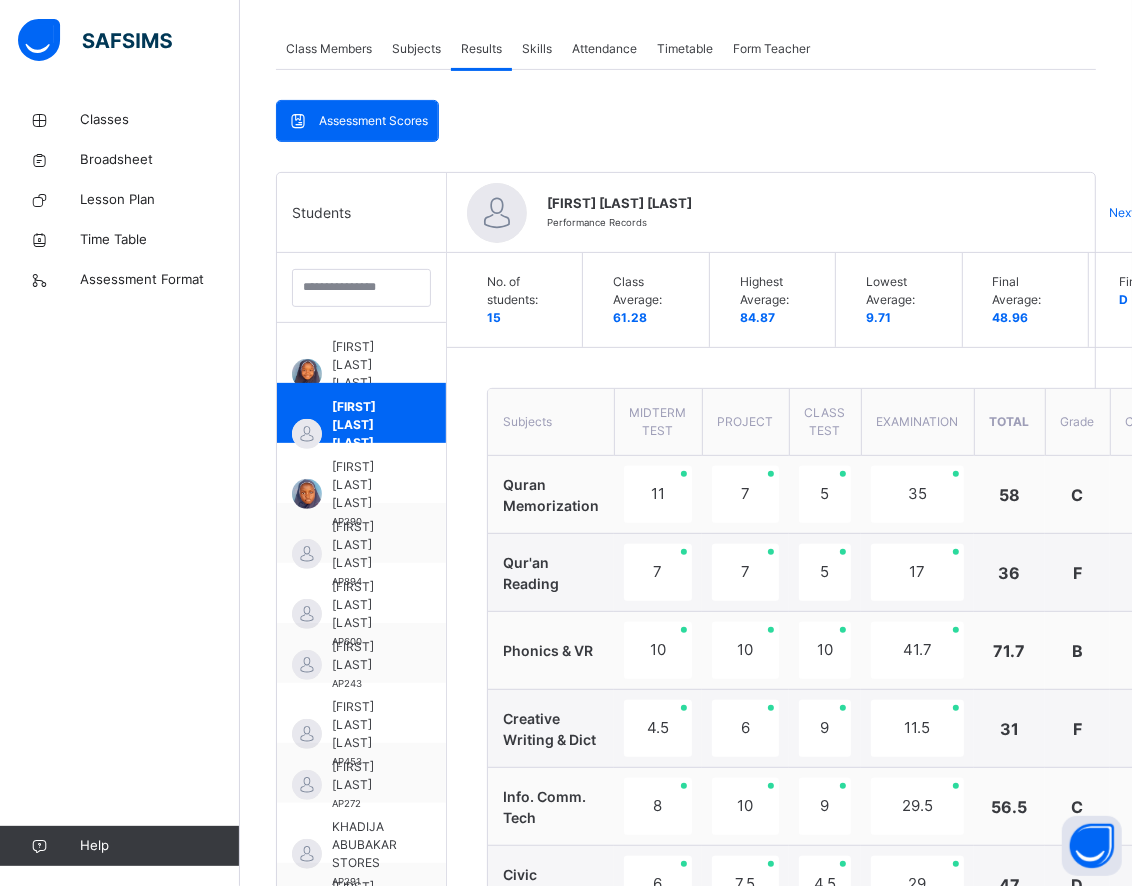 scroll, scrollTop: 383, scrollLeft: 0, axis: vertical 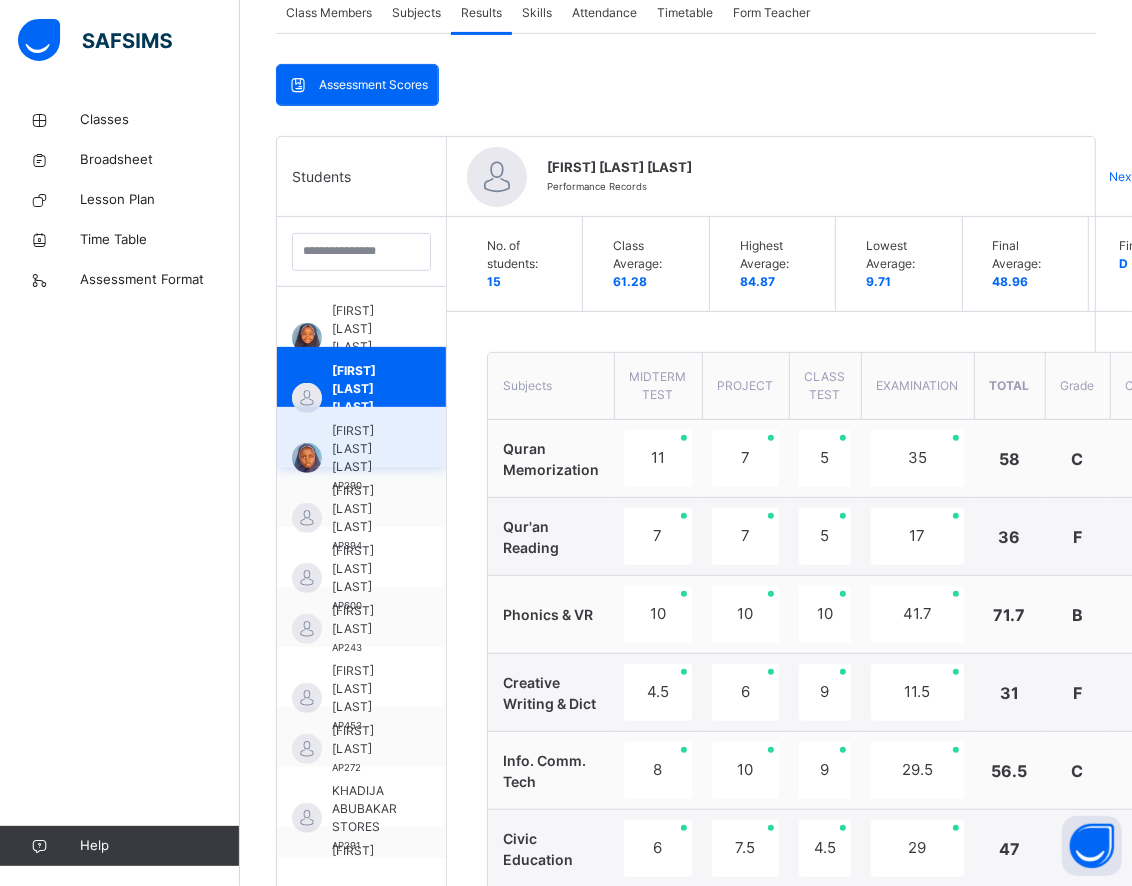 click on "[FIRST] [LAST] [LAST]" at bounding box center (366, 449) 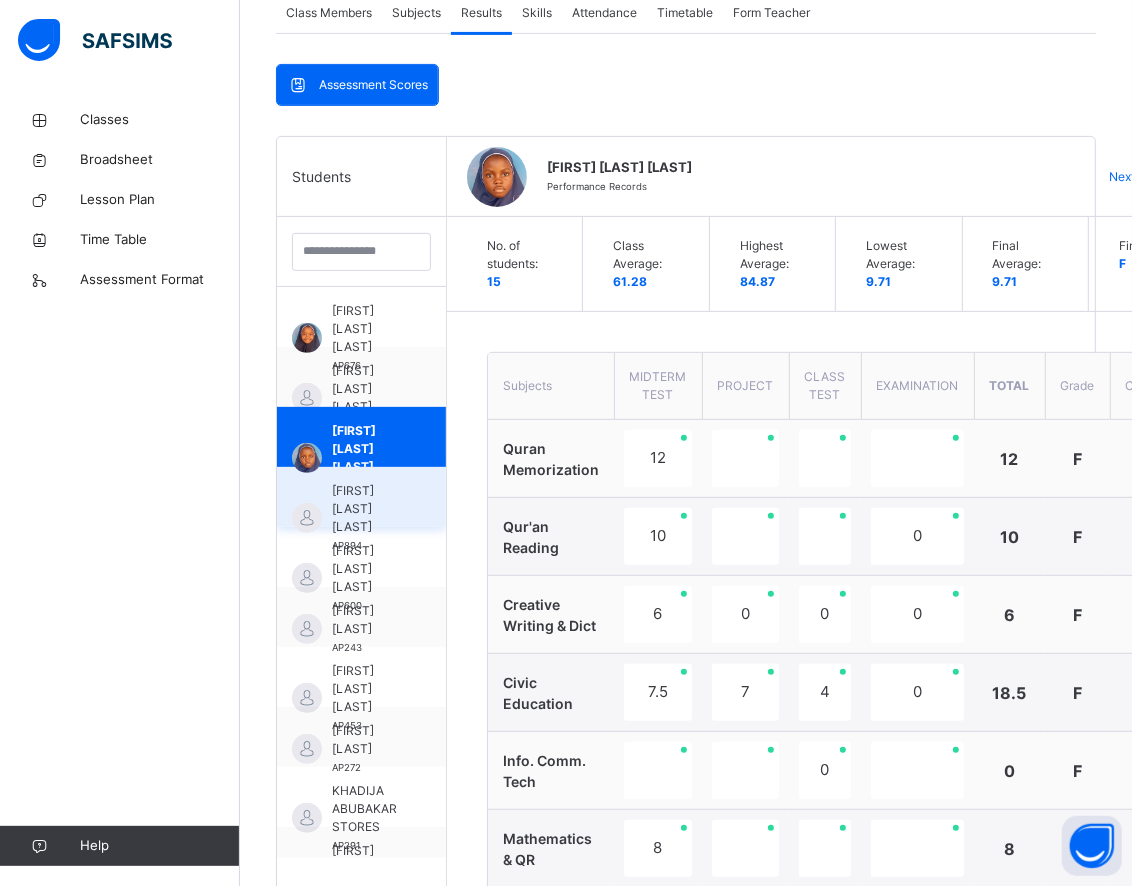 scroll, scrollTop: 111, scrollLeft: 0, axis: vertical 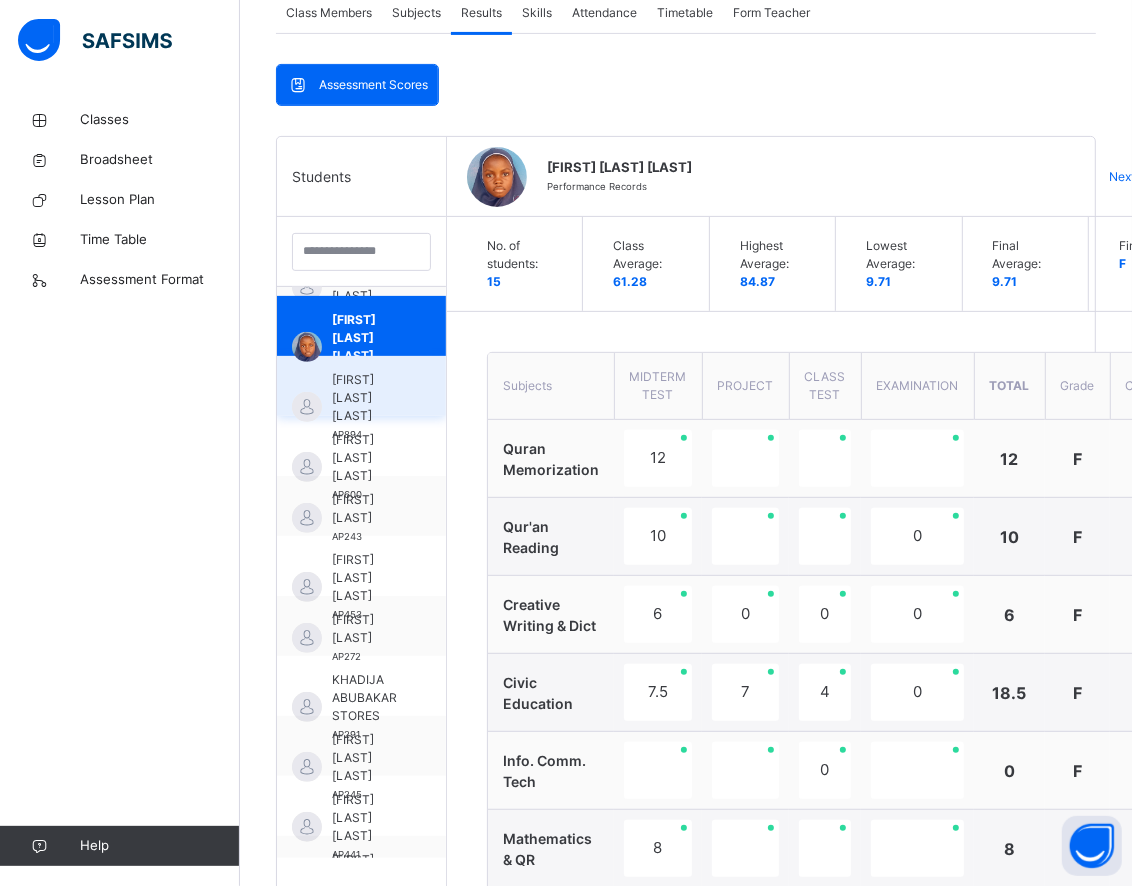 click on "[FIRST] [LAST] [LAST]" at bounding box center [366, 398] 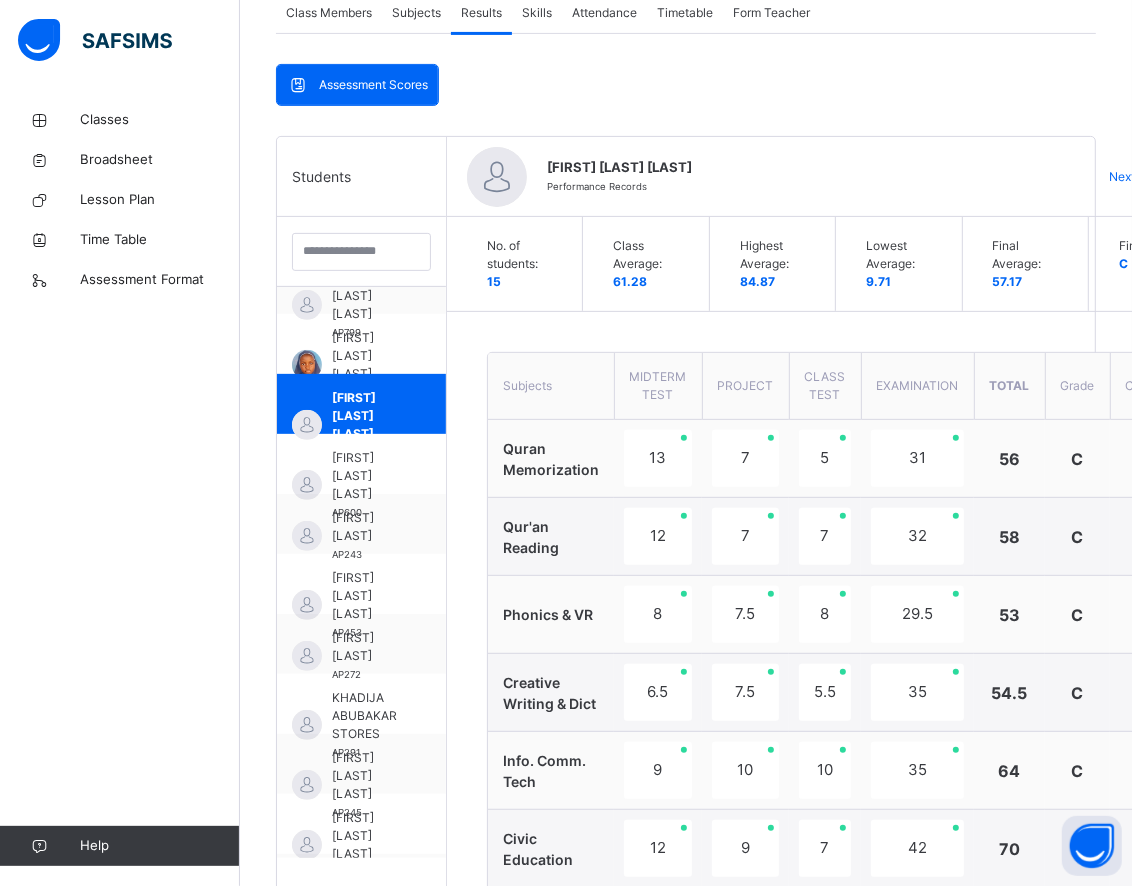 scroll, scrollTop: 111, scrollLeft: 0, axis: vertical 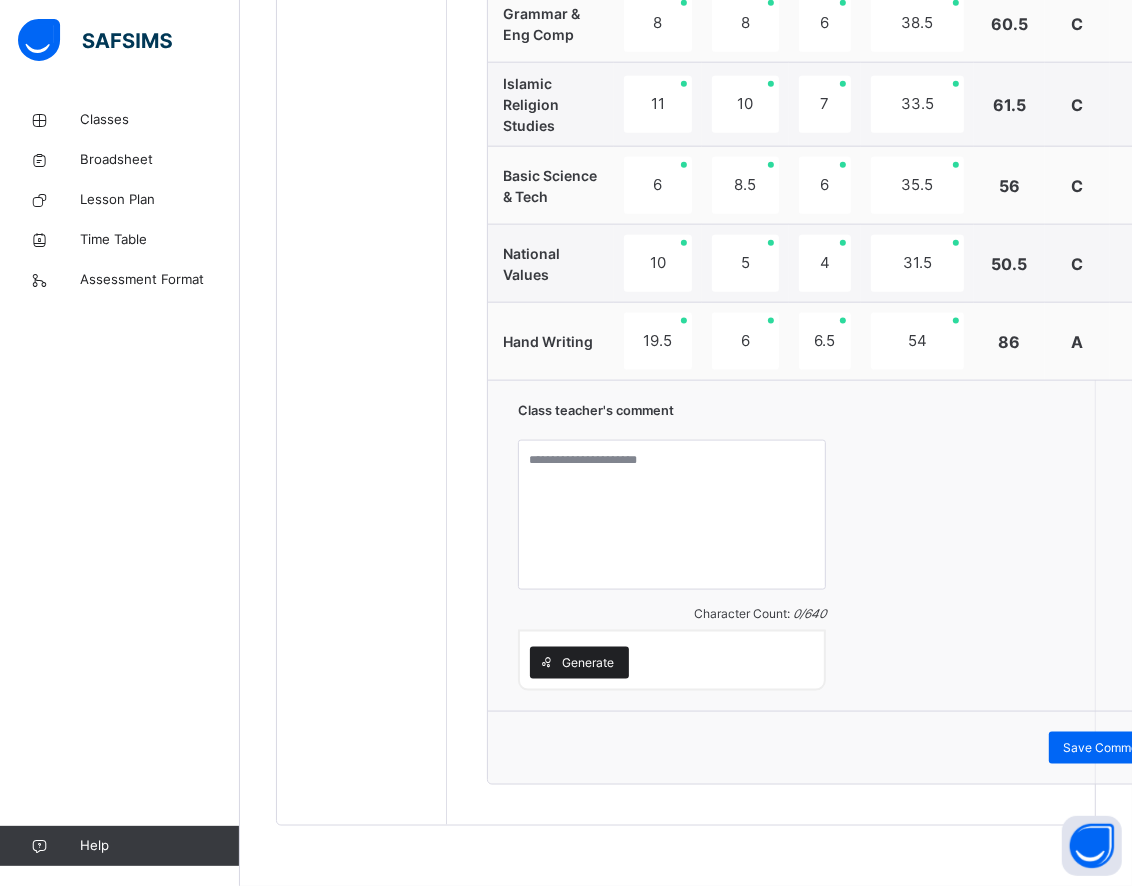 click on "Generate" at bounding box center [588, 663] 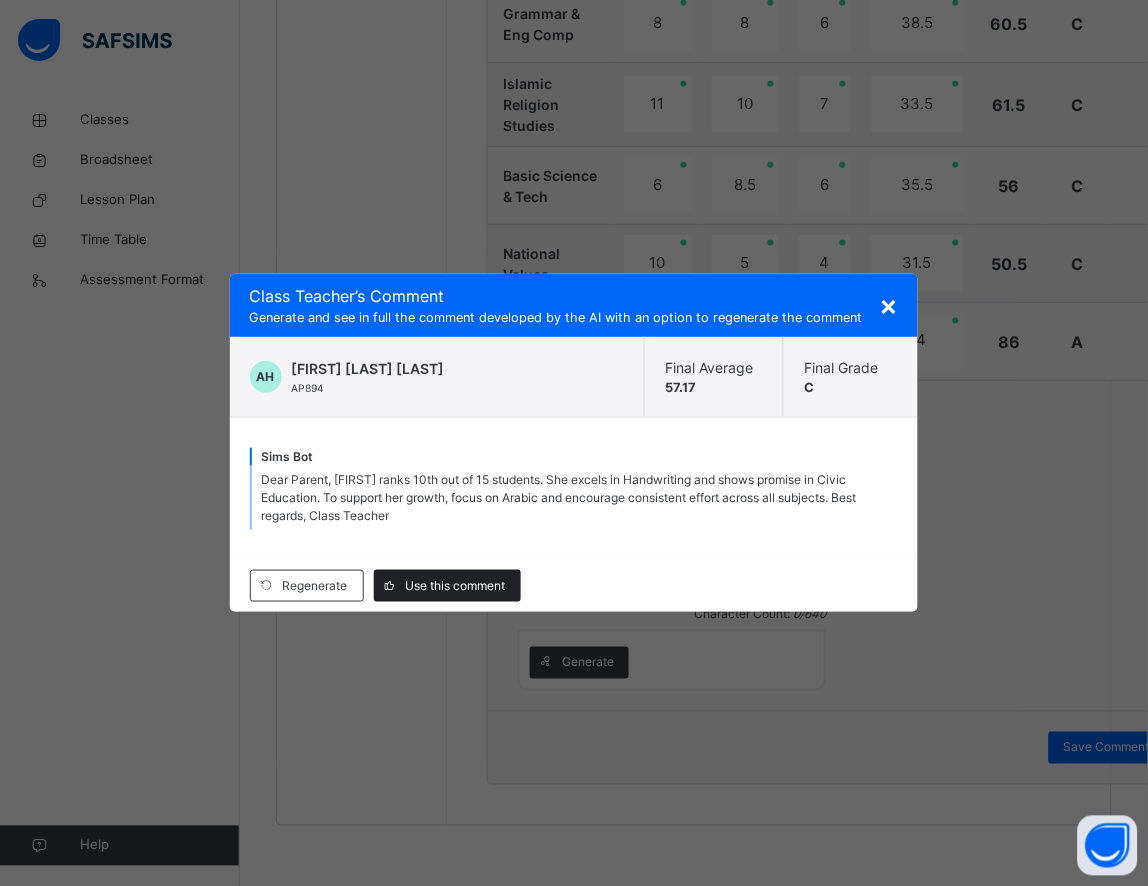 click on "Use this comment" at bounding box center [456, 586] 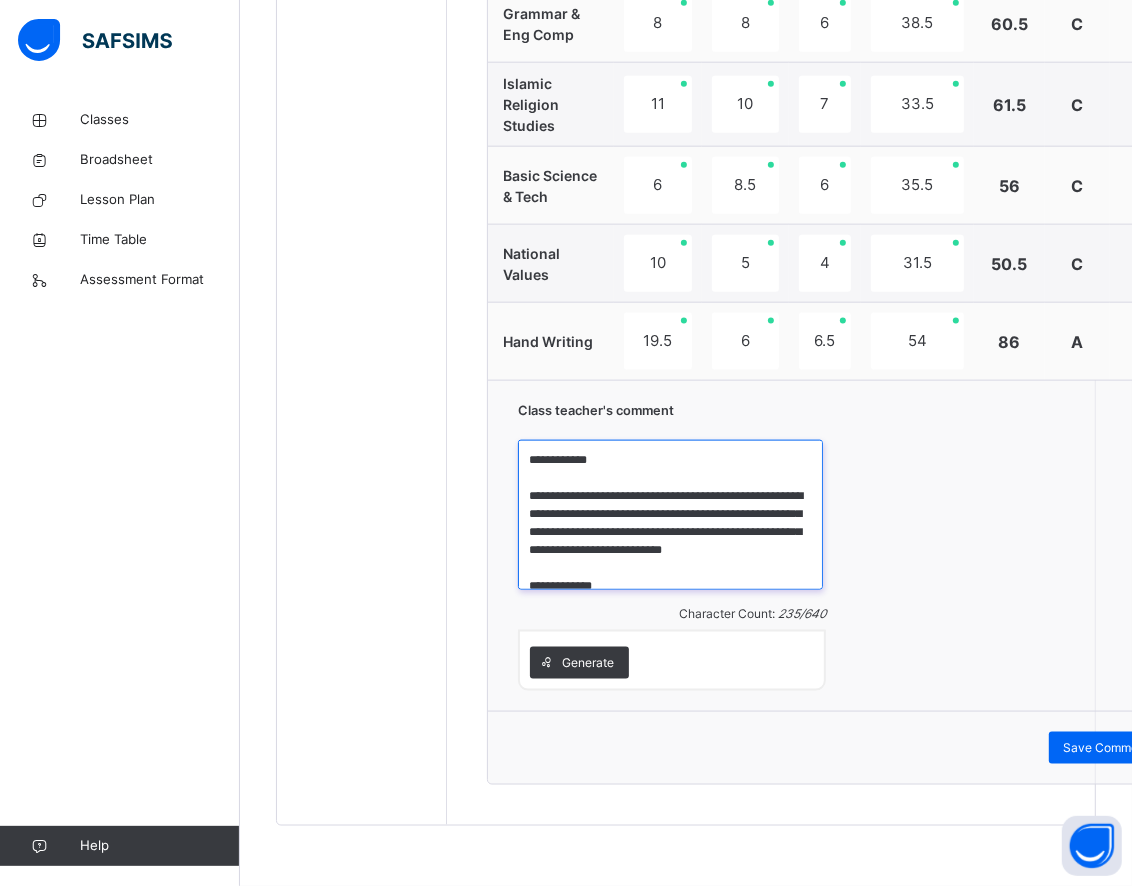drag, startPoint x: 628, startPoint y: 472, endPoint x: 525, endPoint y: 471, distance: 103.00485 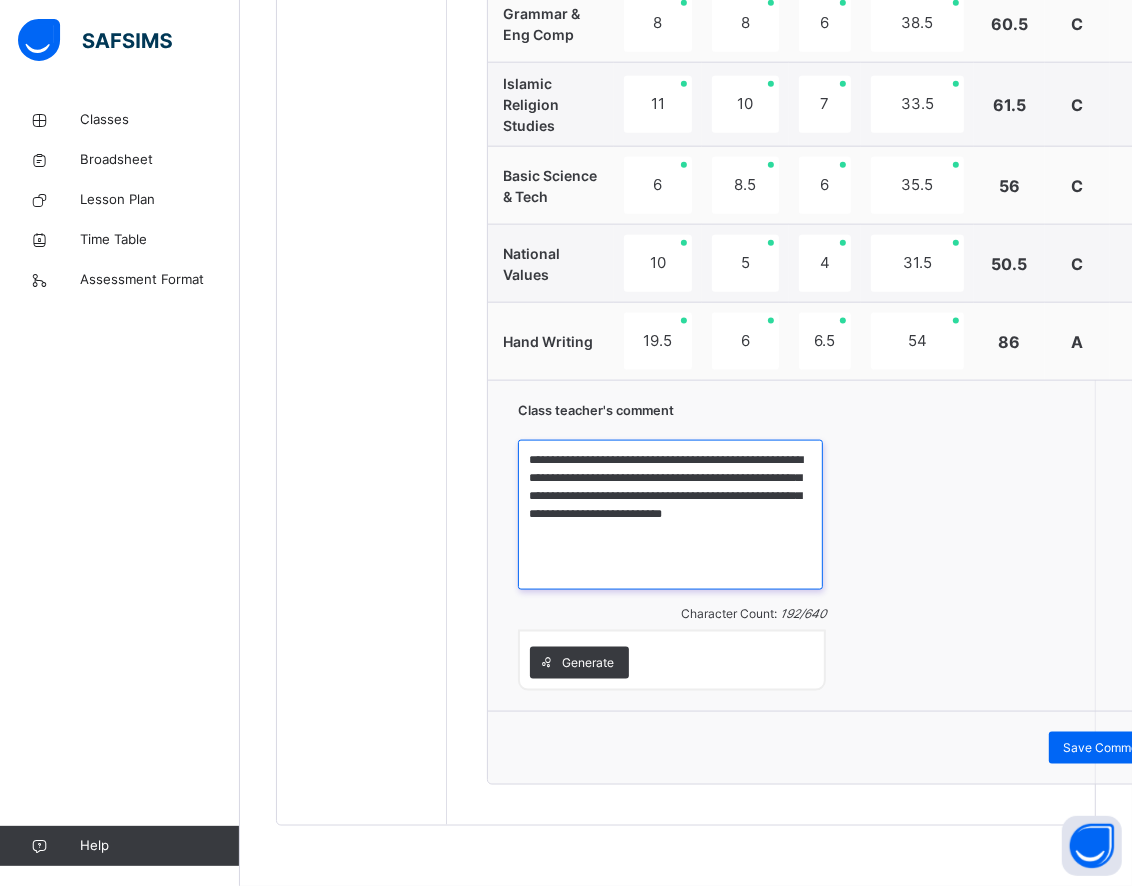click on "**********" at bounding box center (670, 515) 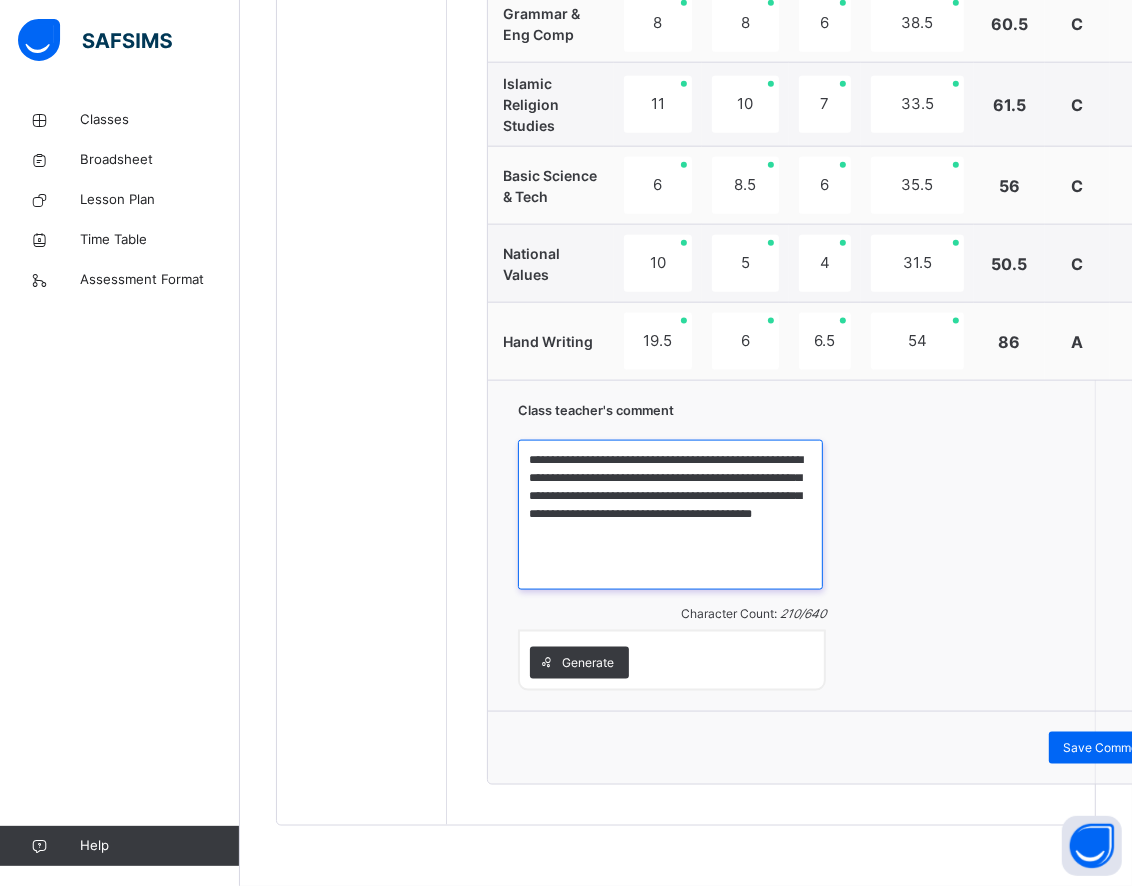 click on "**********" at bounding box center (670, 515) 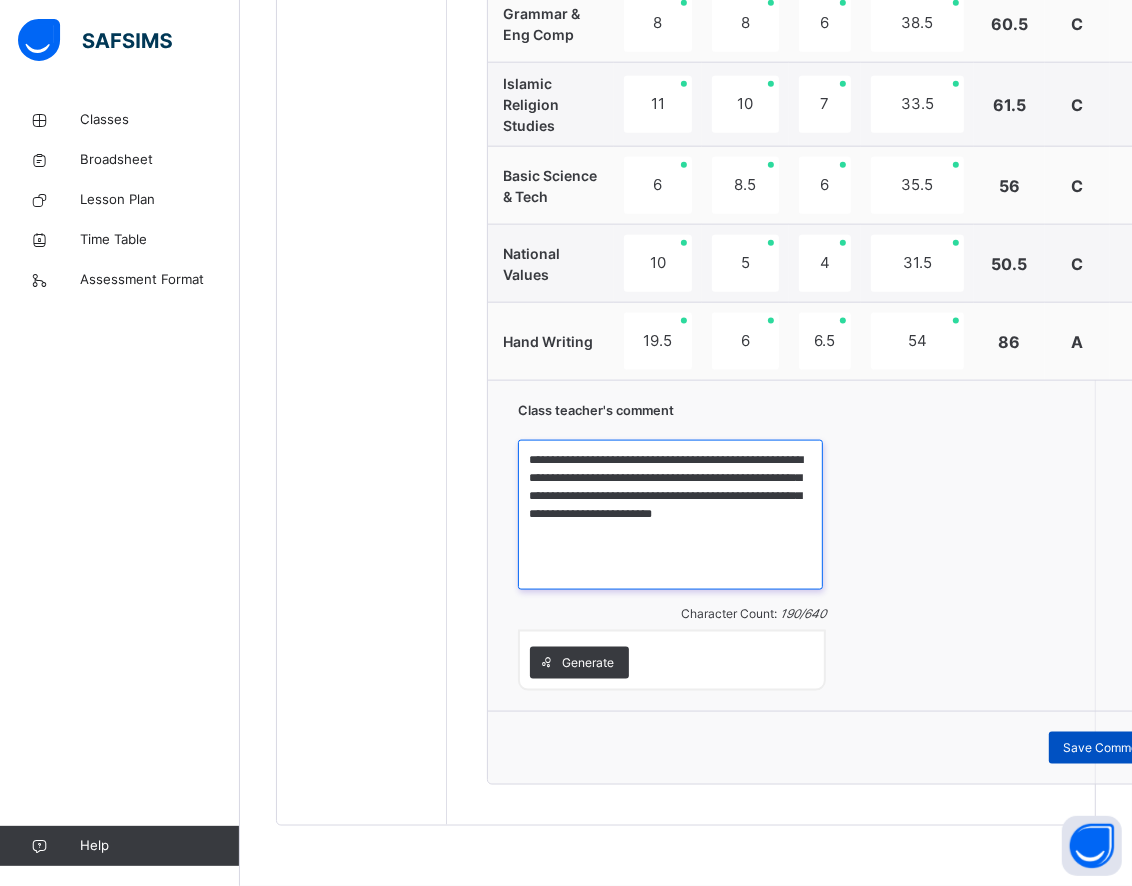 type on "**********" 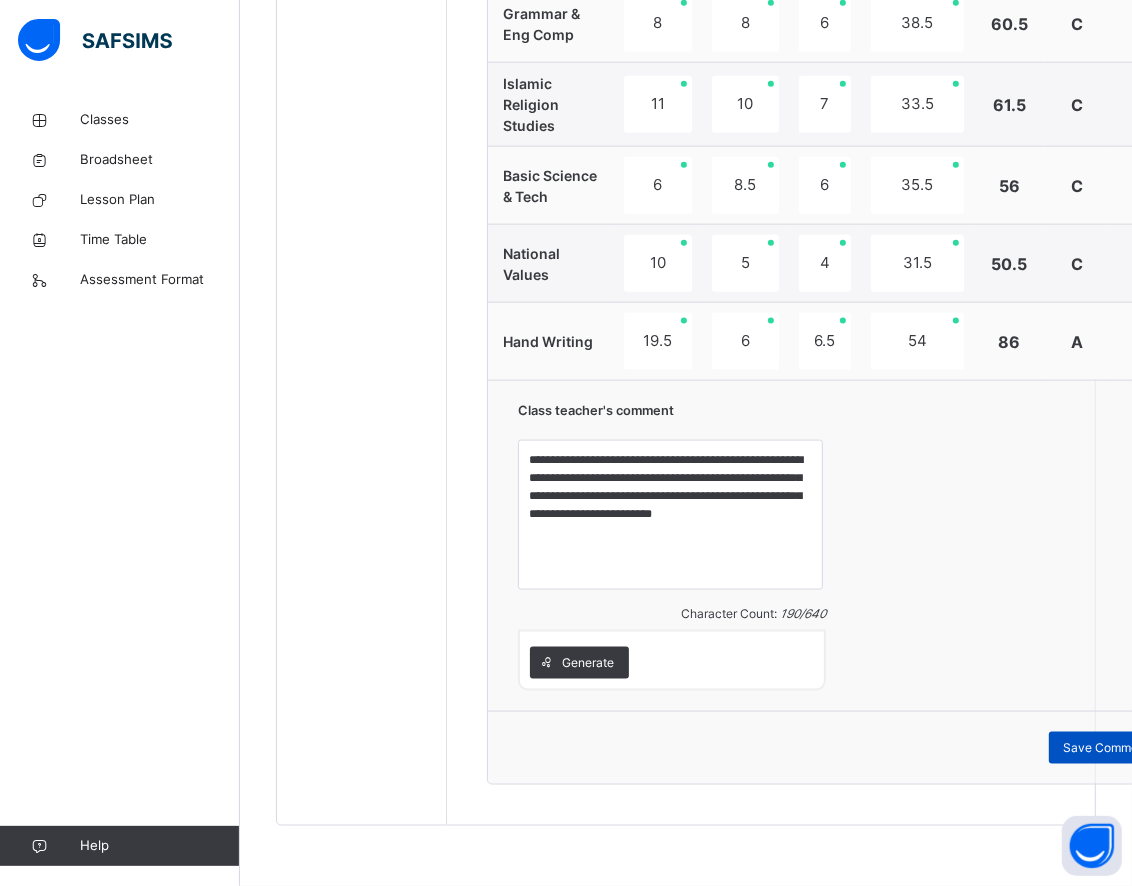 click on "Save Comment" at bounding box center [1107, 748] 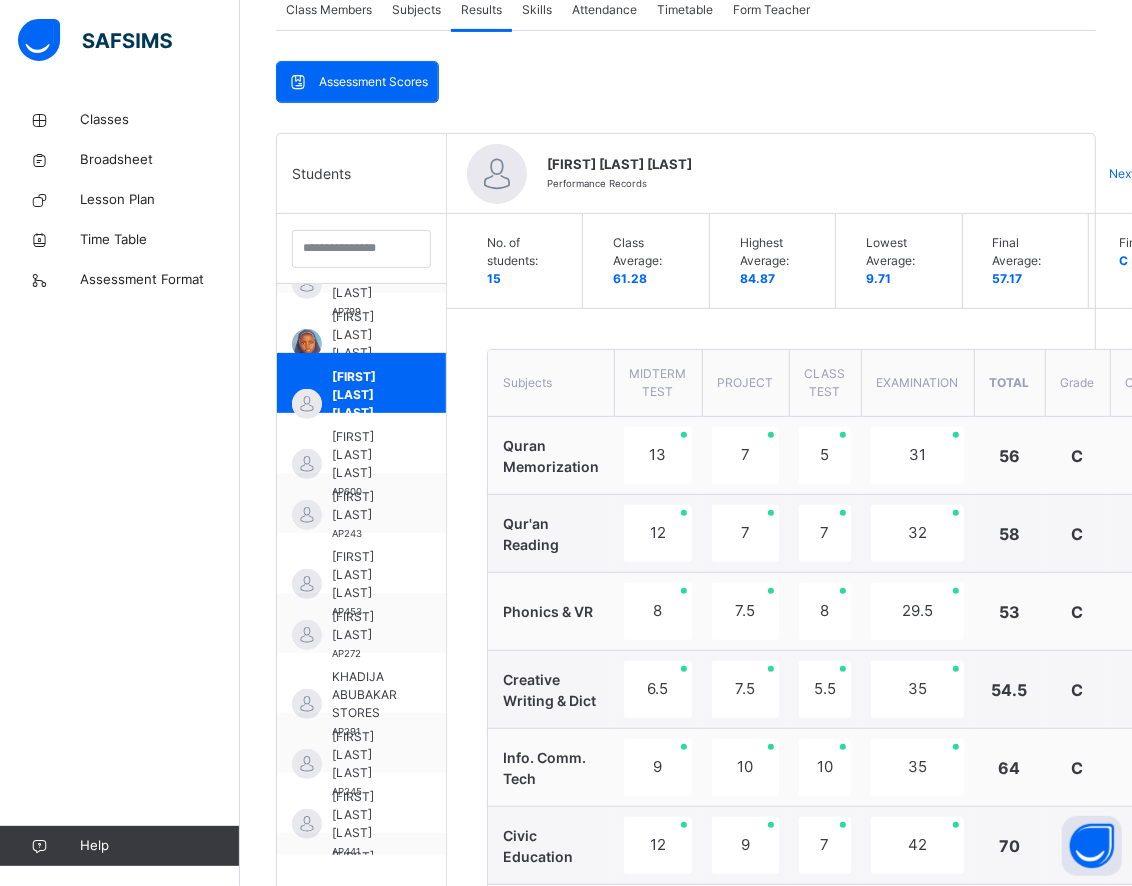 scroll, scrollTop: 383, scrollLeft: 0, axis: vertical 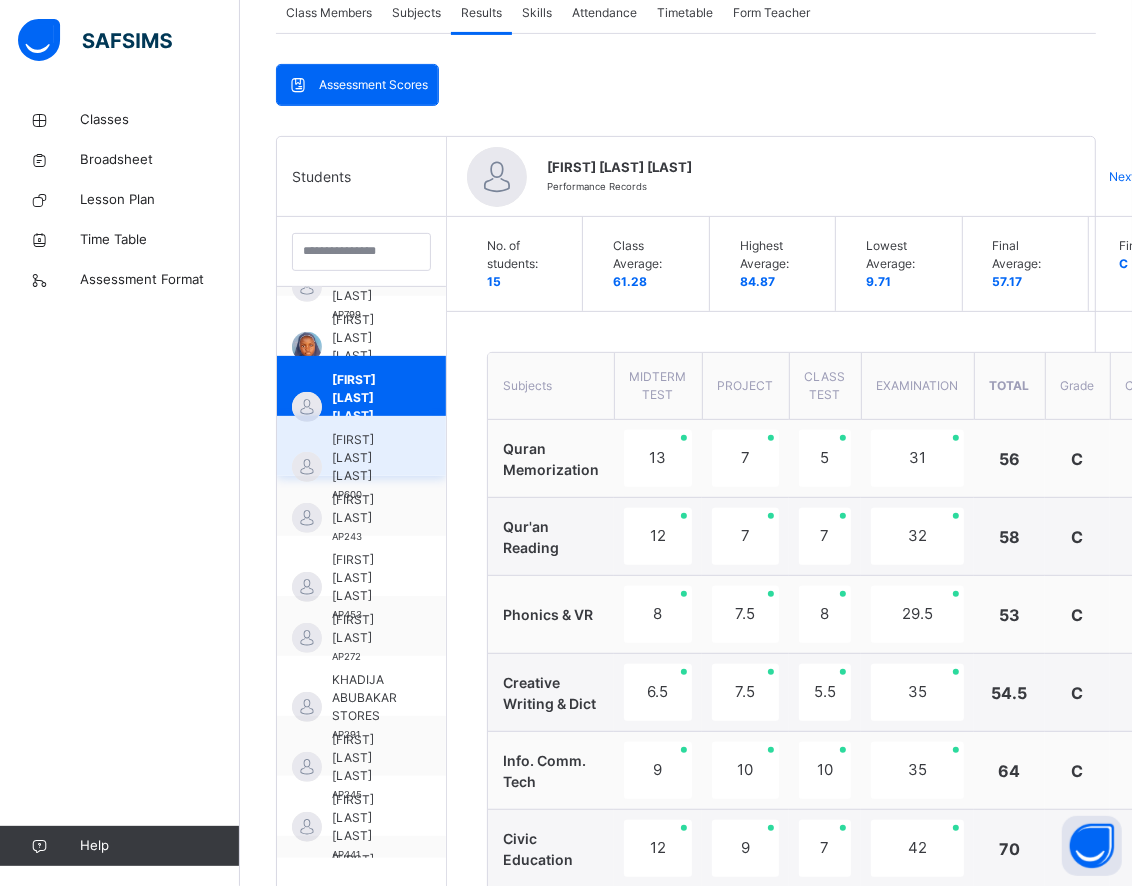 click on "[FIRST] [LAST] [LAST]" at bounding box center [366, 458] 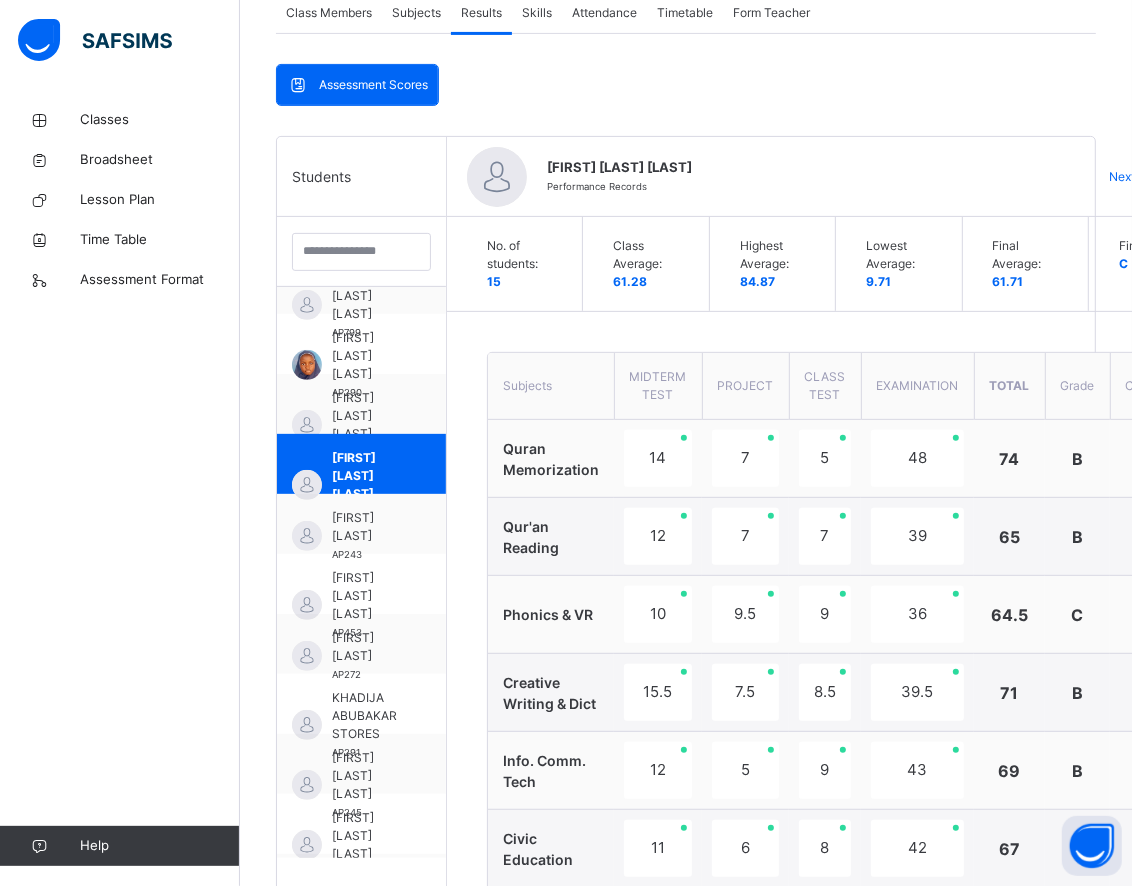 scroll, scrollTop: 111, scrollLeft: 0, axis: vertical 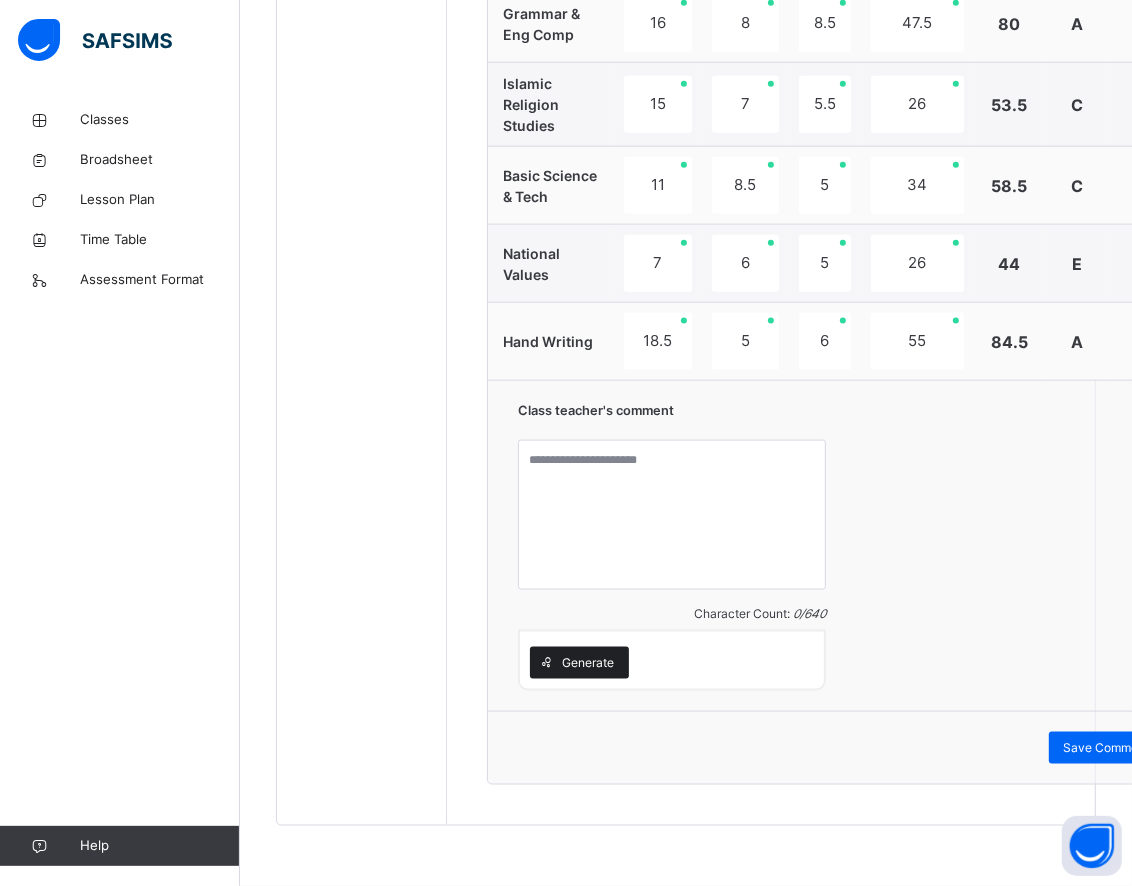 click on "Generate" at bounding box center (588, 663) 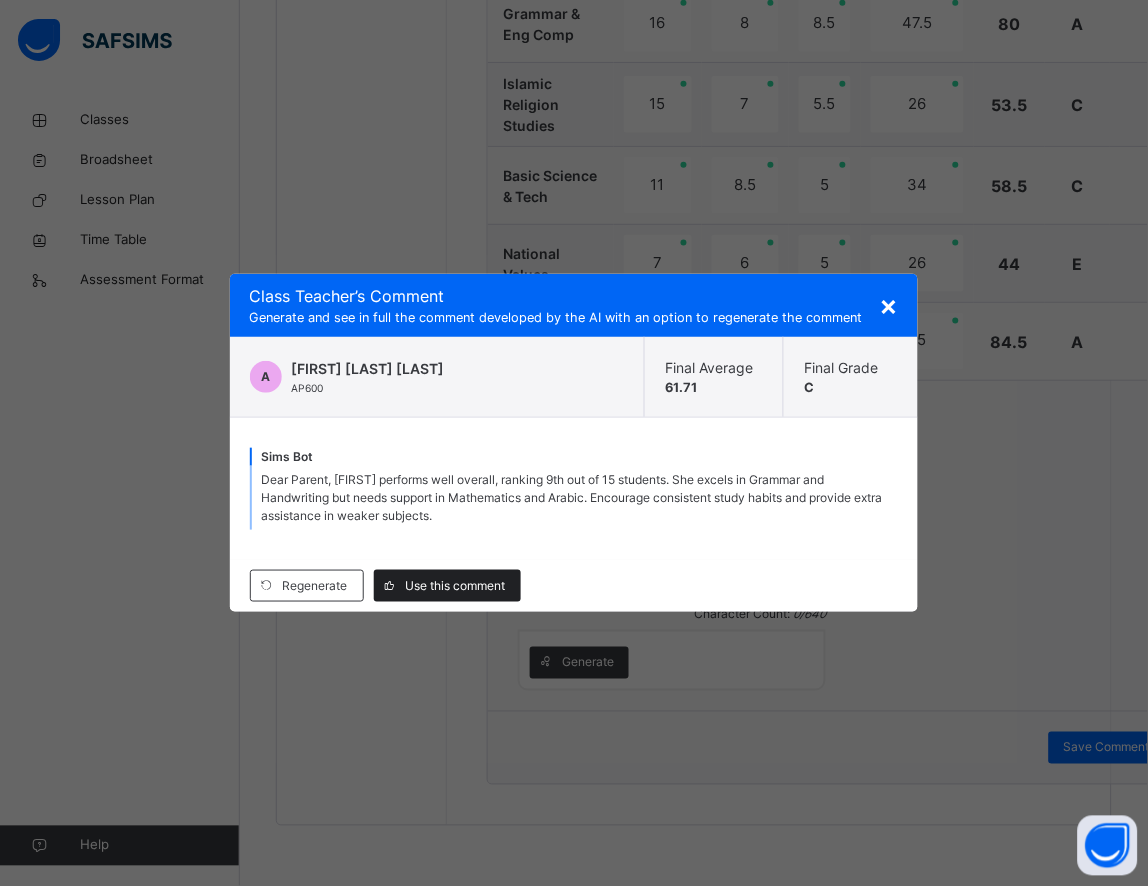 click on "Use this comment" at bounding box center (447, 586) 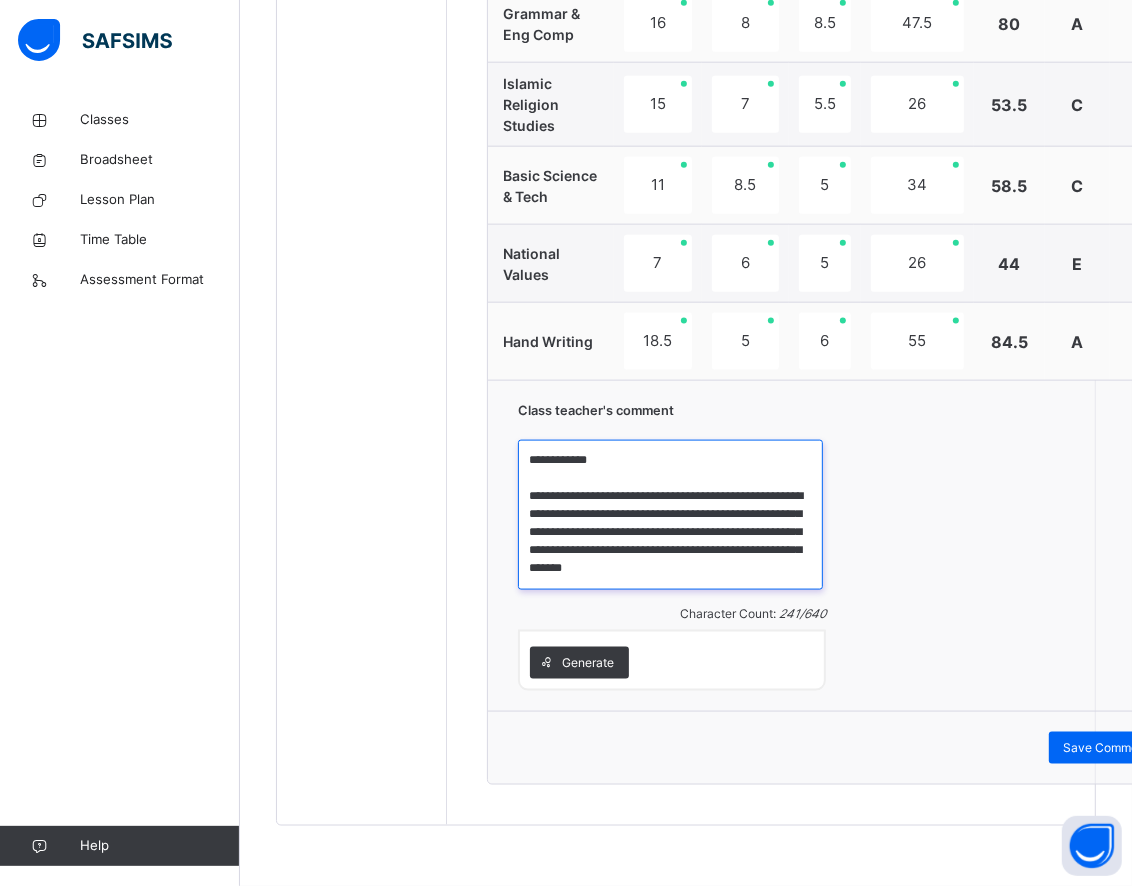 click on "**********" at bounding box center [670, 515] 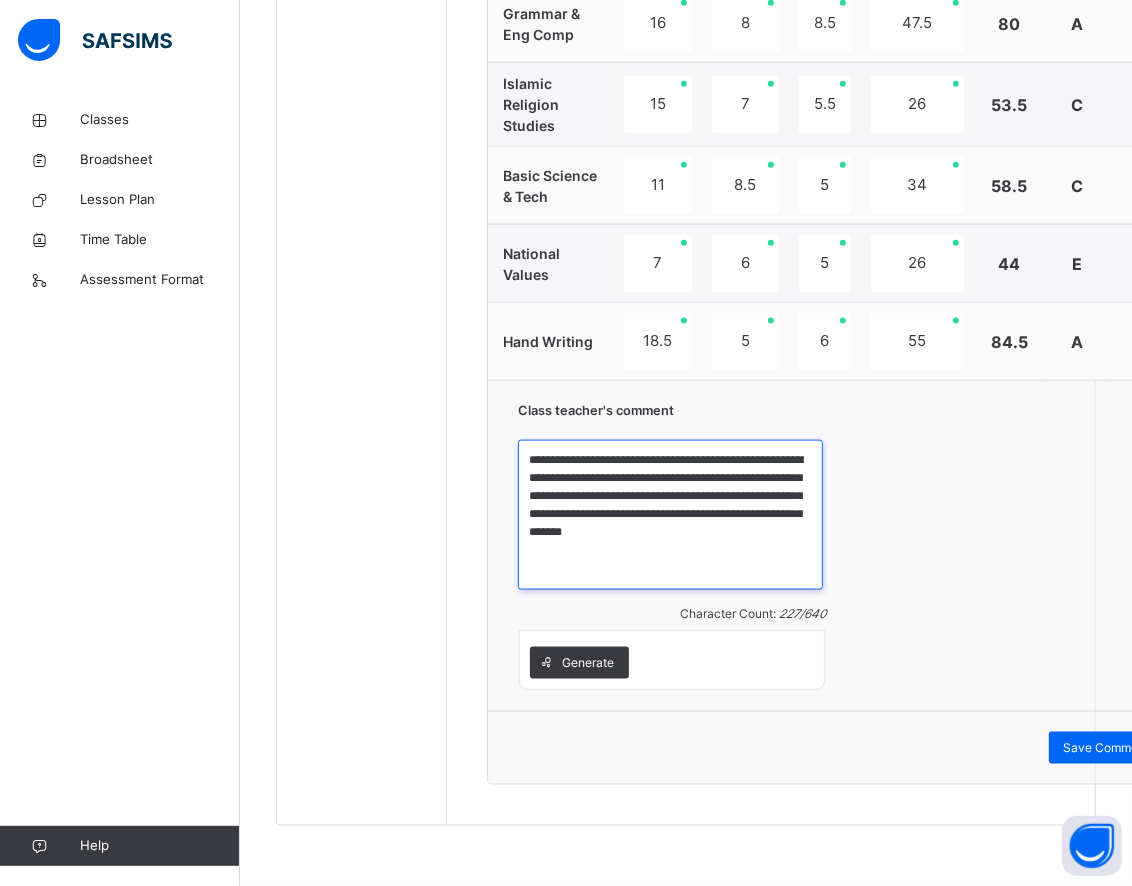 click on "**********" at bounding box center (670, 515) 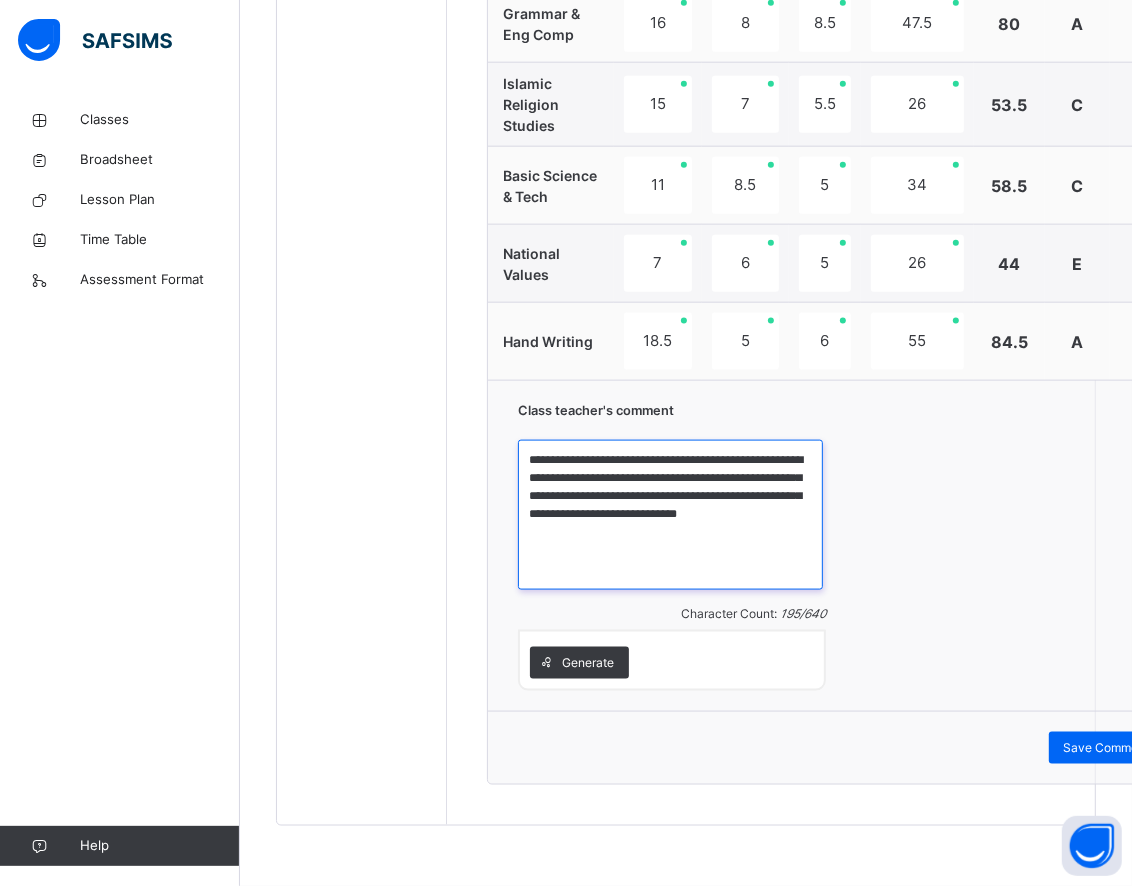 click on "**********" at bounding box center (670, 515) 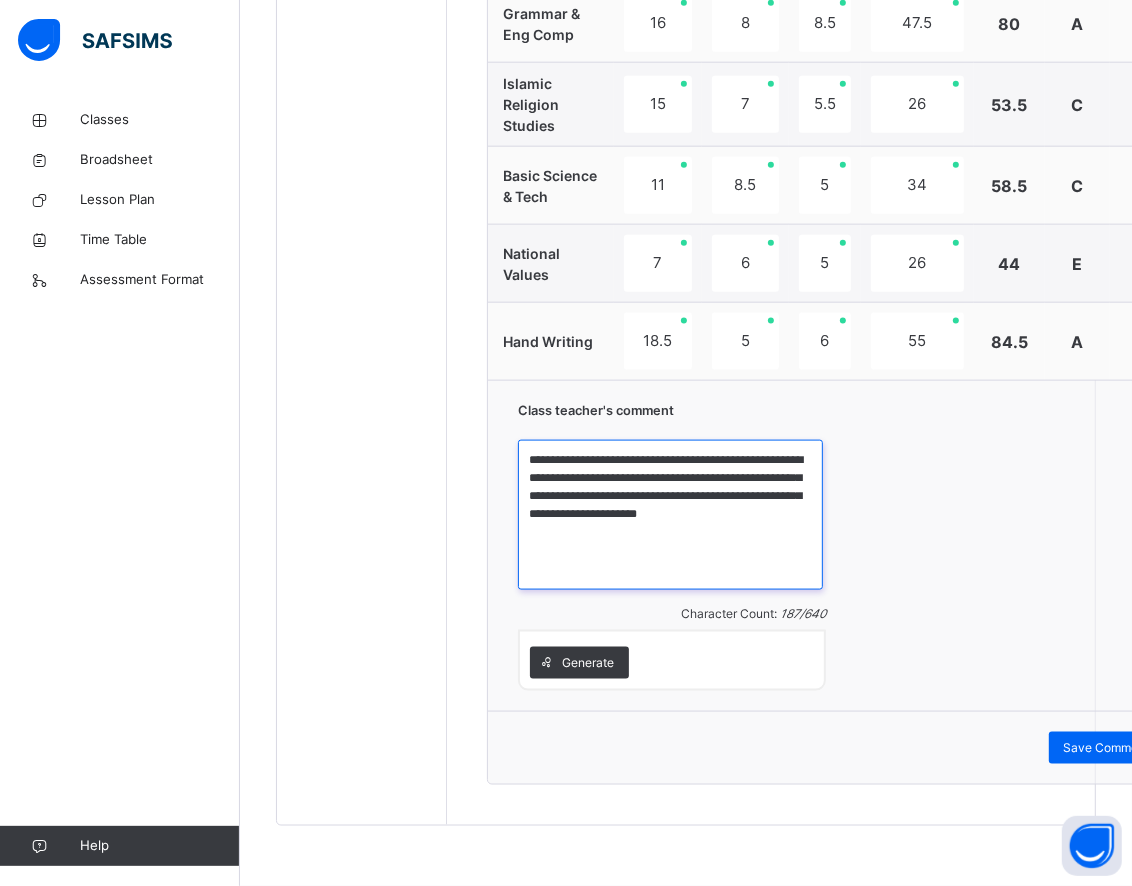 click on "**********" at bounding box center [670, 515] 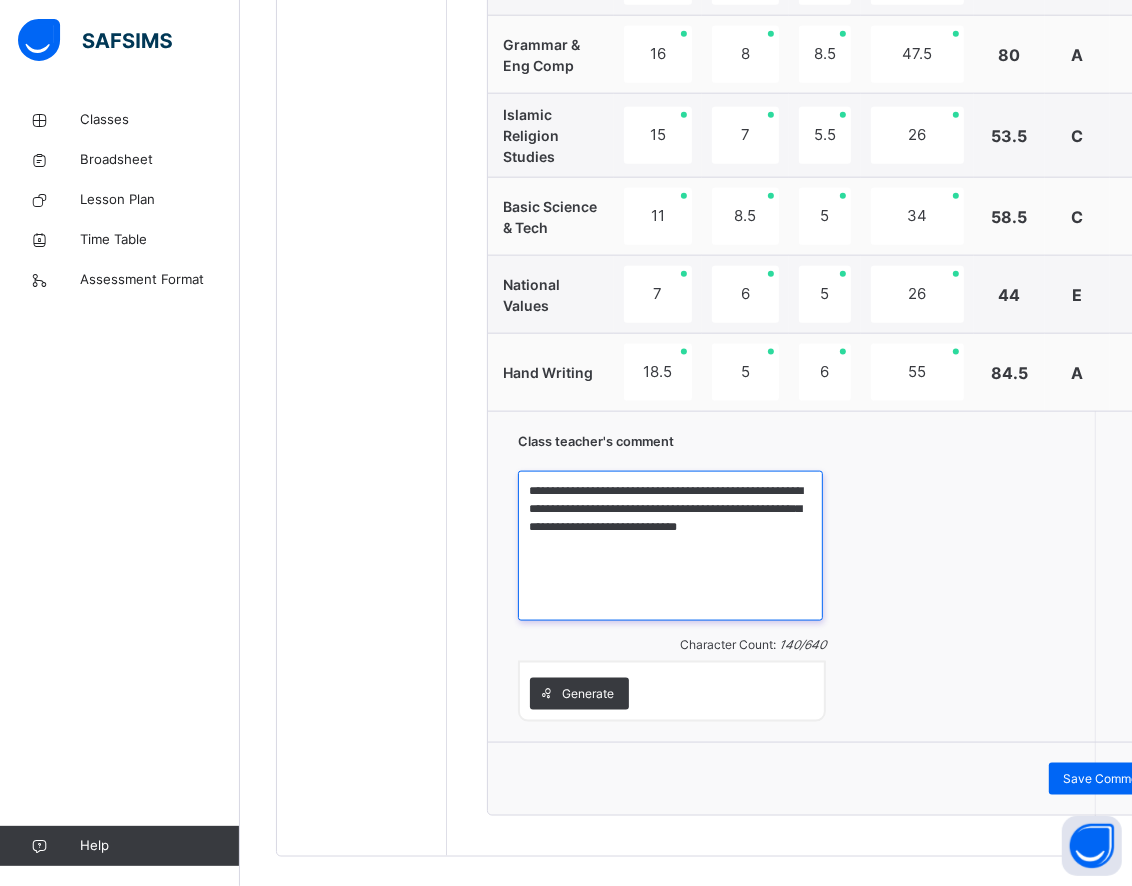 scroll, scrollTop: 1605, scrollLeft: 0, axis: vertical 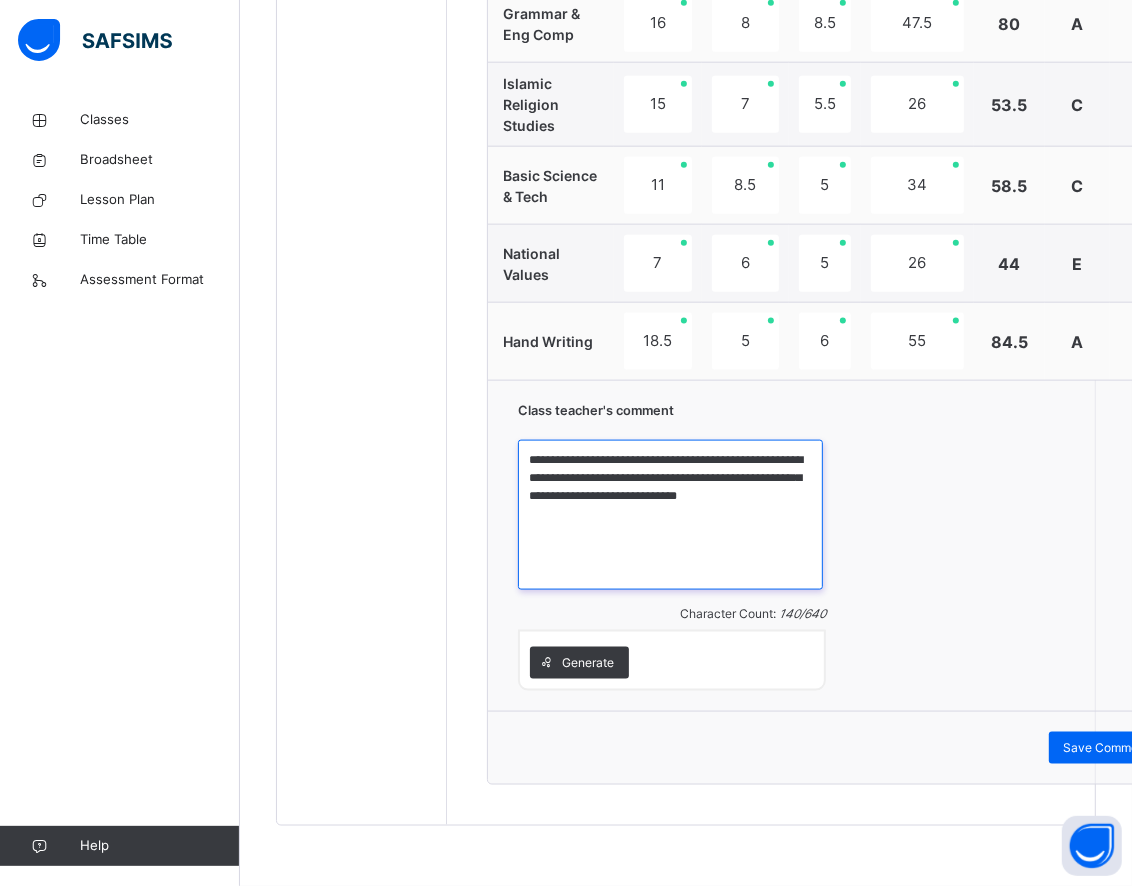 click on "**********" at bounding box center (670, 515) 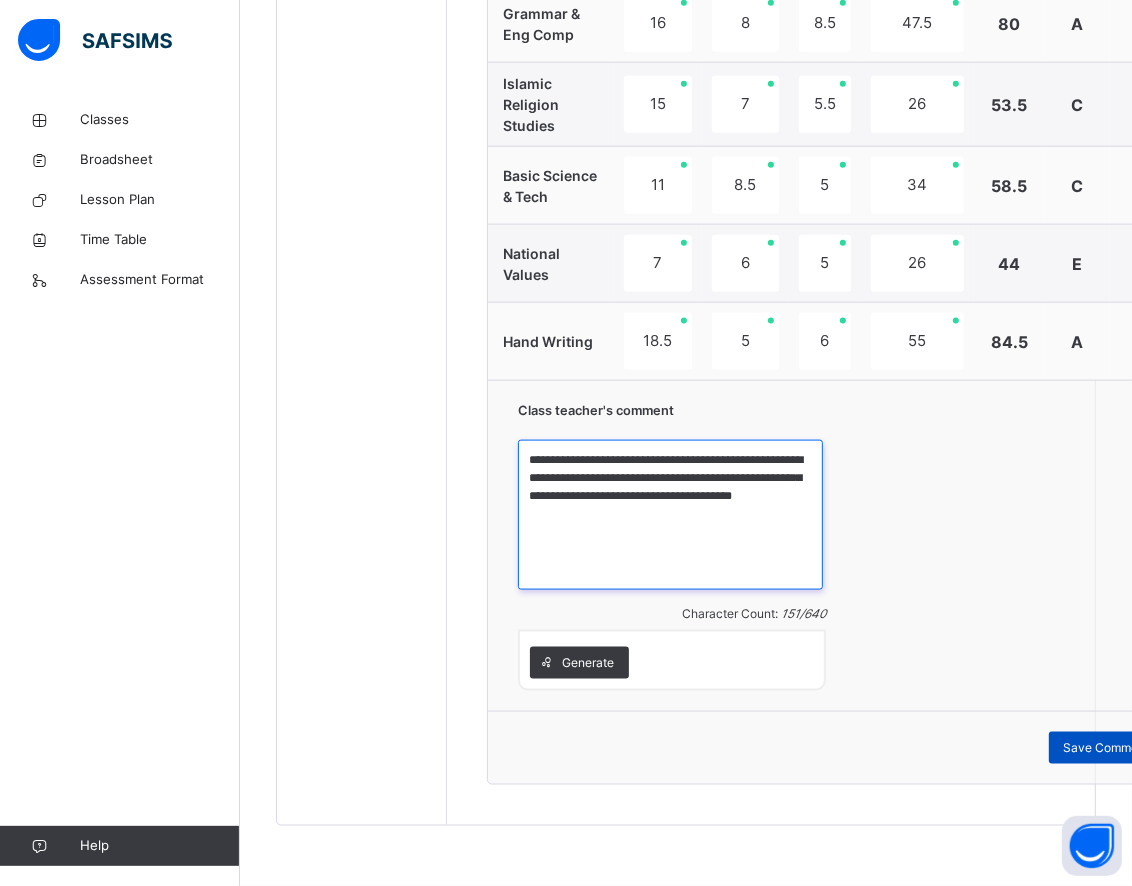 type on "**********" 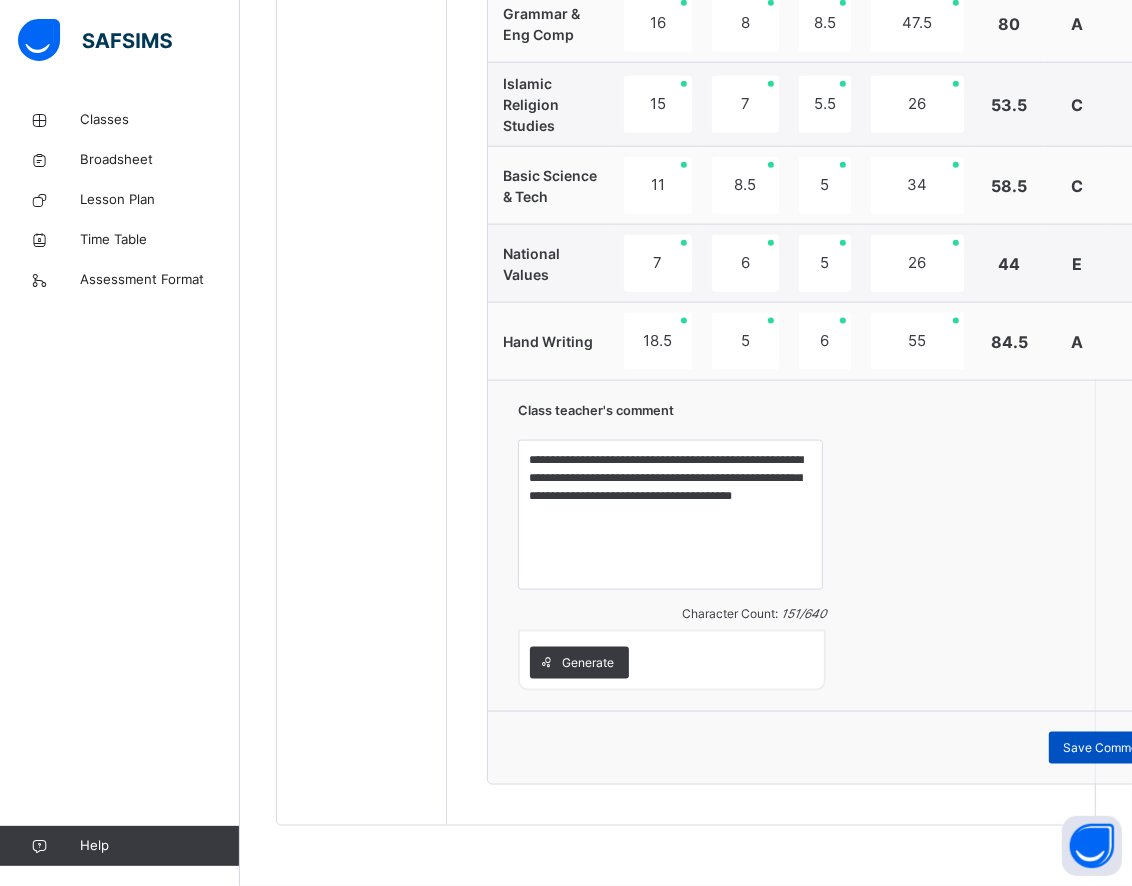 click on "Save Comment" at bounding box center [1107, 748] 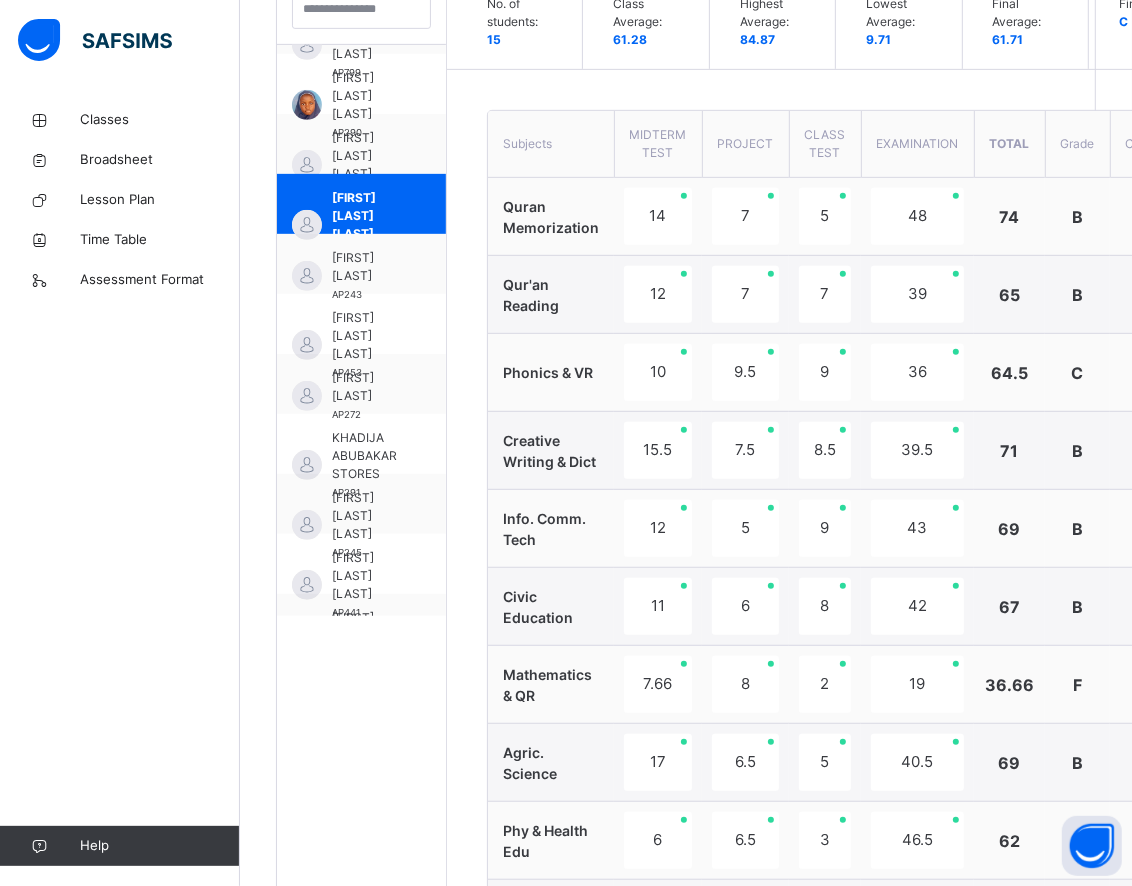 scroll, scrollTop: 605, scrollLeft: 0, axis: vertical 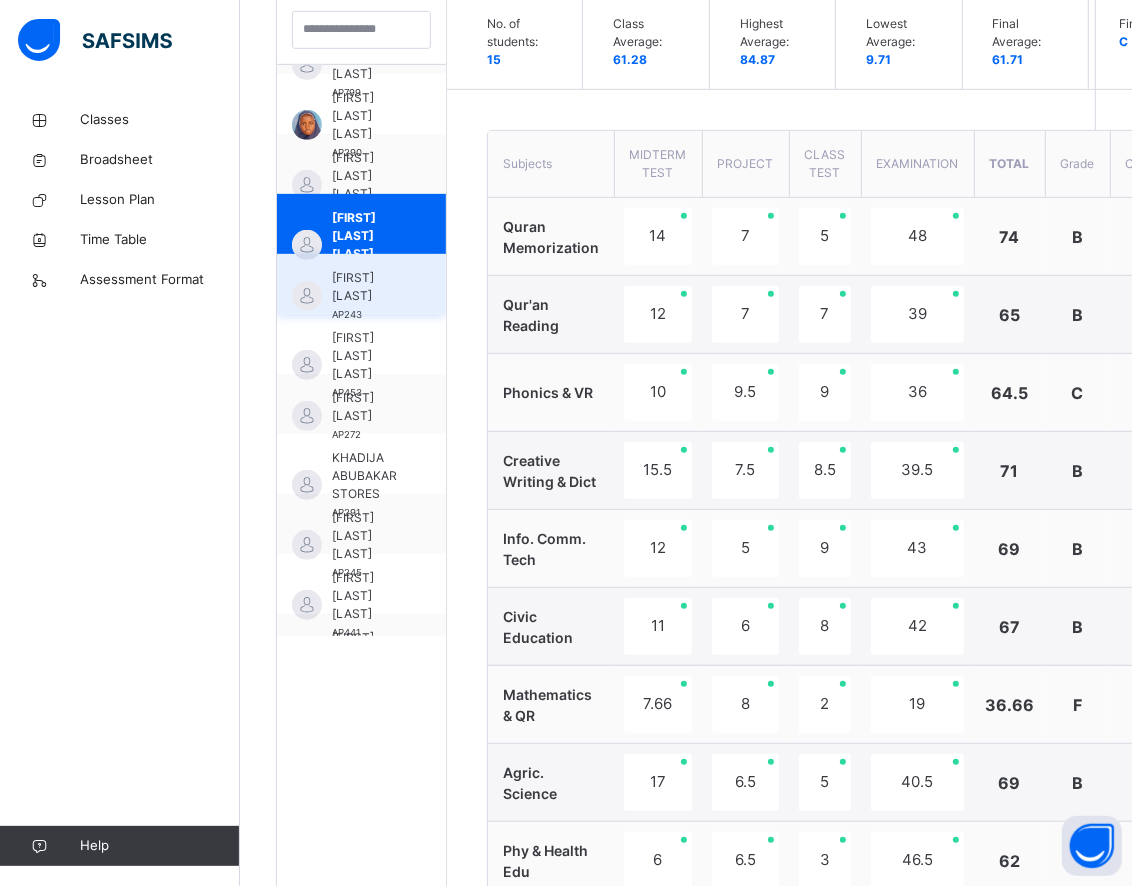 click on "[FIRST]  [LAST]" at bounding box center [366, 287] 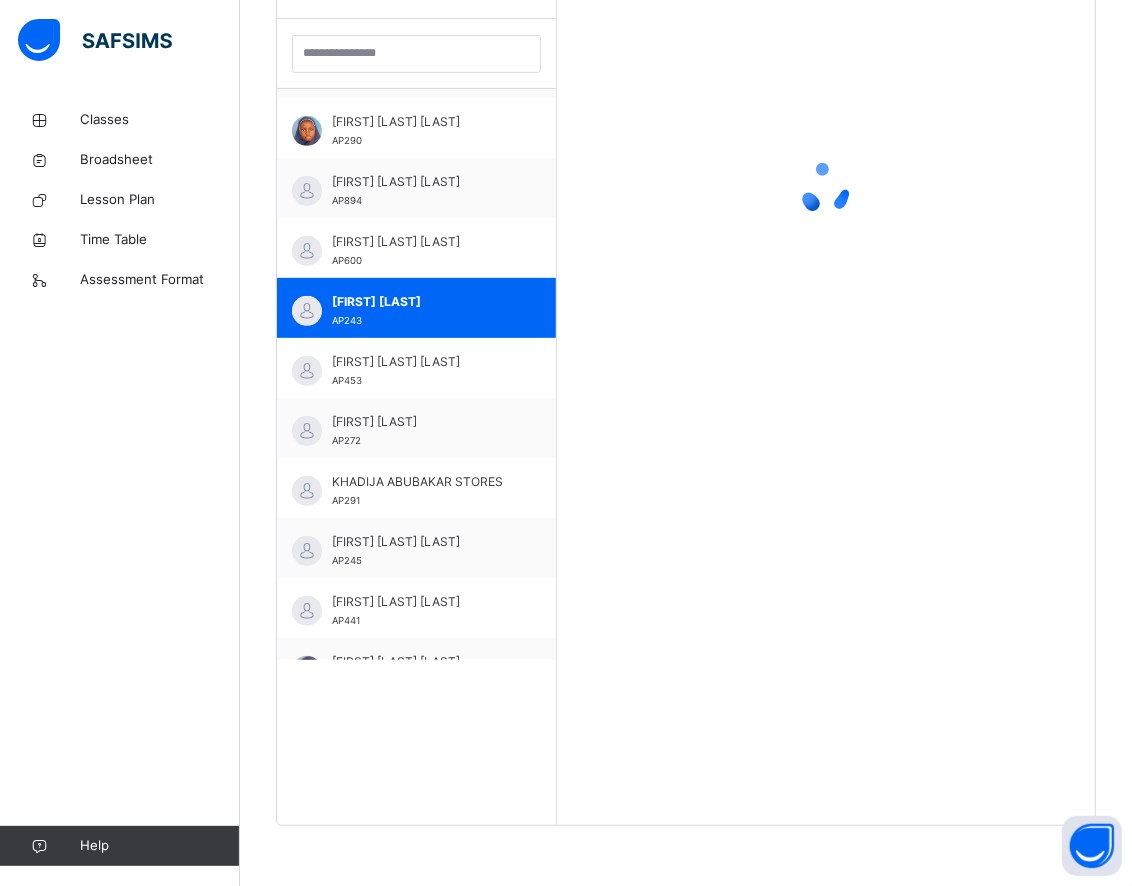 scroll, scrollTop: 93, scrollLeft: 0, axis: vertical 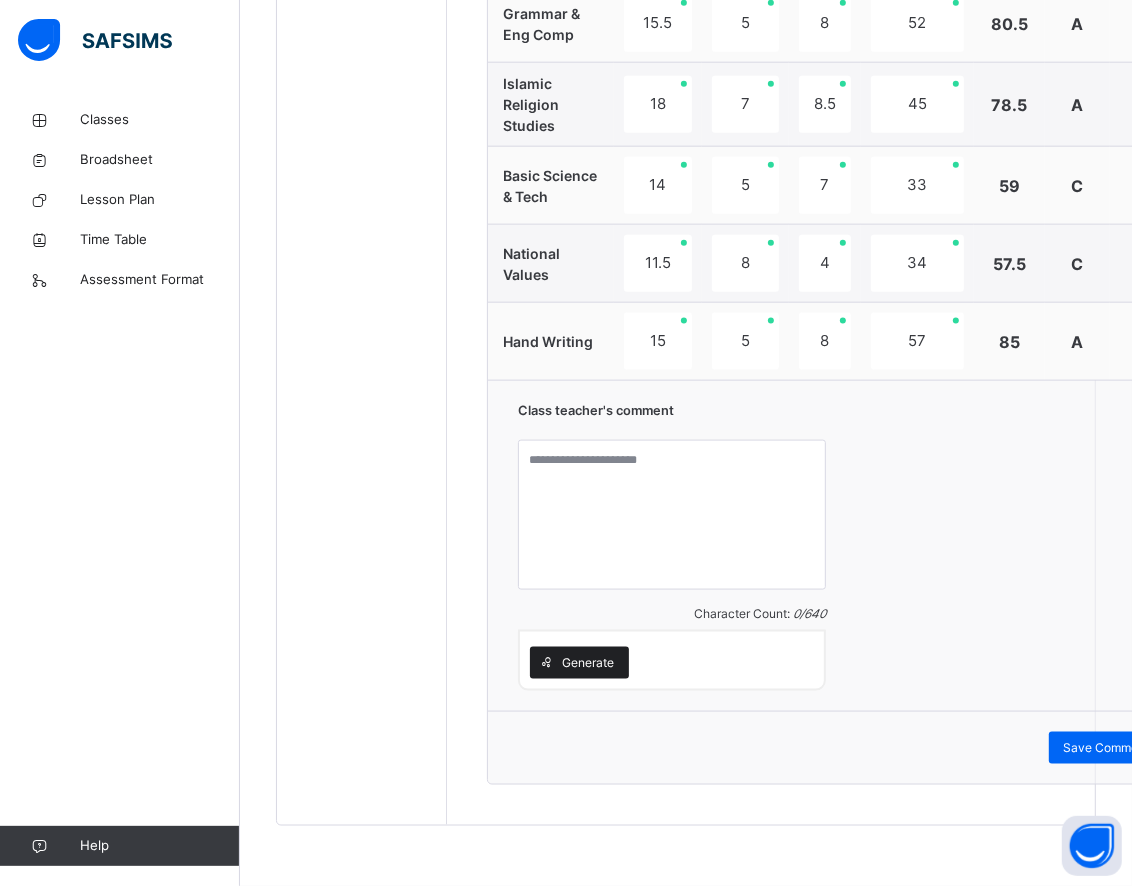 click on "Generate" at bounding box center (588, 663) 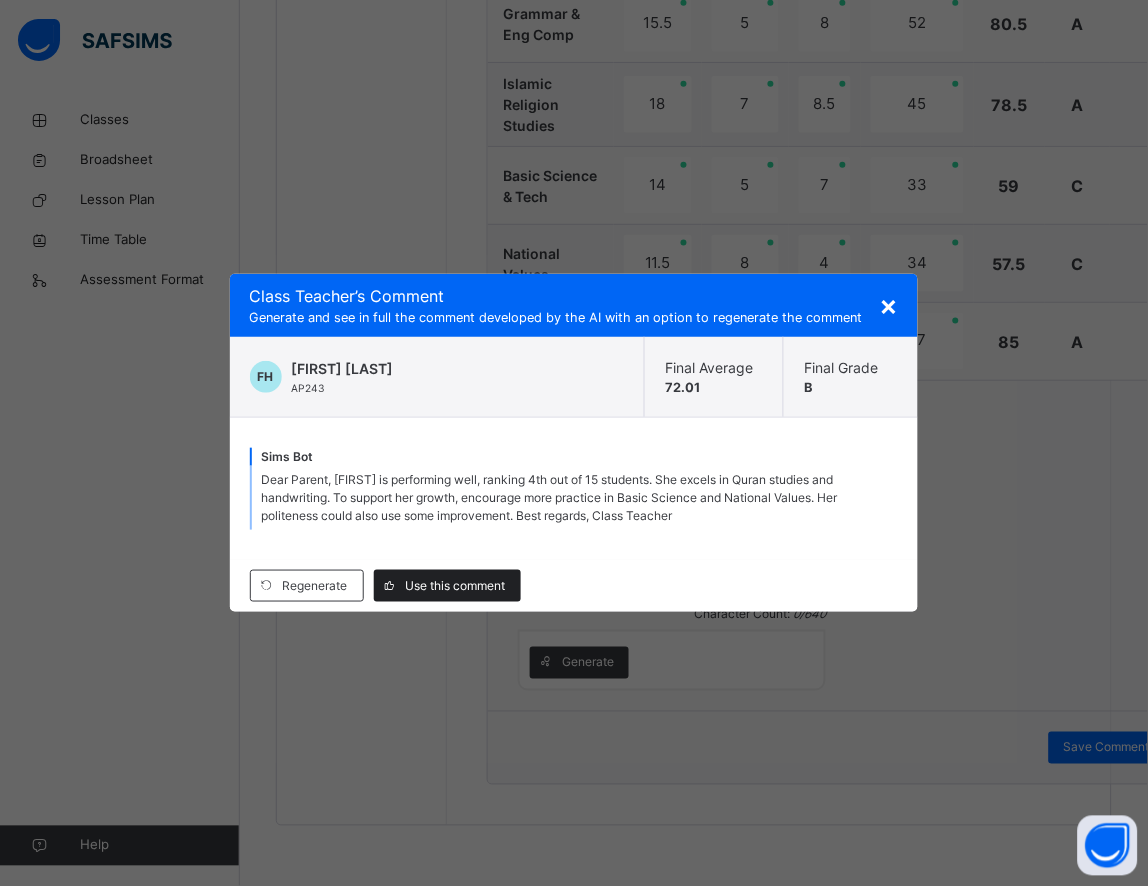 click on "Use this comment" at bounding box center (447, 586) 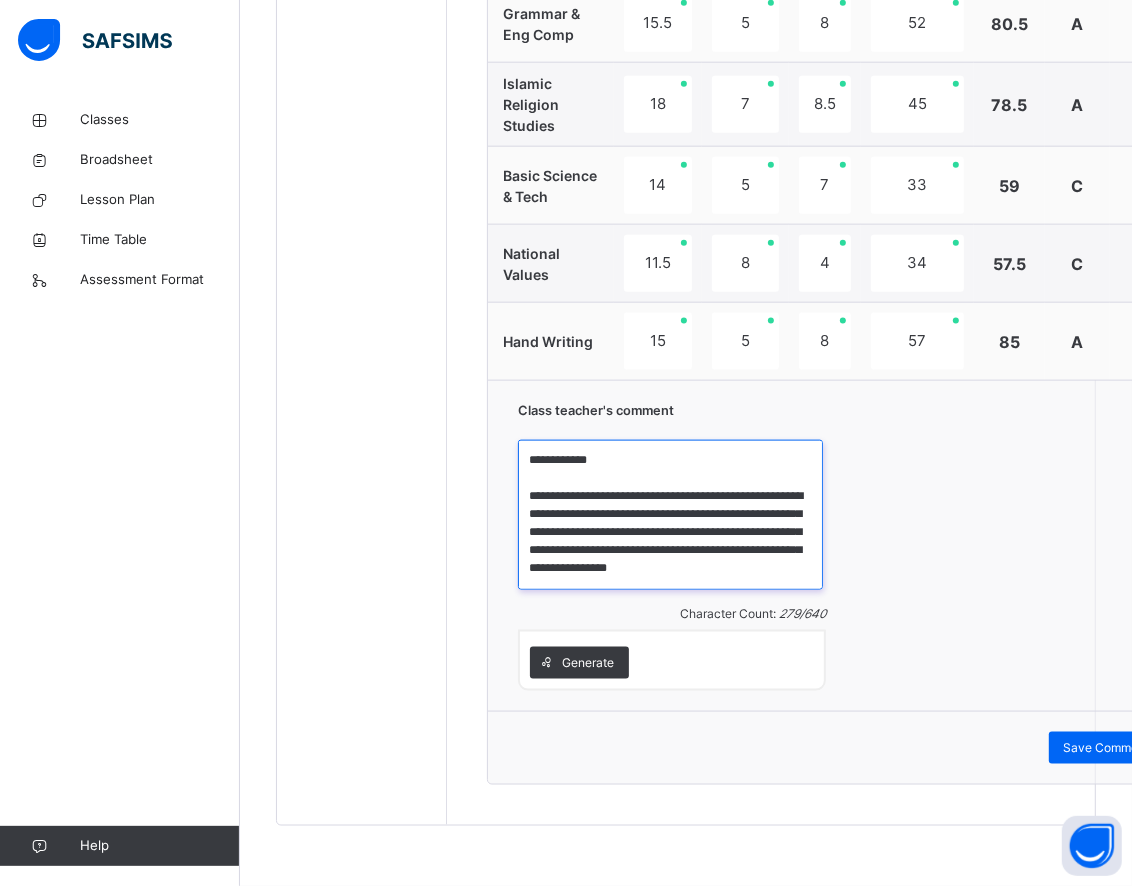 click on "**********" at bounding box center [670, 515] 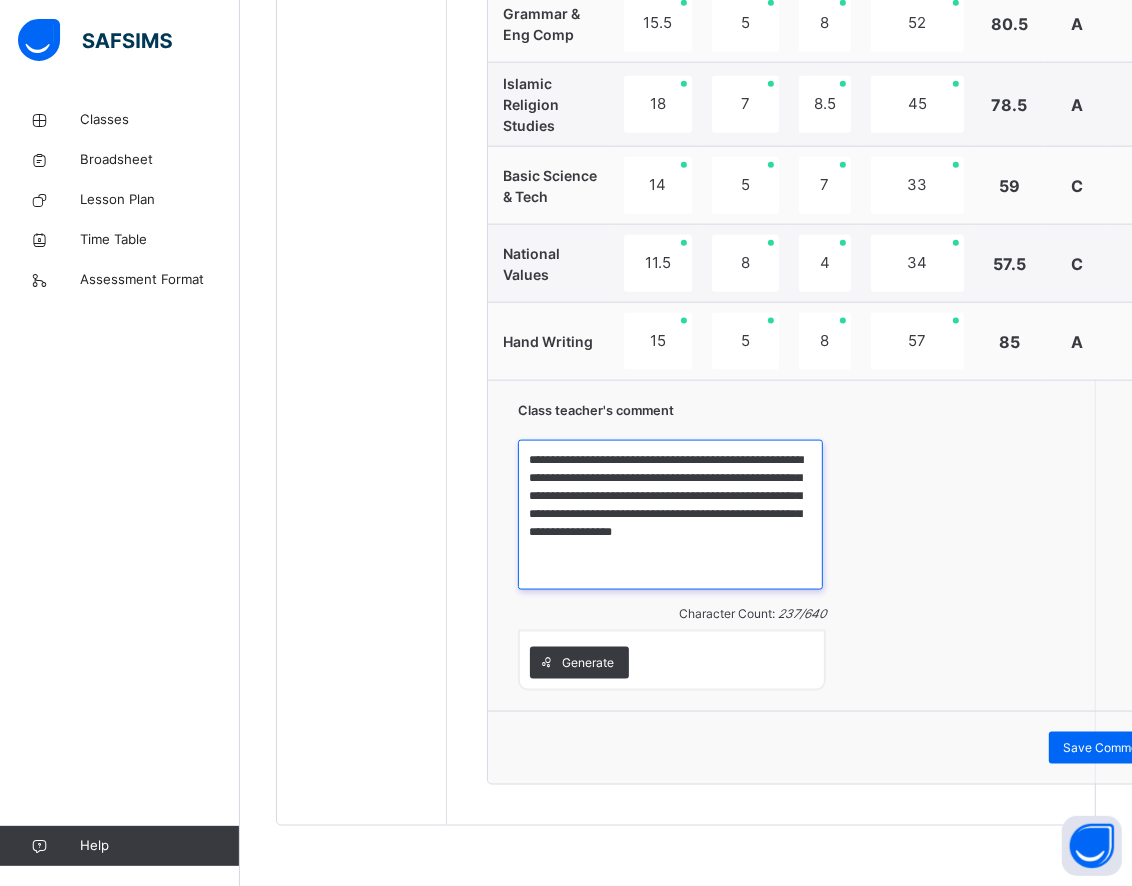 scroll, scrollTop: 0, scrollLeft: 0, axis: both 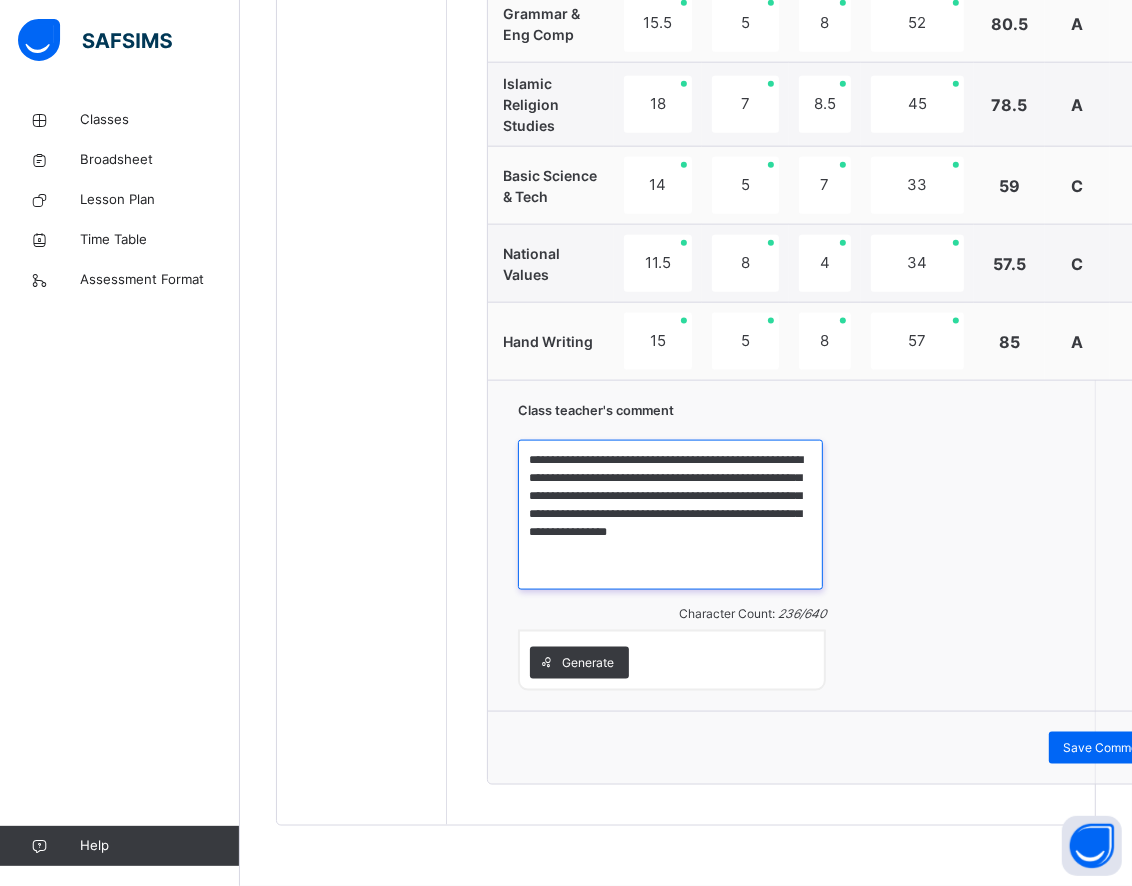 click on "**********" at bounding box center [670, 515] 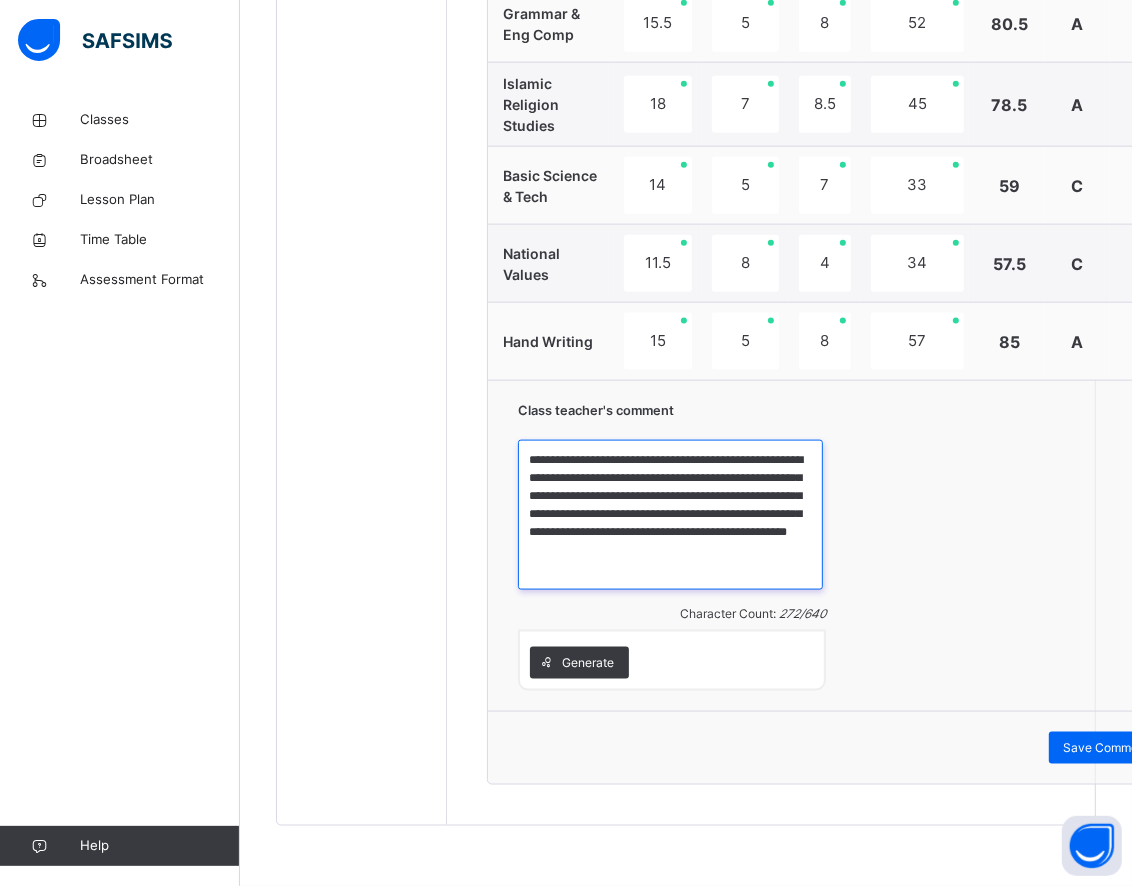 click on "**********" at bounding box center [670, 515] 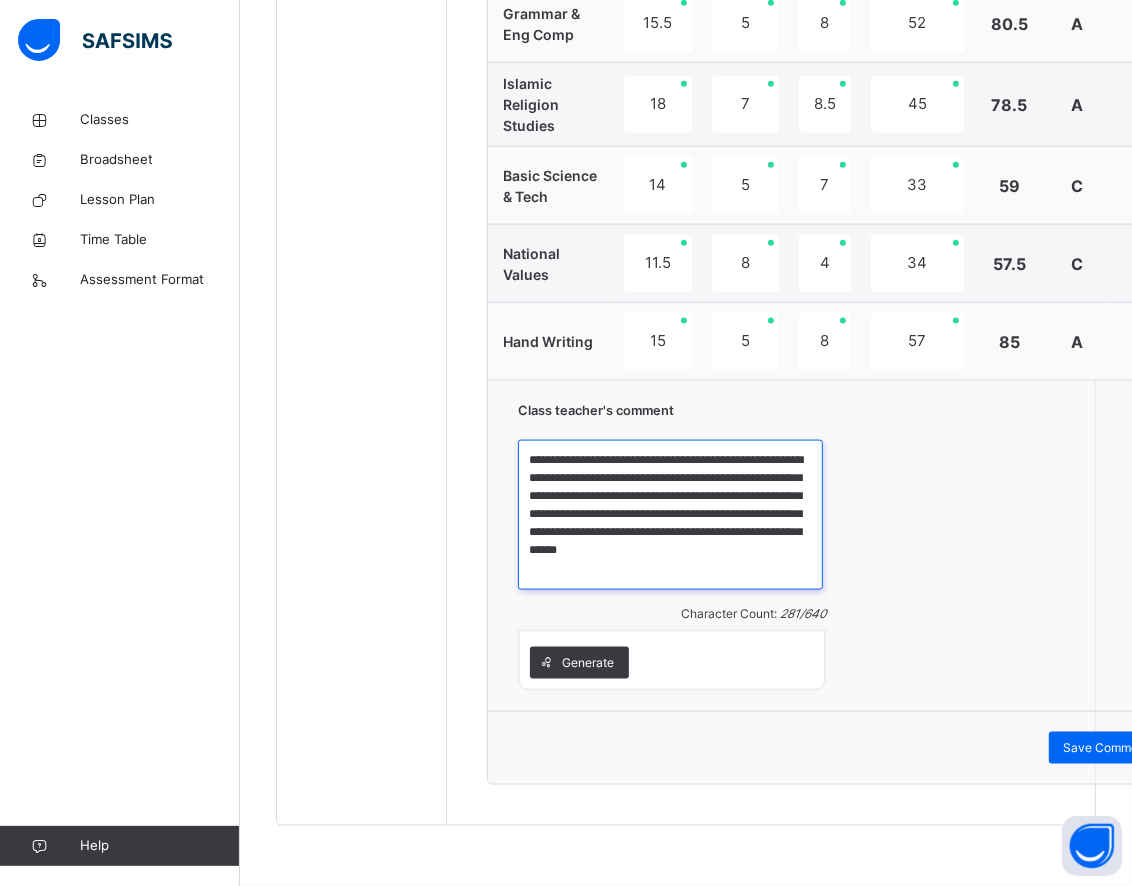 click on "**********" at bounding box center [670, 515] 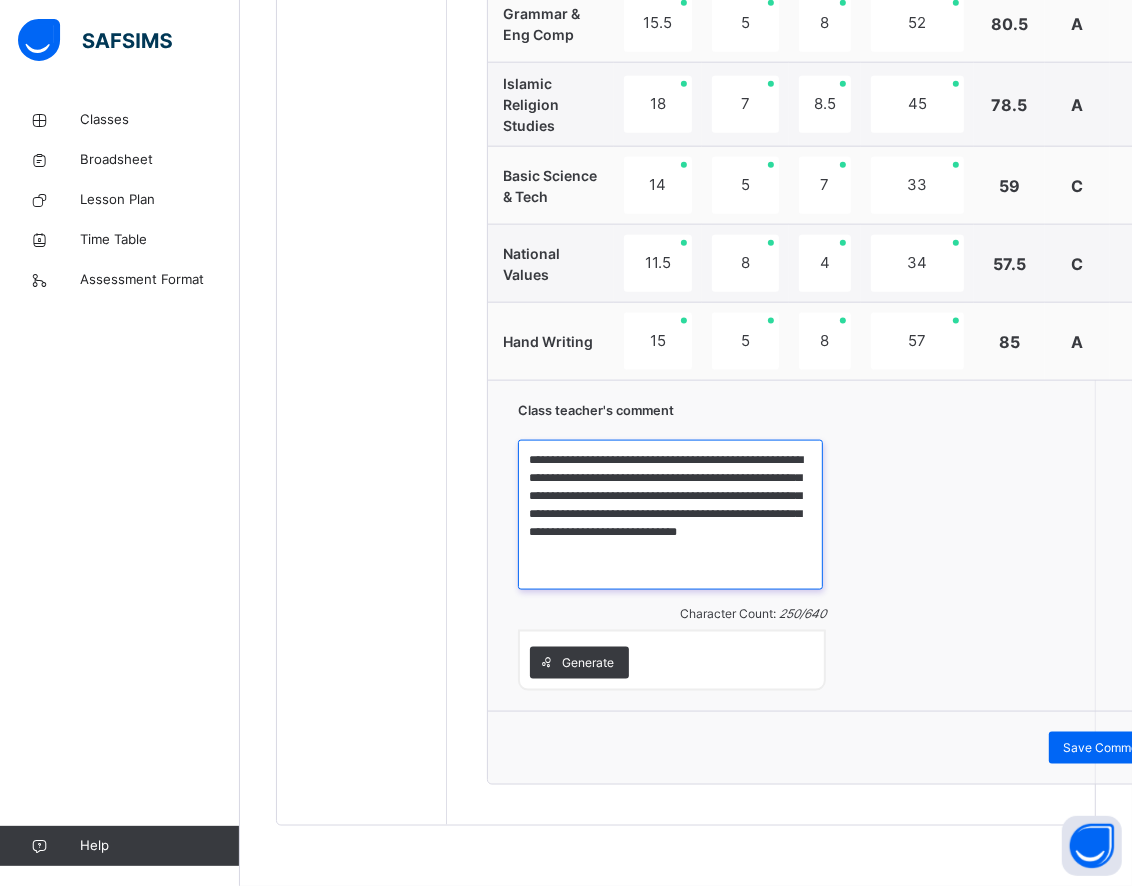 click on "**********" at bounding box center (670, 515) 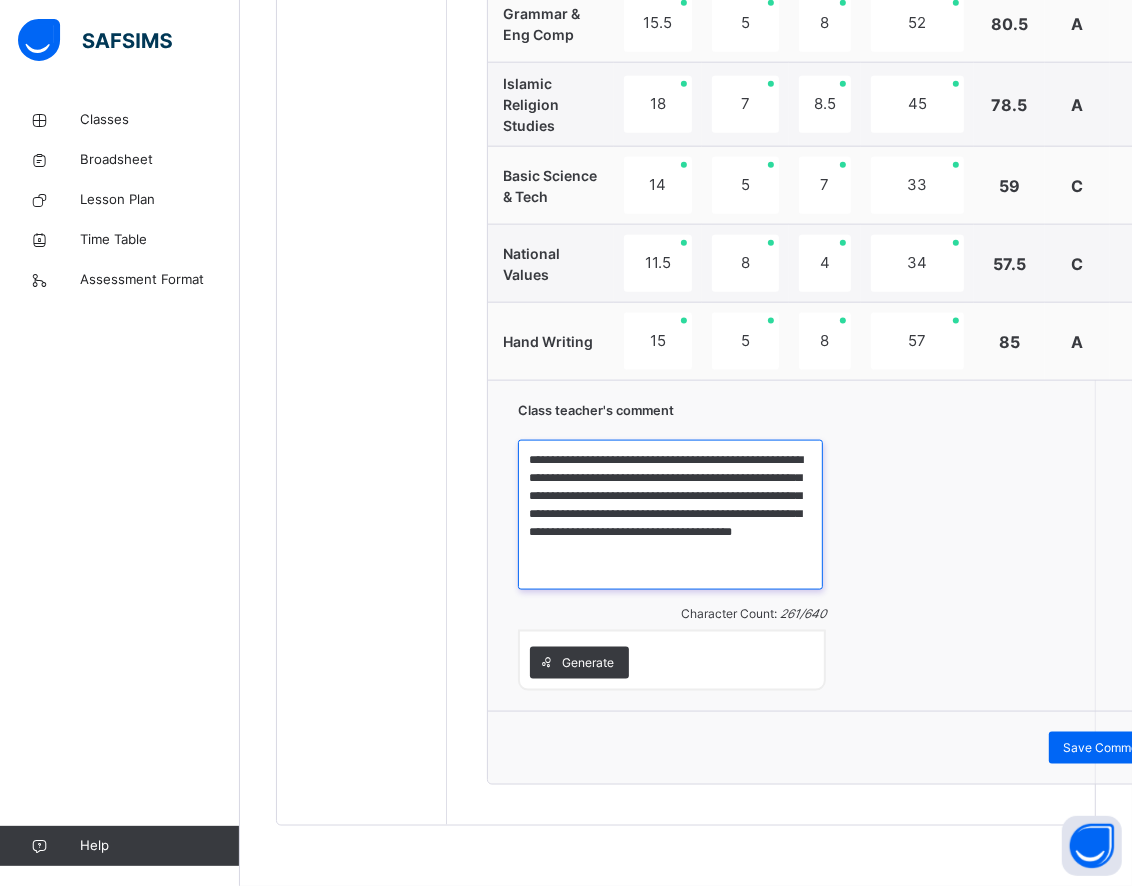 click on "**********" at bounding box center [670, 515] 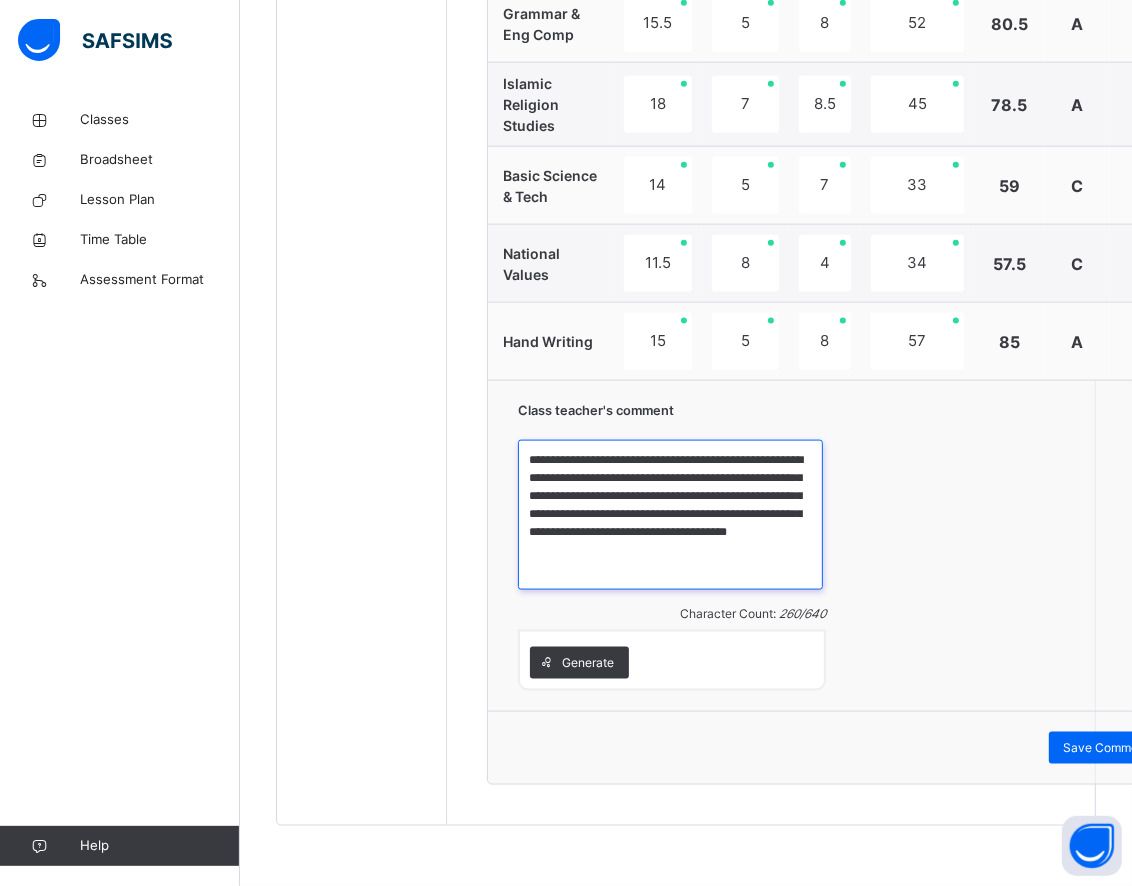click on "**********" at bounding box center [670, 515] 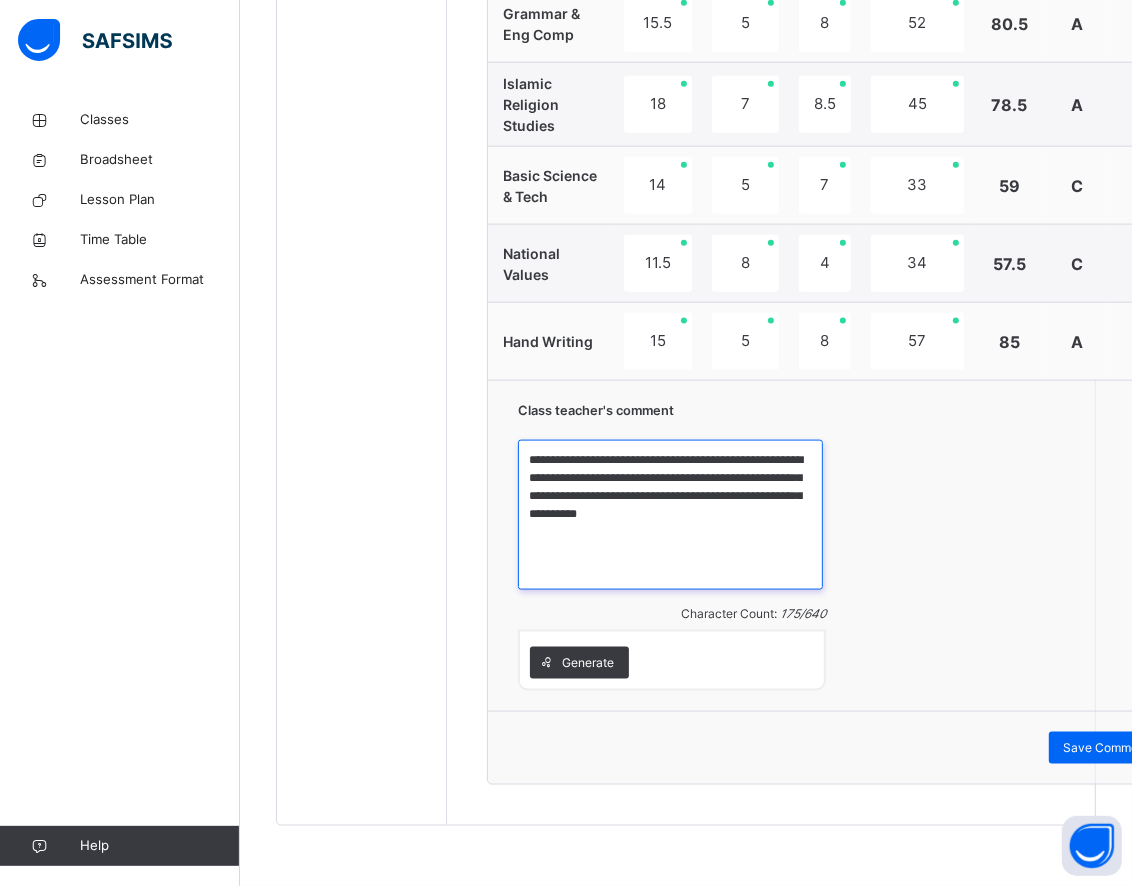 click on "**********" at bounding box center [670, 515] 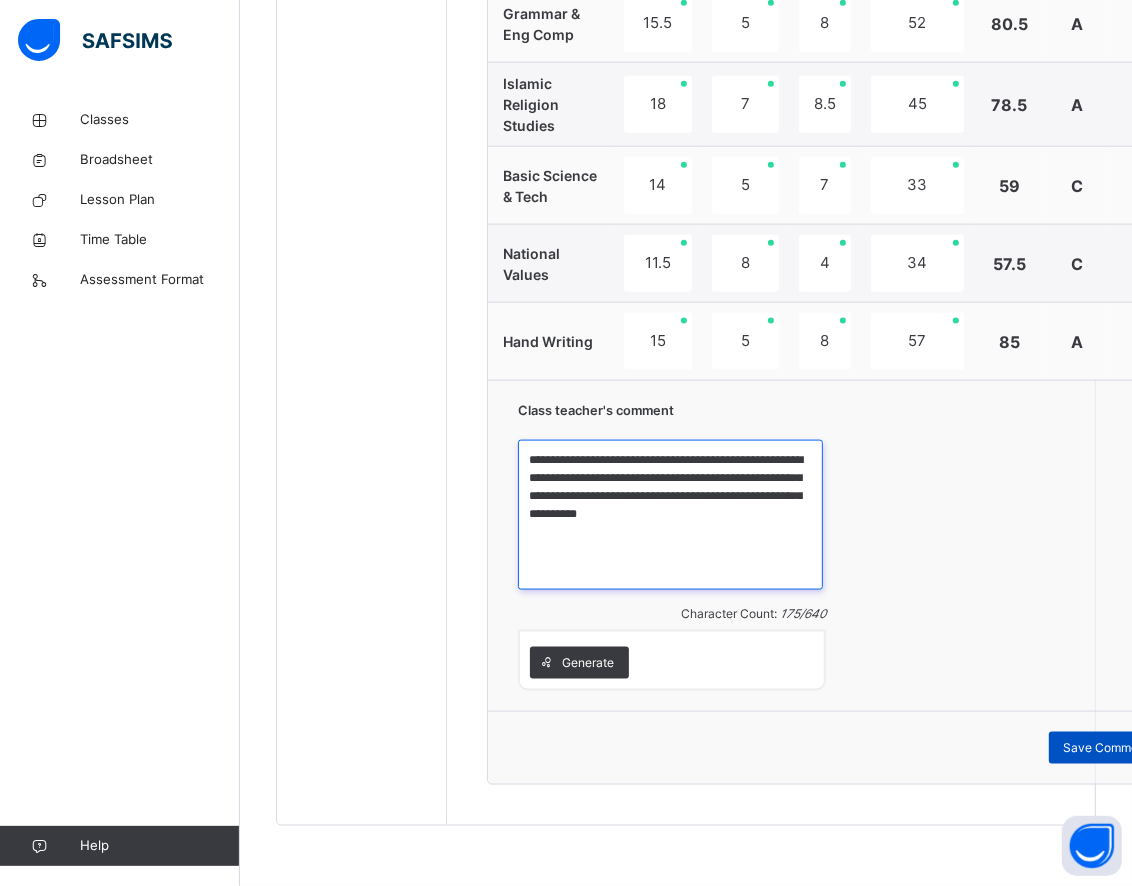 type on "**********" 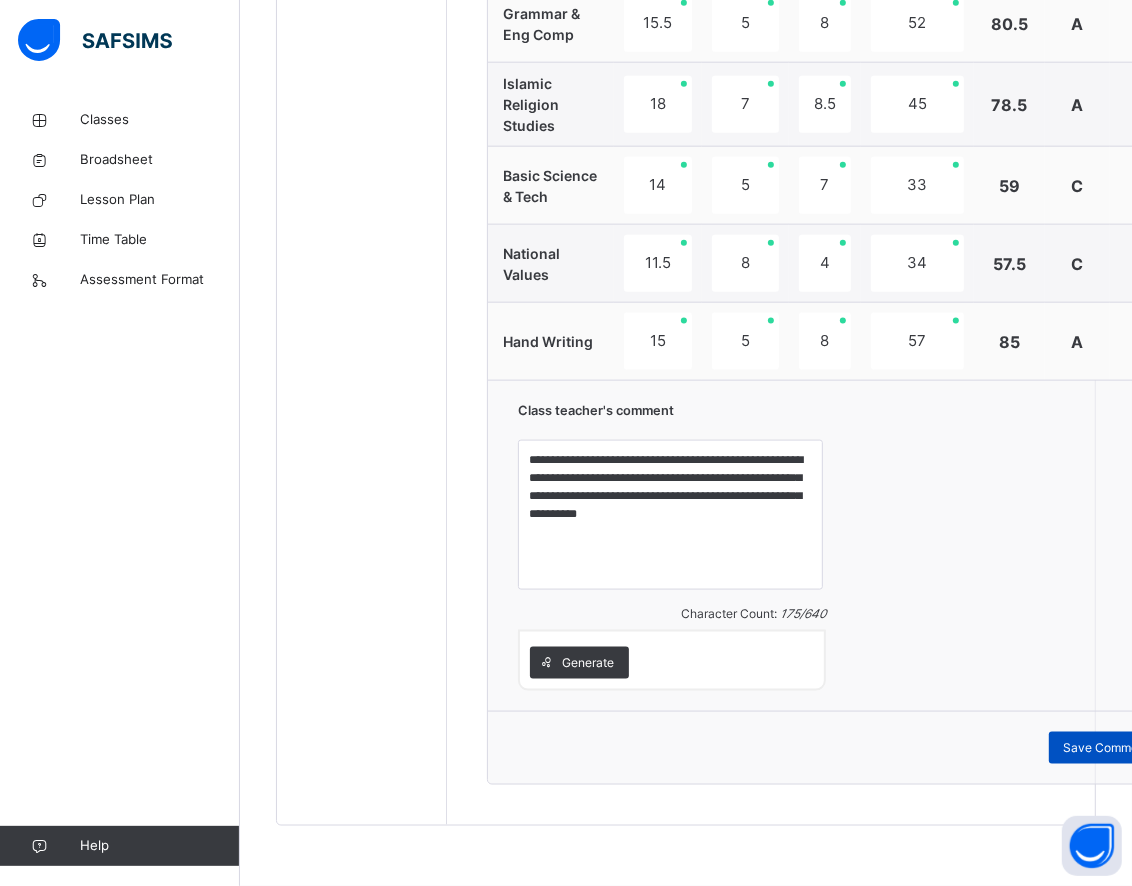 click on "Save Comment" at bounding box center (1107, 748) 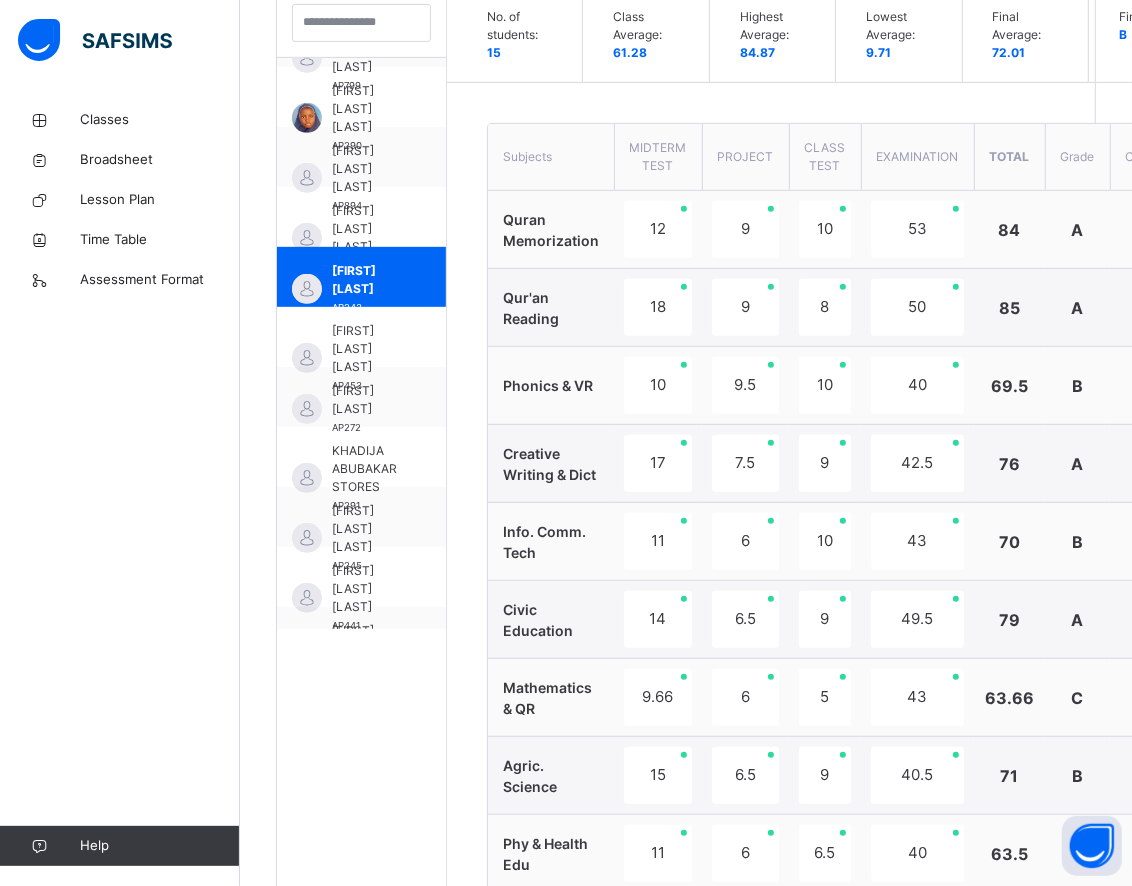 scroll, scrollTop: 605, scrollLeft: 0, axis: vertical 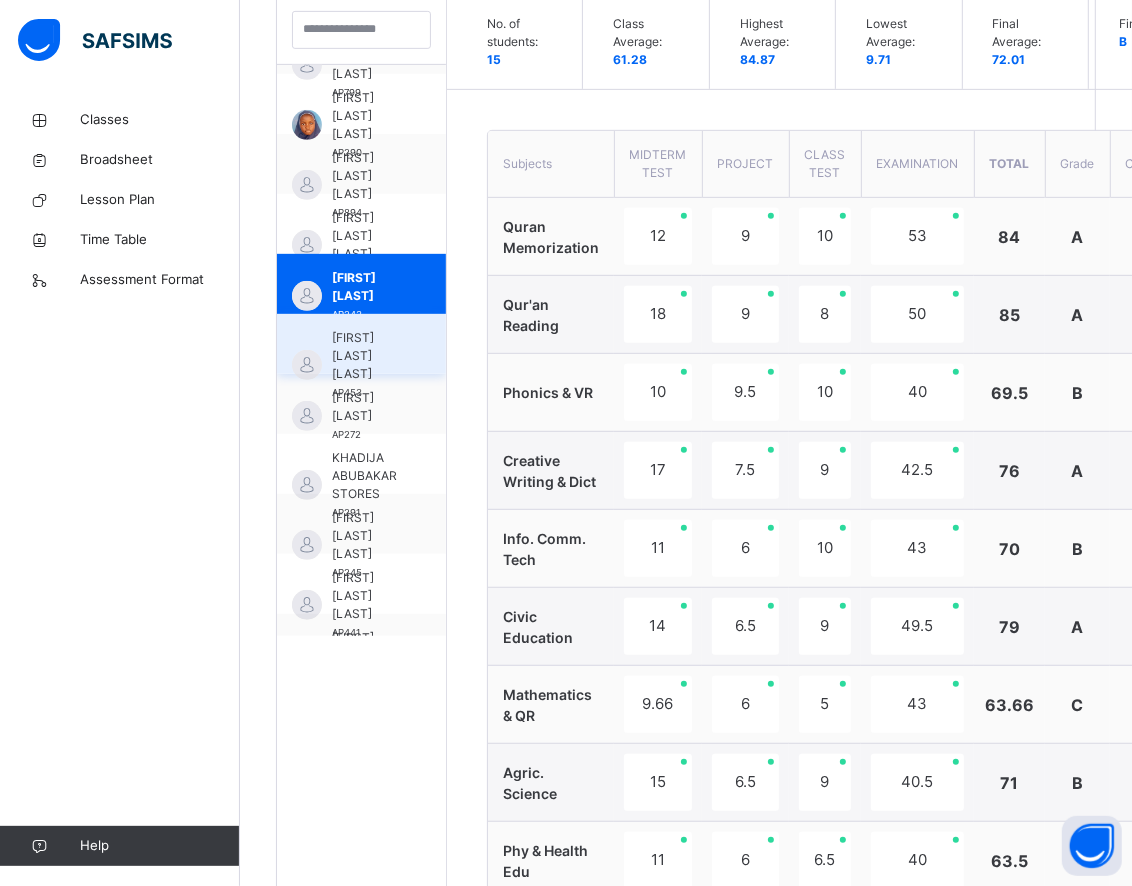 click on "[FIRST] [LAST] [LAST]" at bounding box center [366, 356] 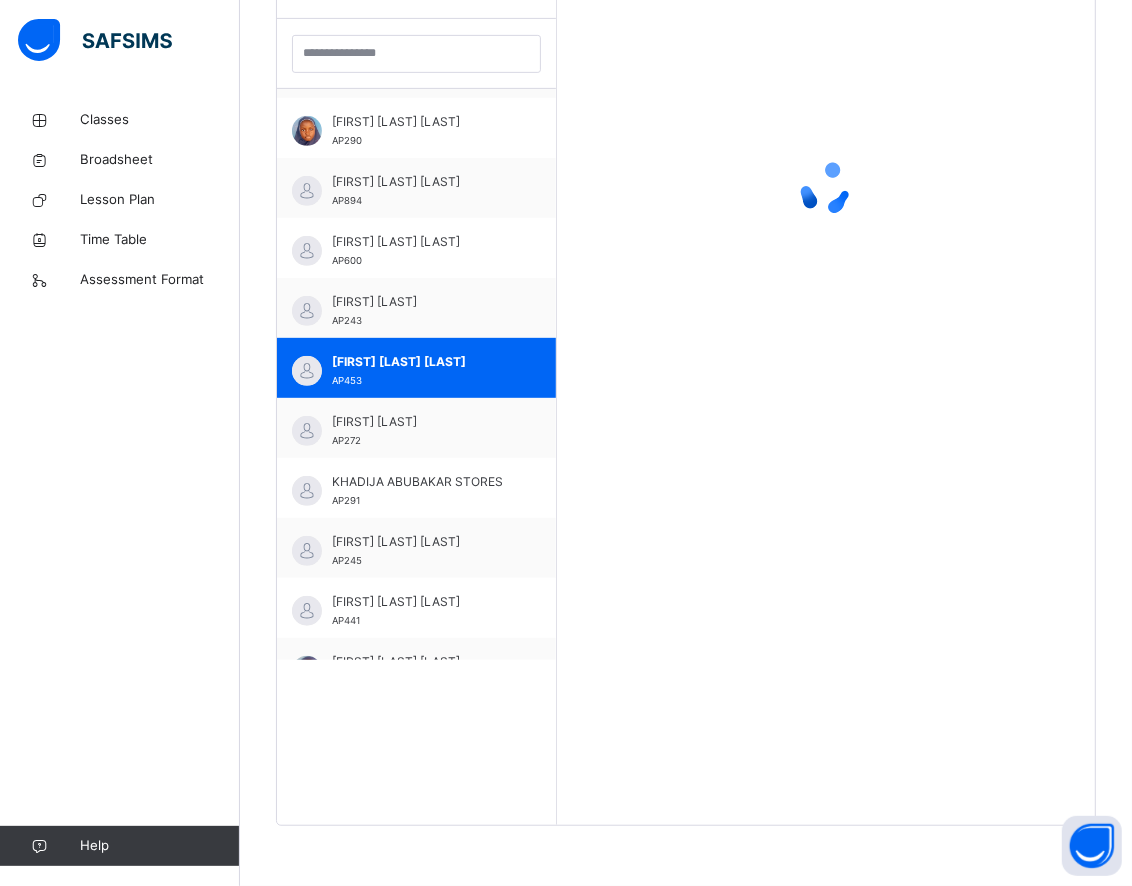 scroll, scrollTop: 581, scrollLeft: 0, axis: vertical 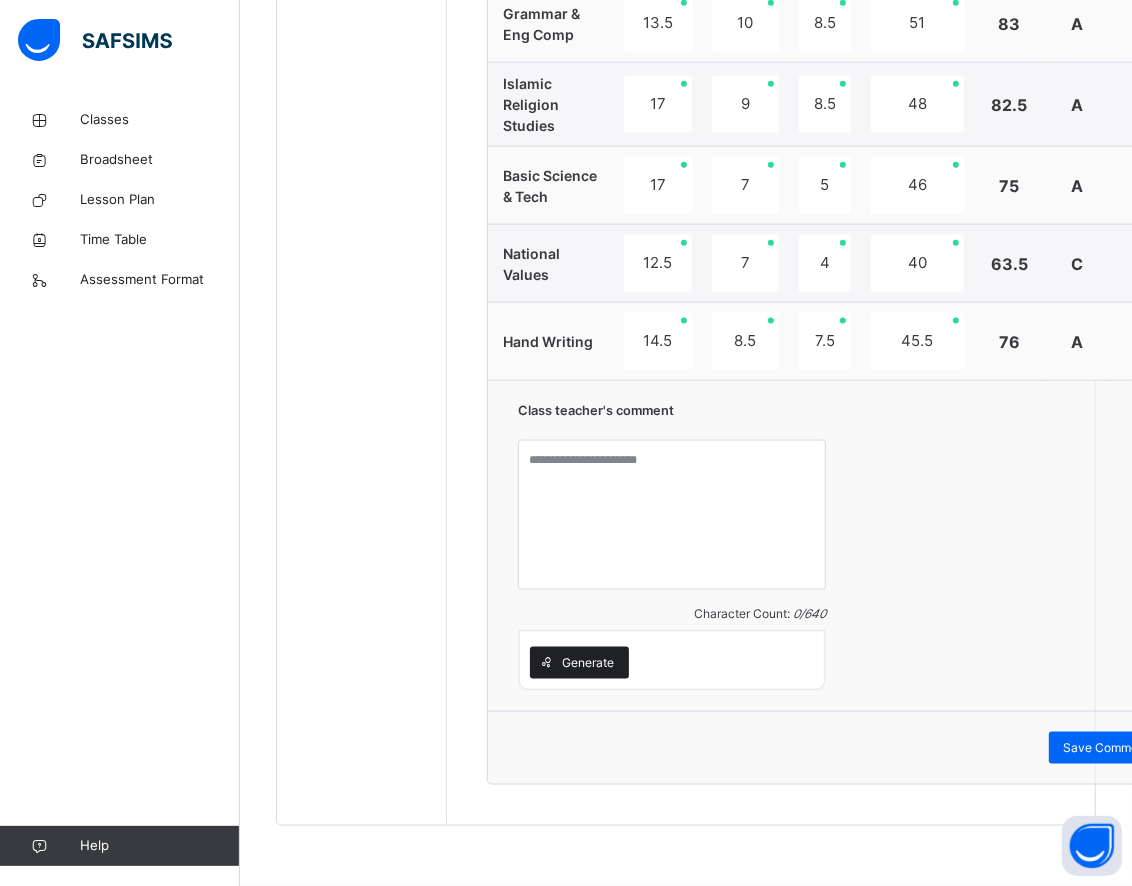 click on "Generate" at bounding box center (588, 663) 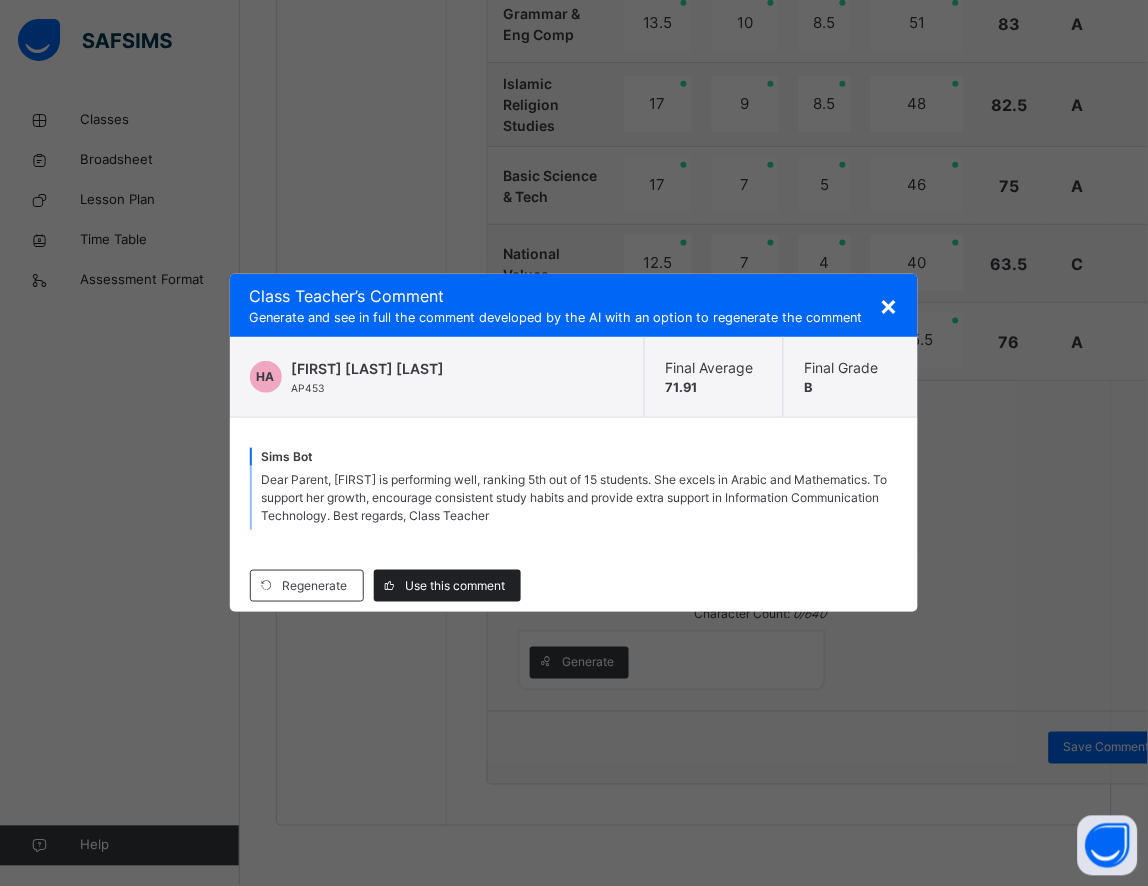 click on "Use this comment" at bounding box center [456, 586] 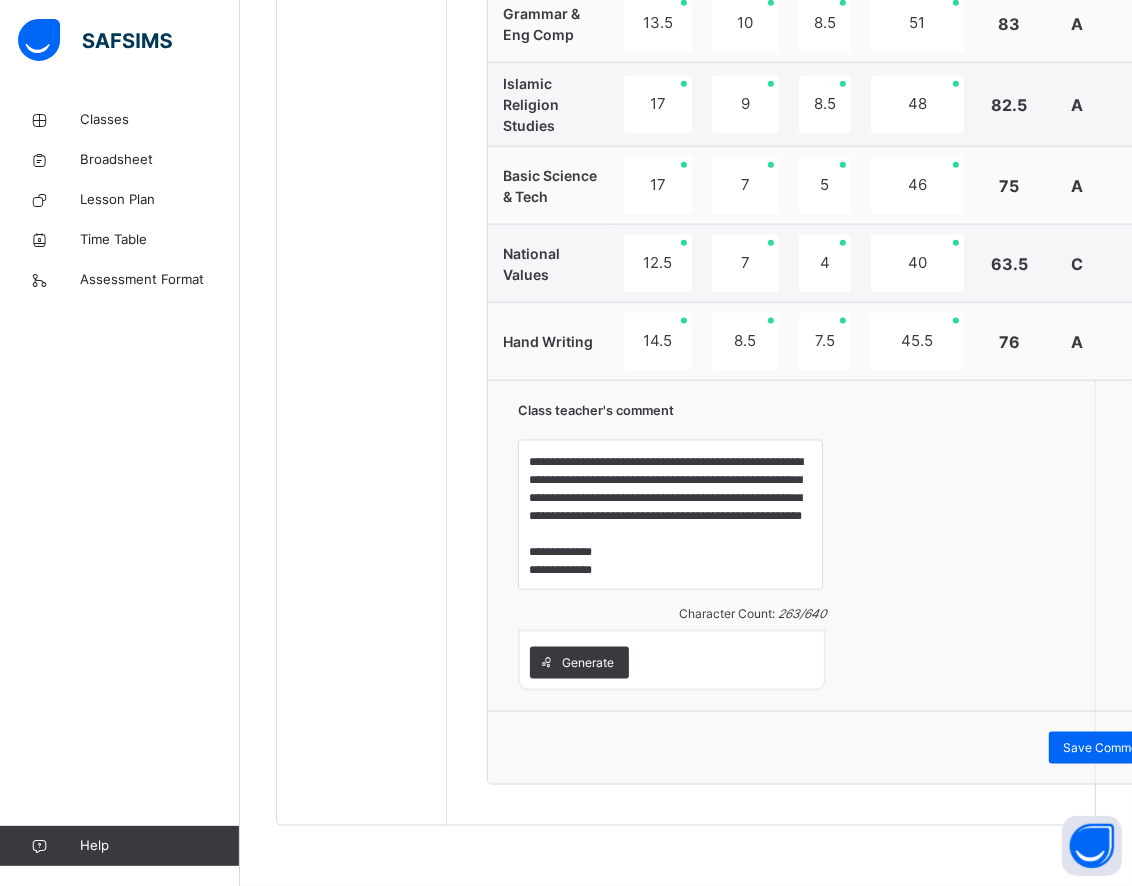 scroll, scrollTop: 70, scrollLeft: 0, axis: vertical 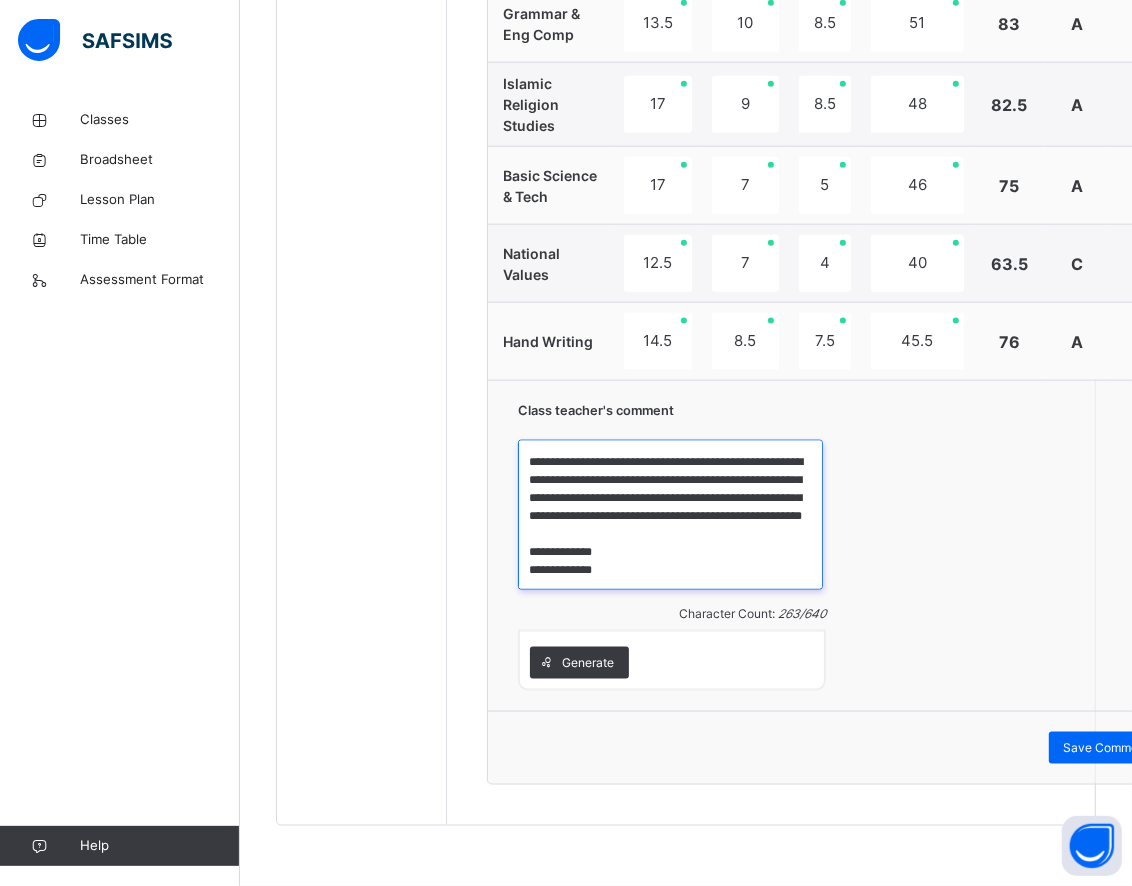 drag, startPoint x: 633, startPoint y: 576, endPoint x: 528, endPoint y: 536, distance: 112.36102 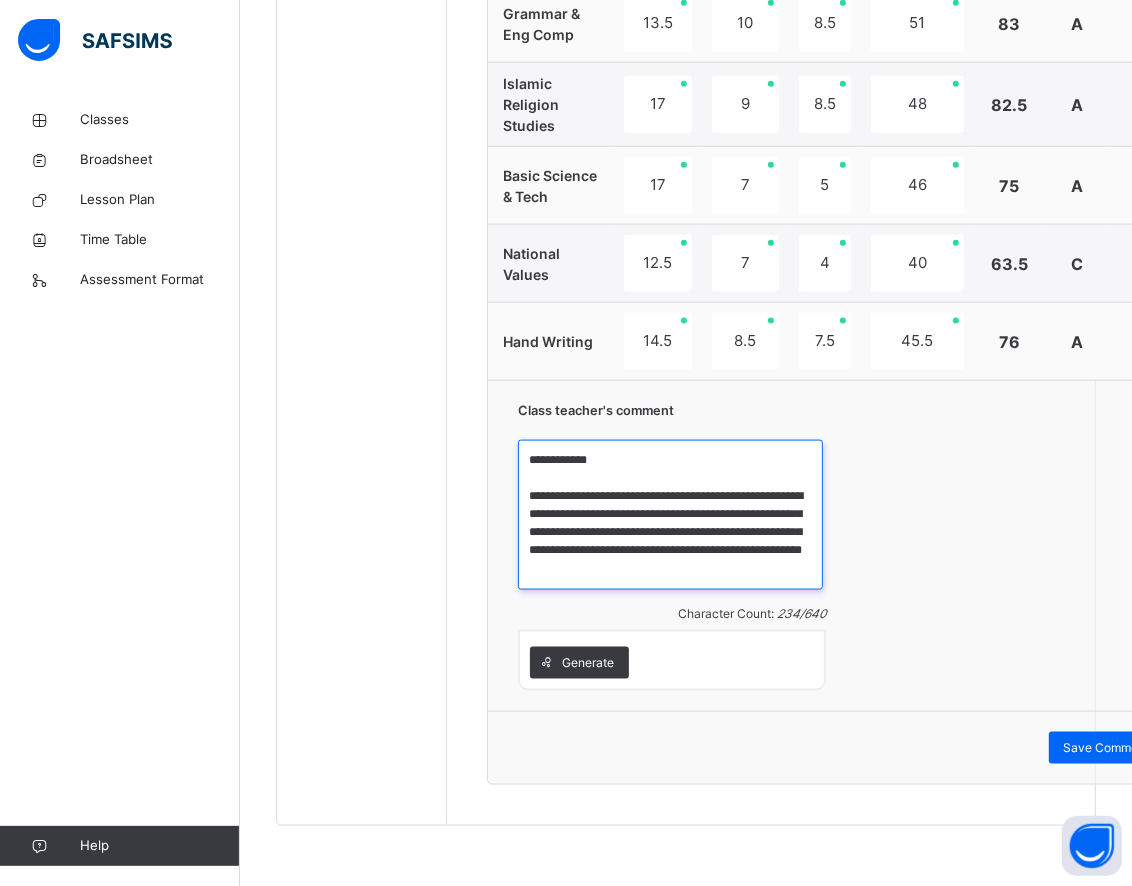 scroll, scrollTop: 0, scrollLeft: 0, axis: both 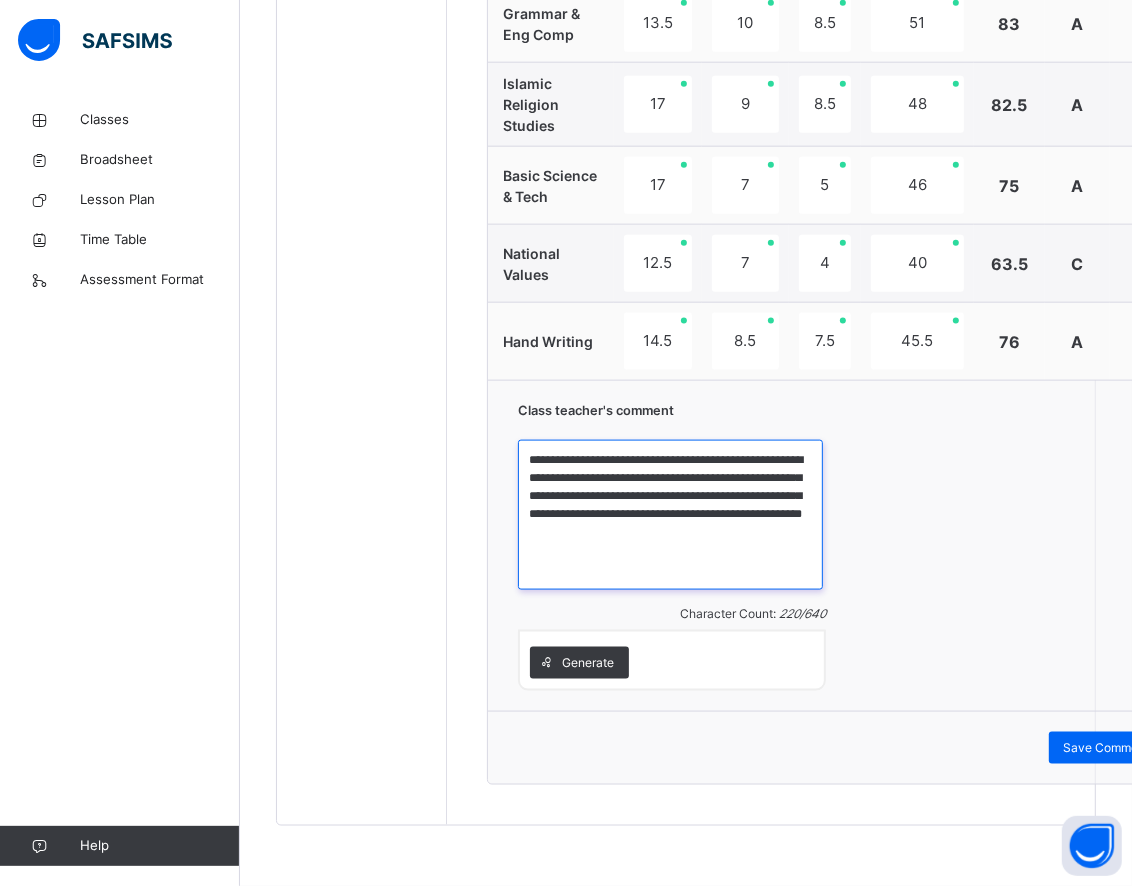 click on "**********" at bounding box center (670, 515) 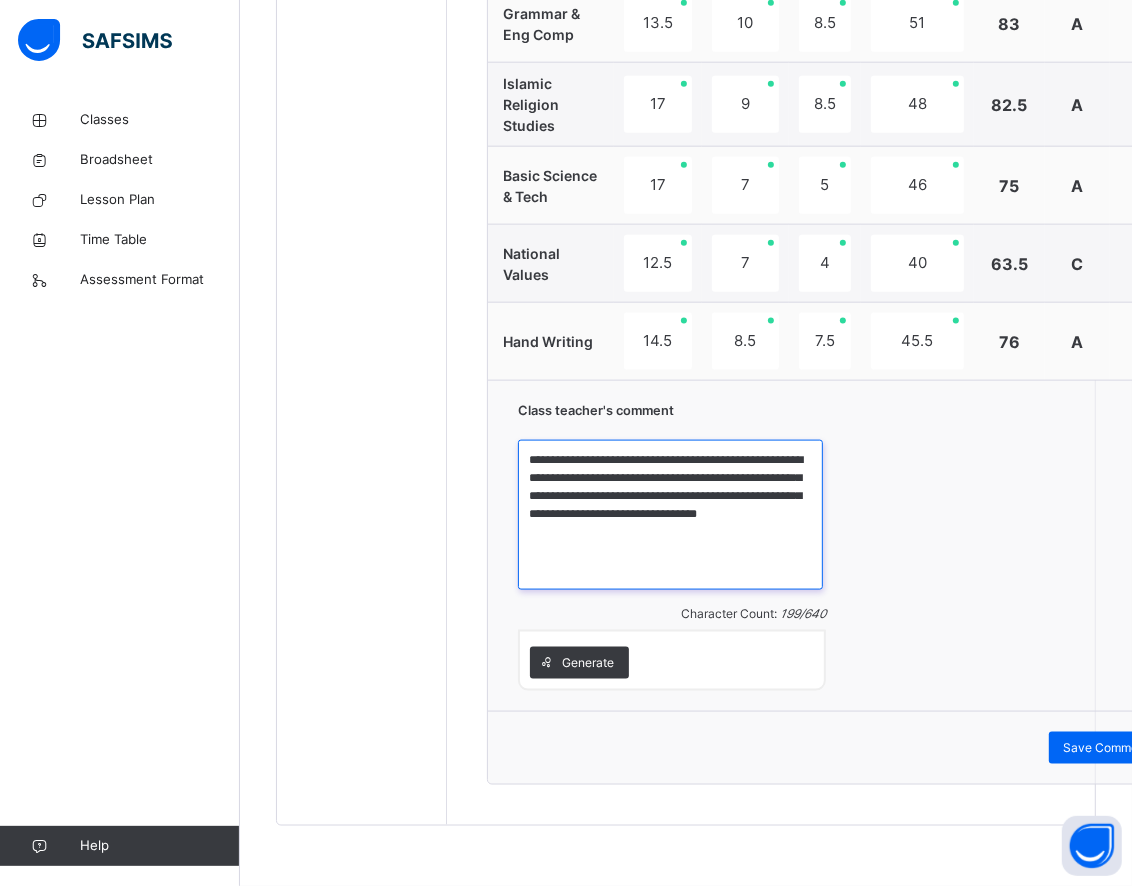click on "**********" at bounding box center (670, 515) 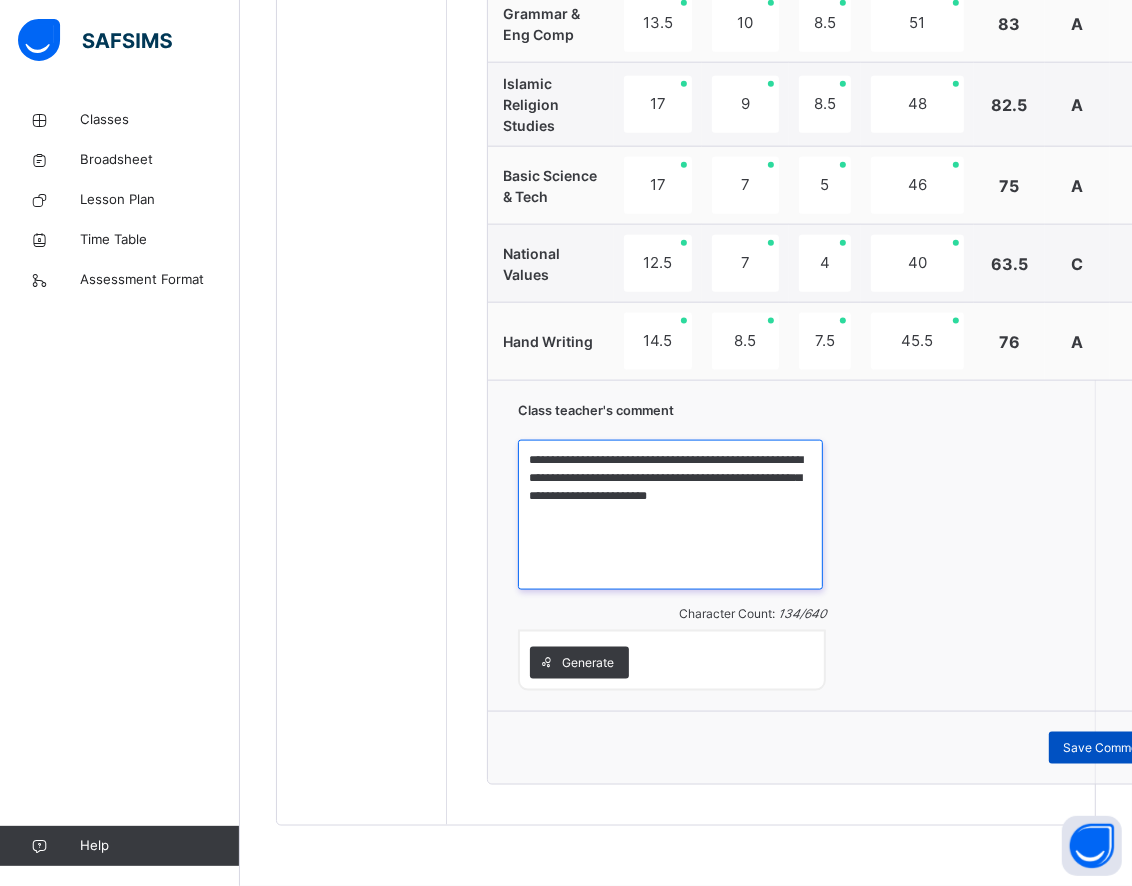 type on "**********" 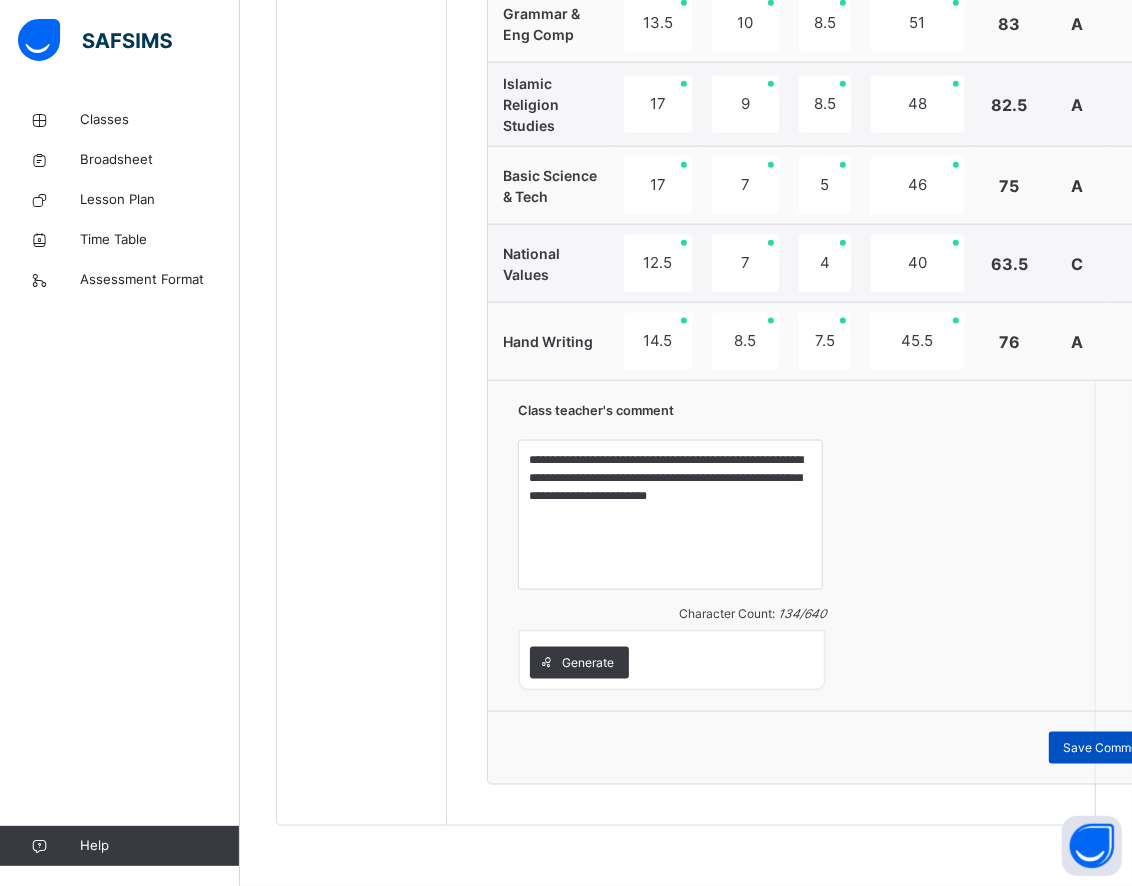 click on "Save Comment" at bounding box center (1107, 748) 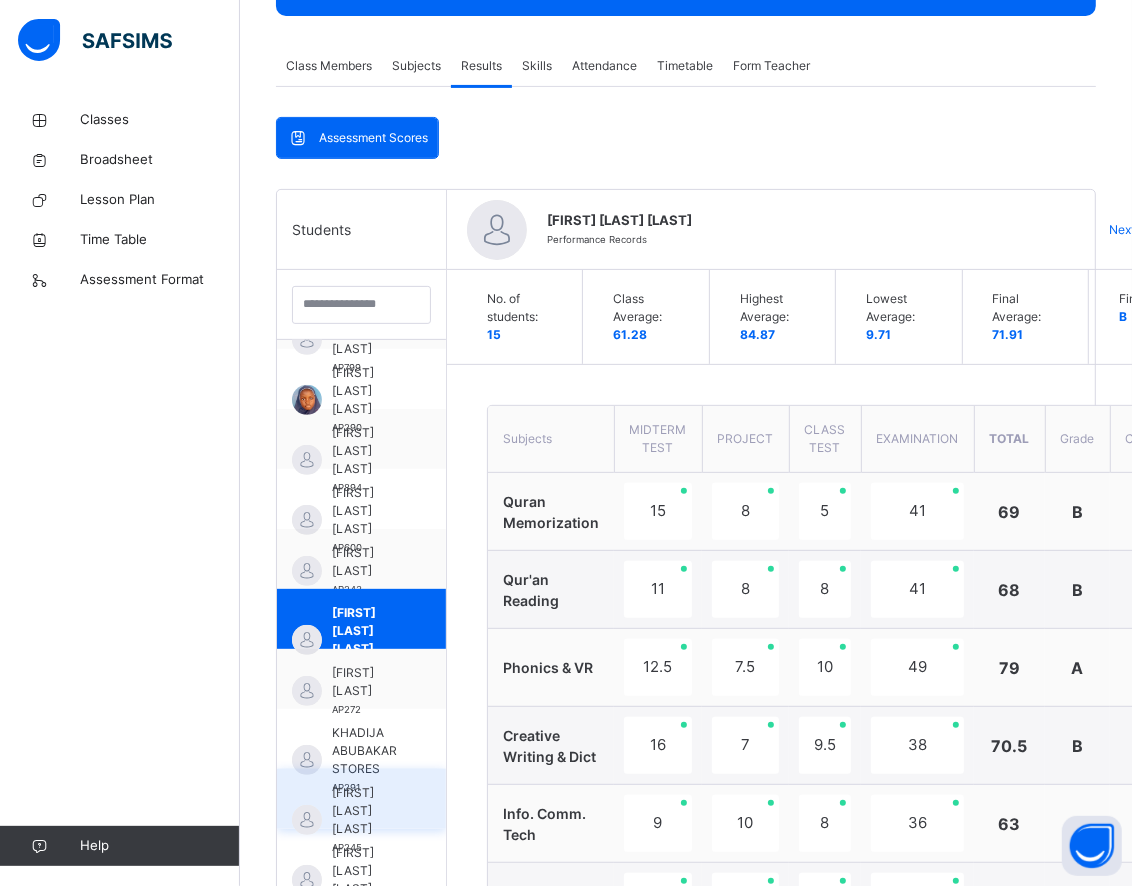 scroll, scrollTop: 555, scrollLeft: 0, axis: vertical 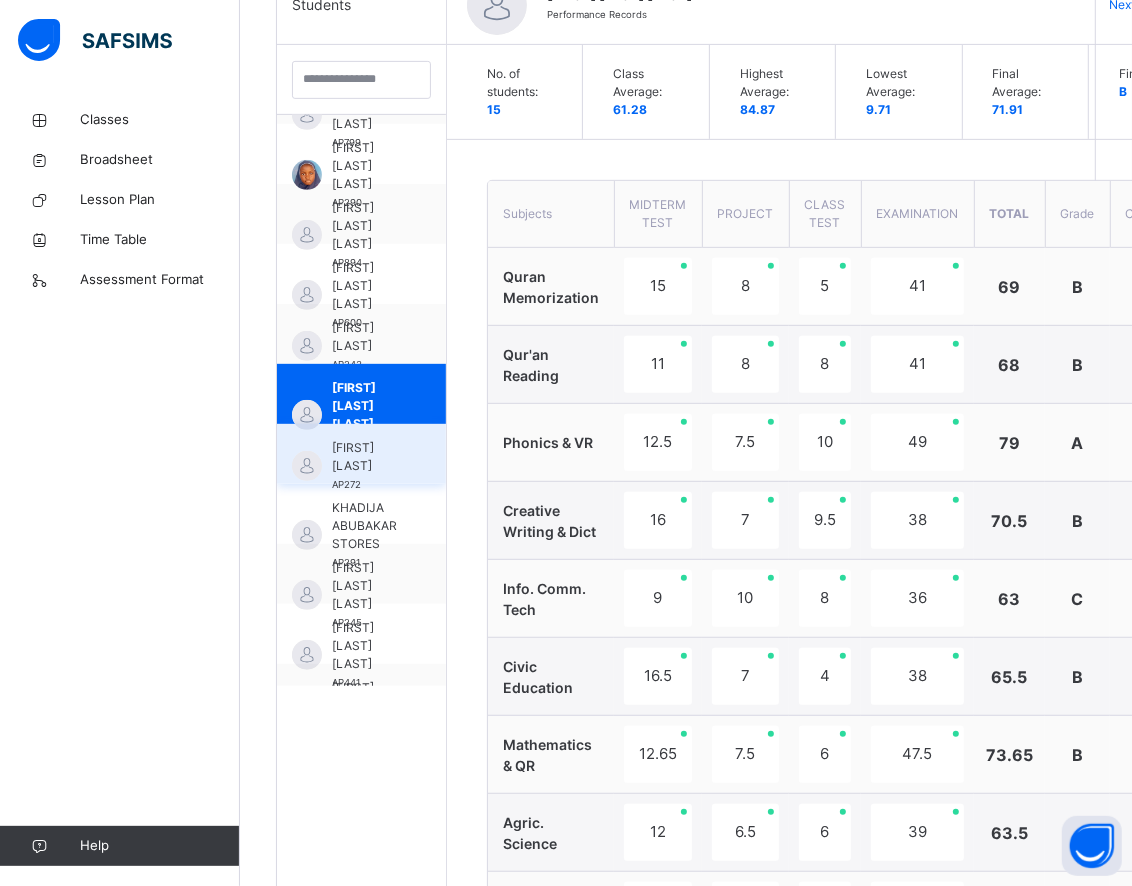 click on "[FIRST]  [LAST]" at bounding box center (366, 457) 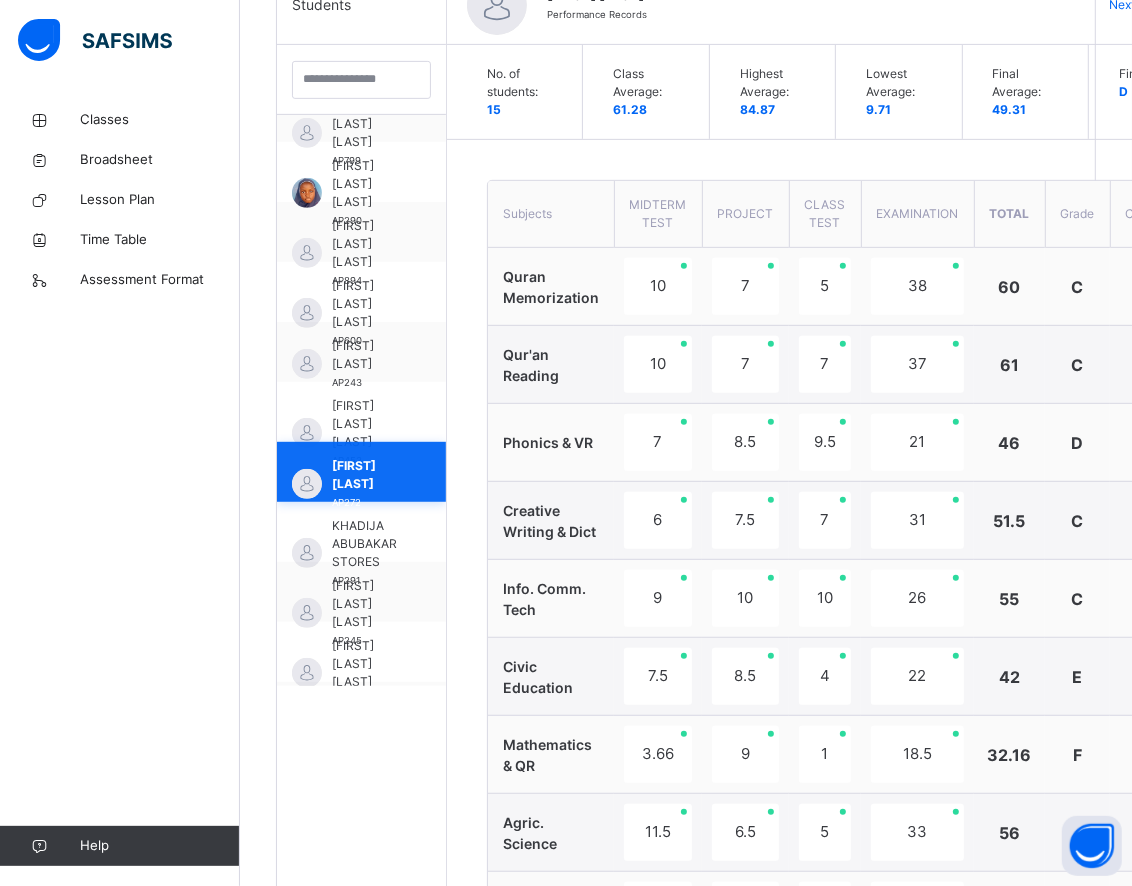 scroll, scrollTop: 111, scrollLeft: 0, axis: vertical 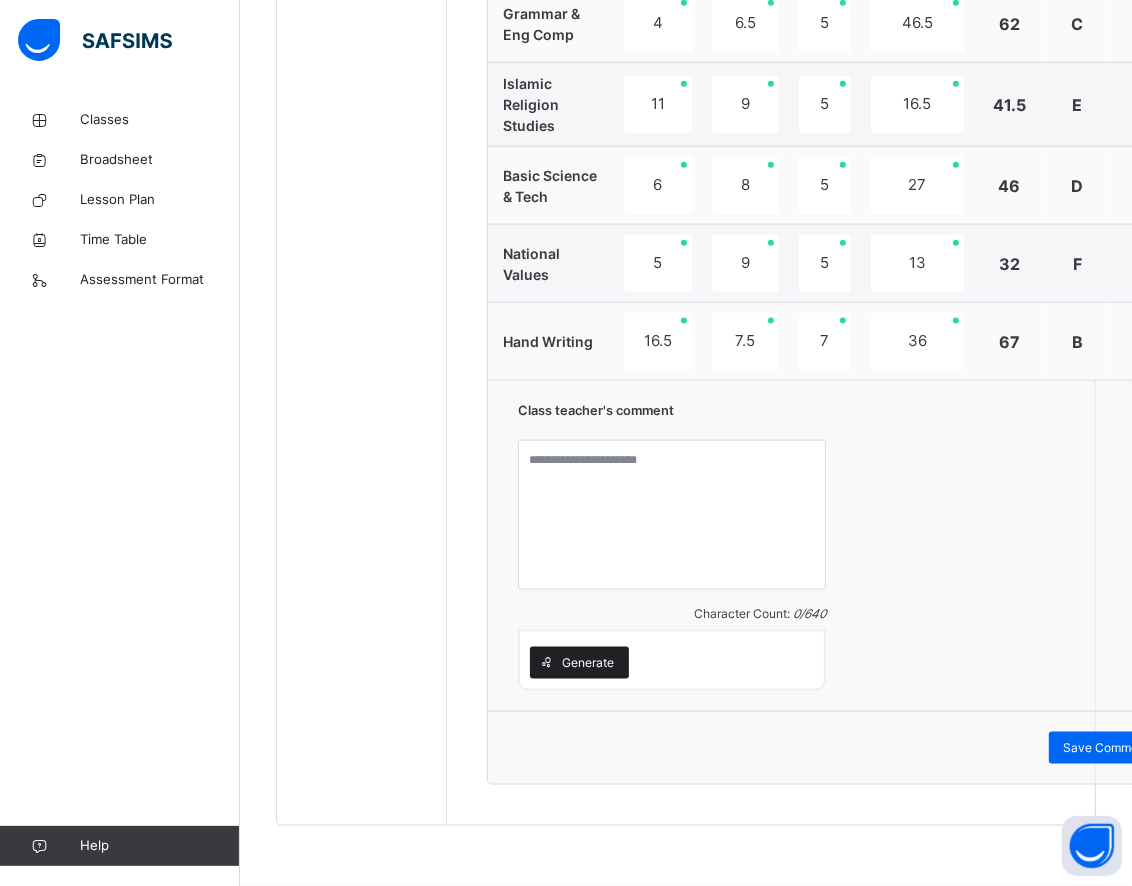 click on "Generate" at bounding box center [588, 663] 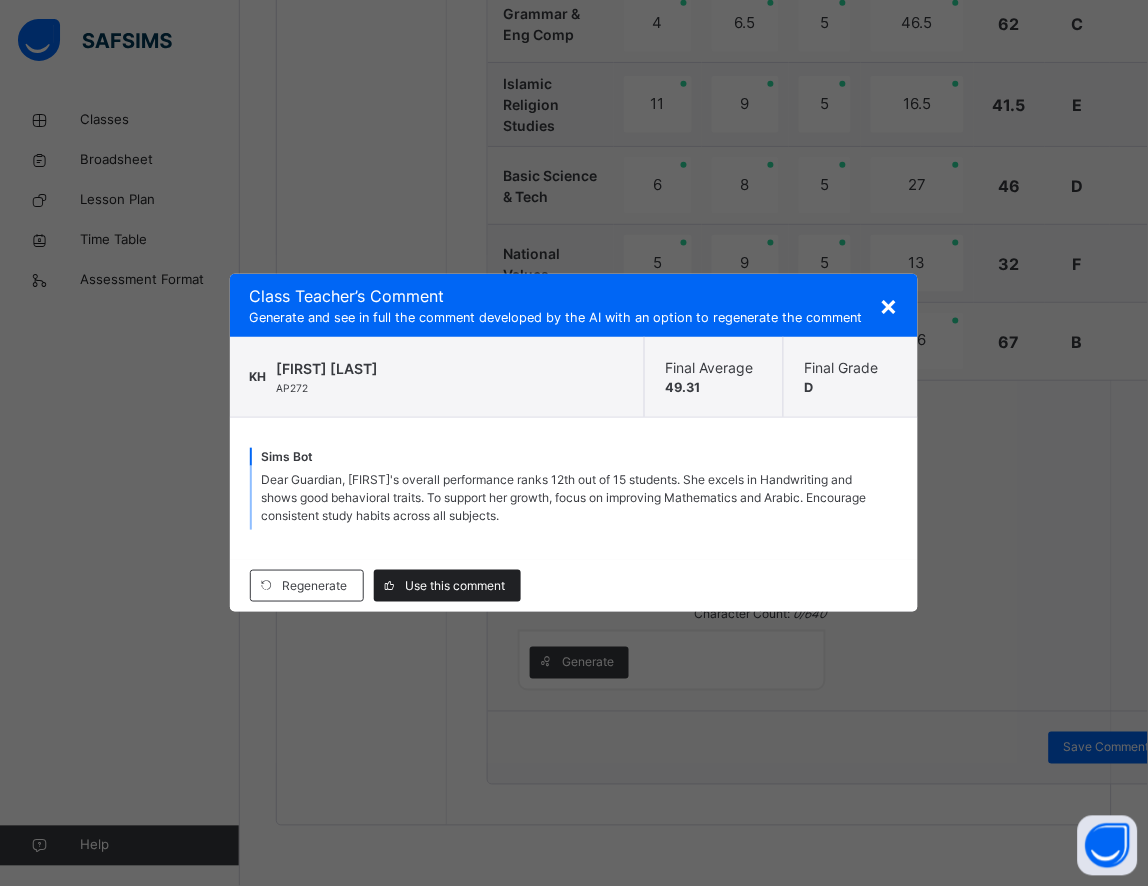 click on "Use this comment" at bounding box center [447, 586] 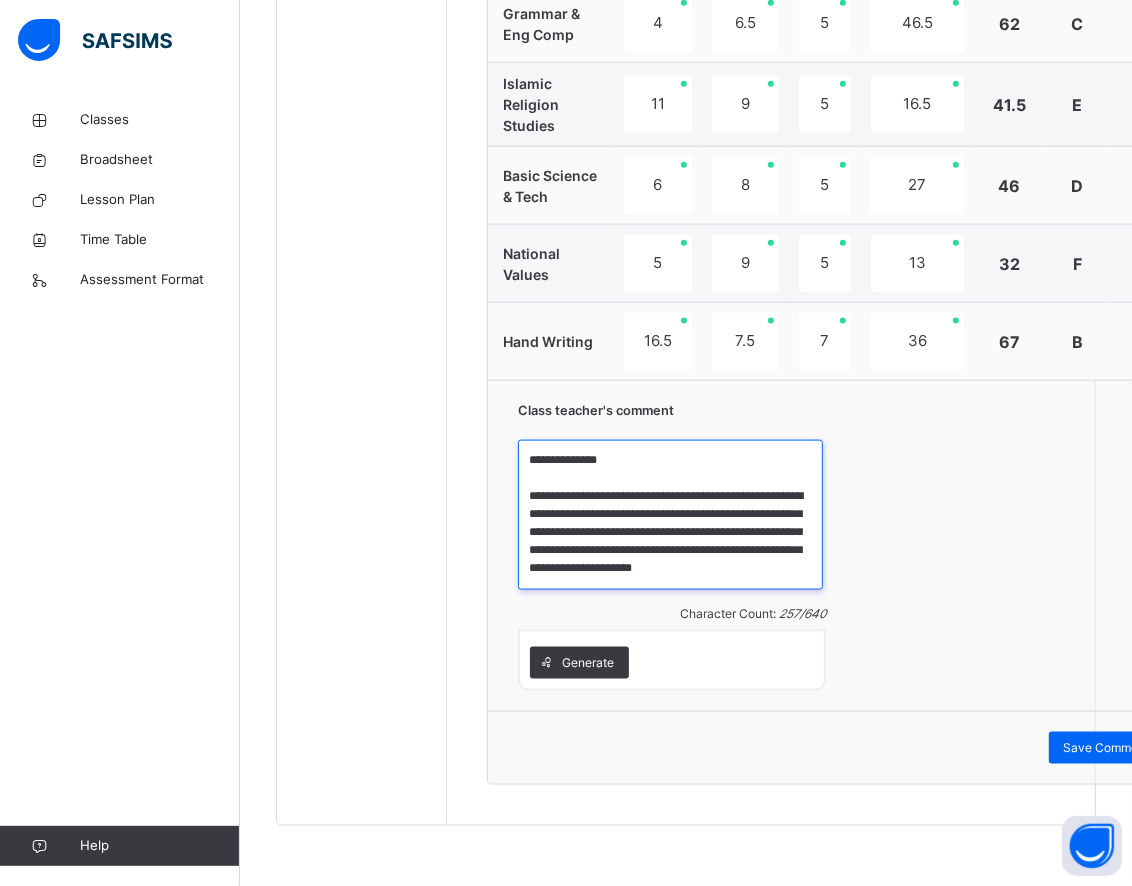 click on "**********" at bounding box center (670, 515) 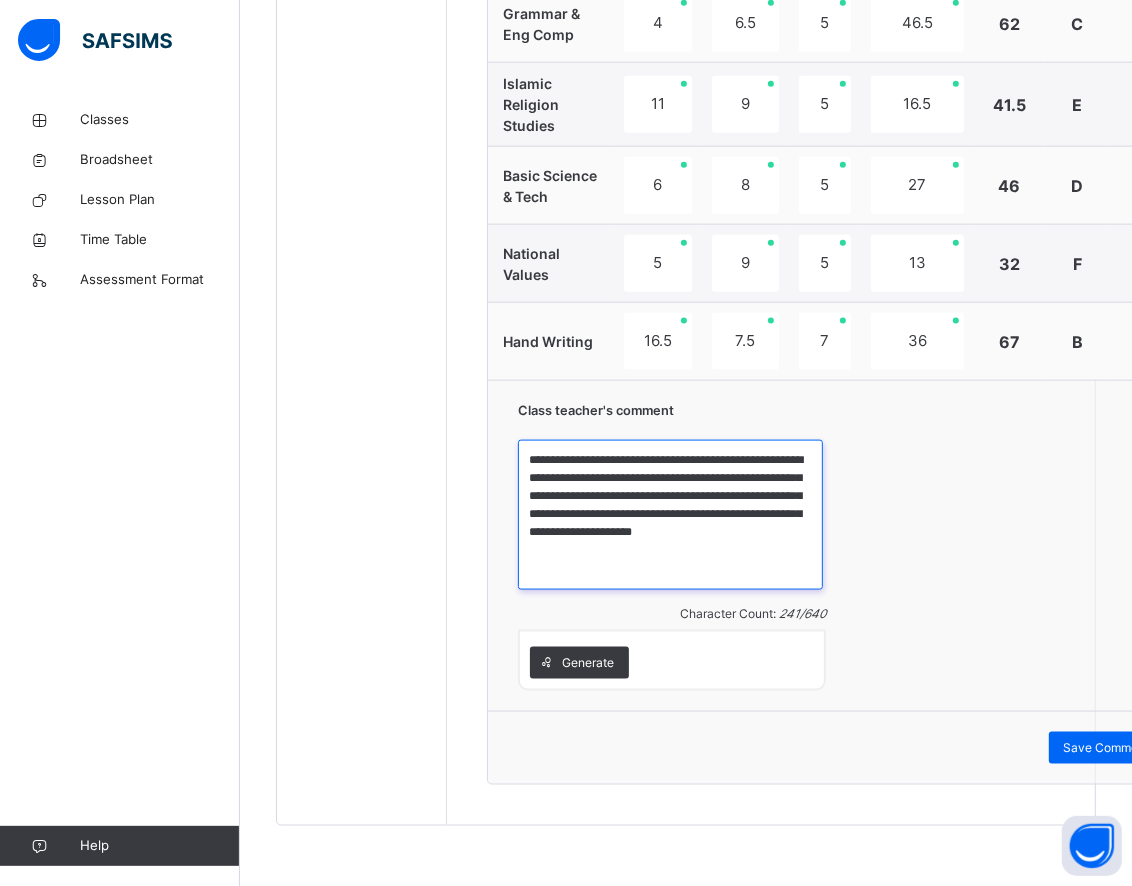 click on "**********" at bounding box center (670, 515) 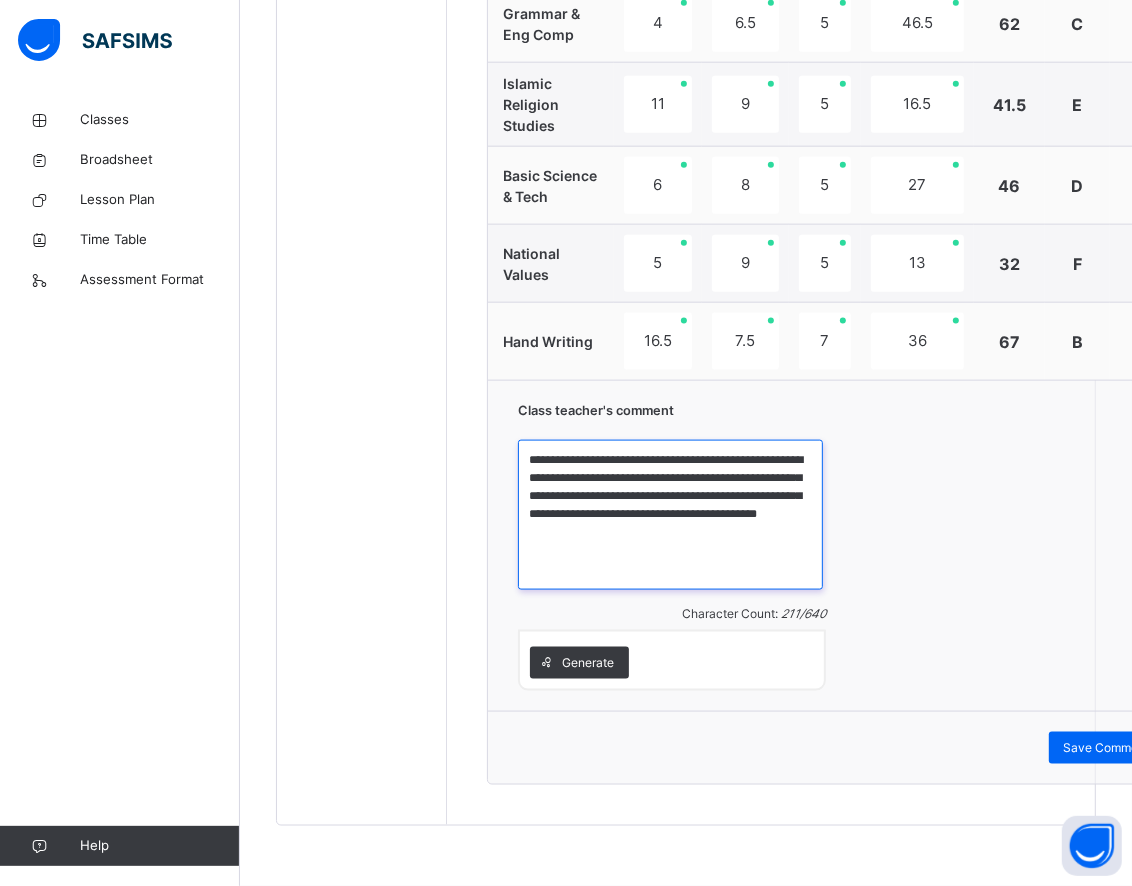 click on "**********" at bounding box center (670, 515) 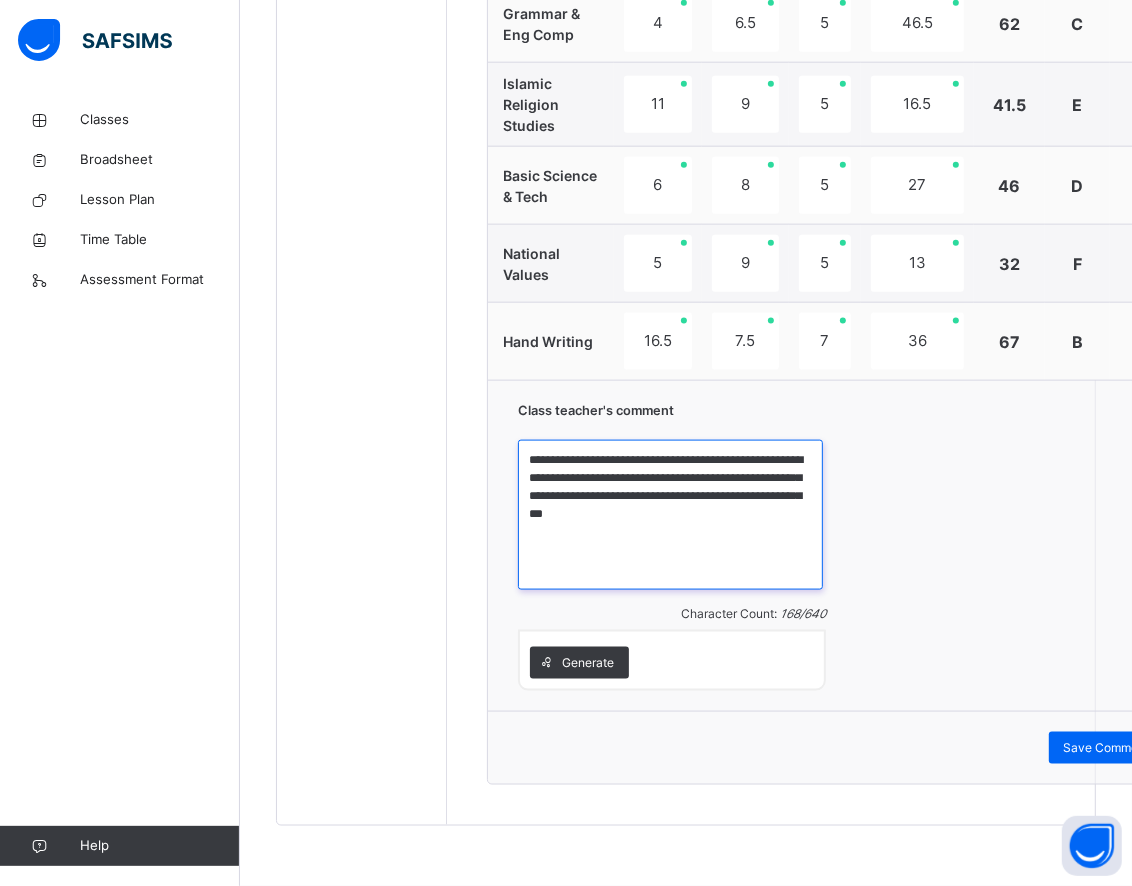 click on "**********" at bounding box center (670, 515) 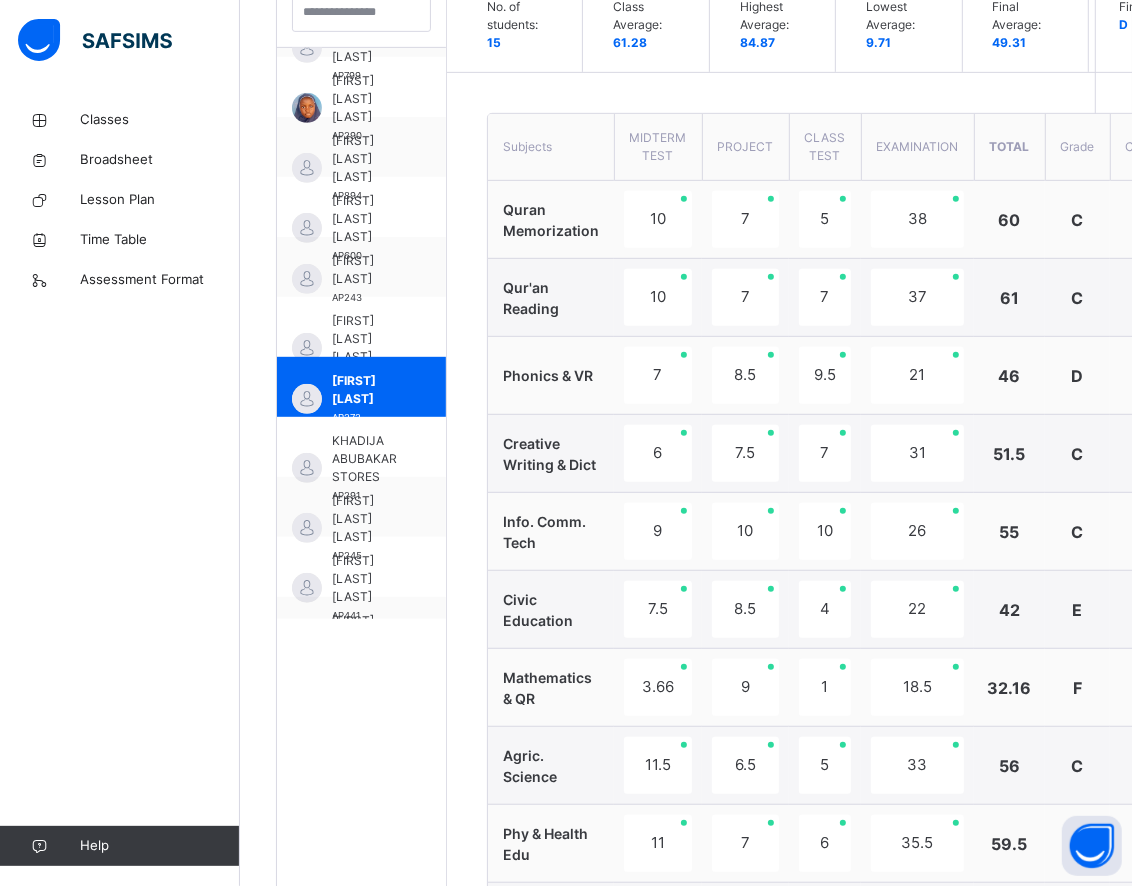 scroll, scrollTop: 605, scrollLeft: 0, axis: vertical 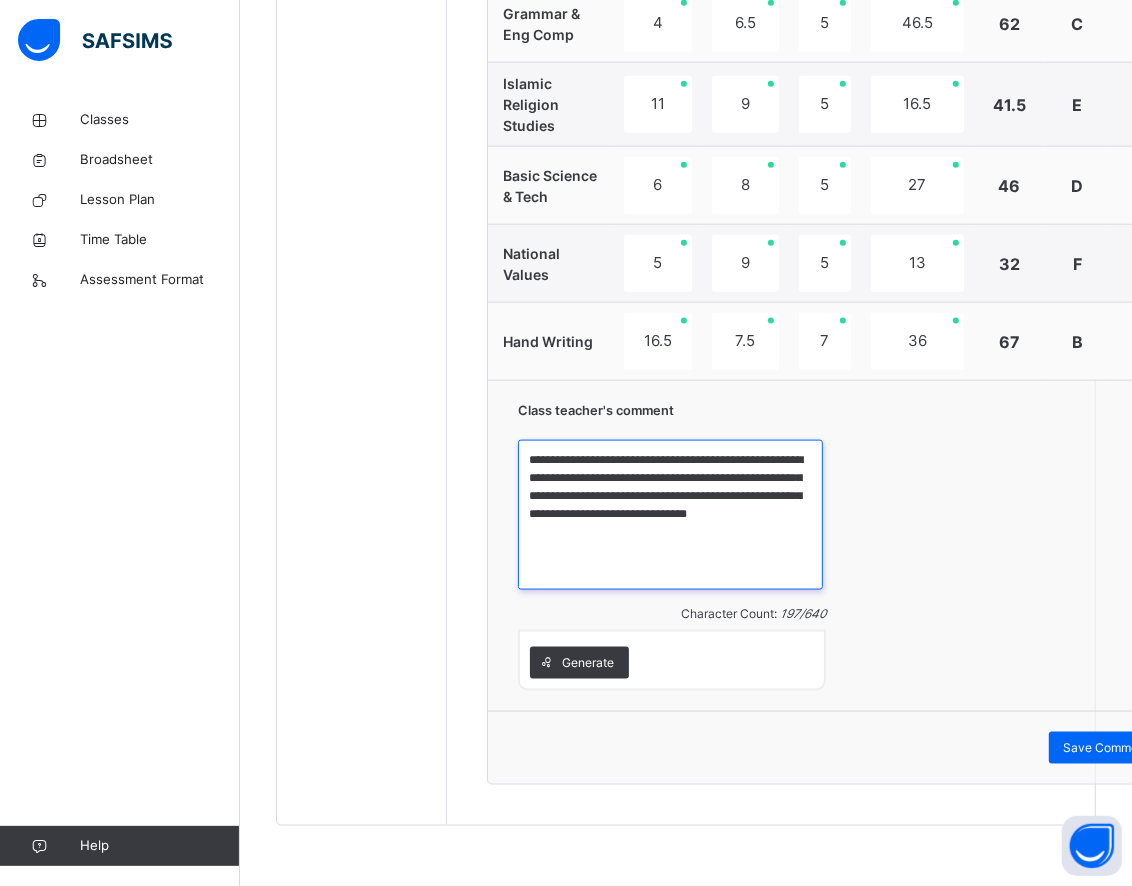 click on "**********" at bounding box center [670, 515] 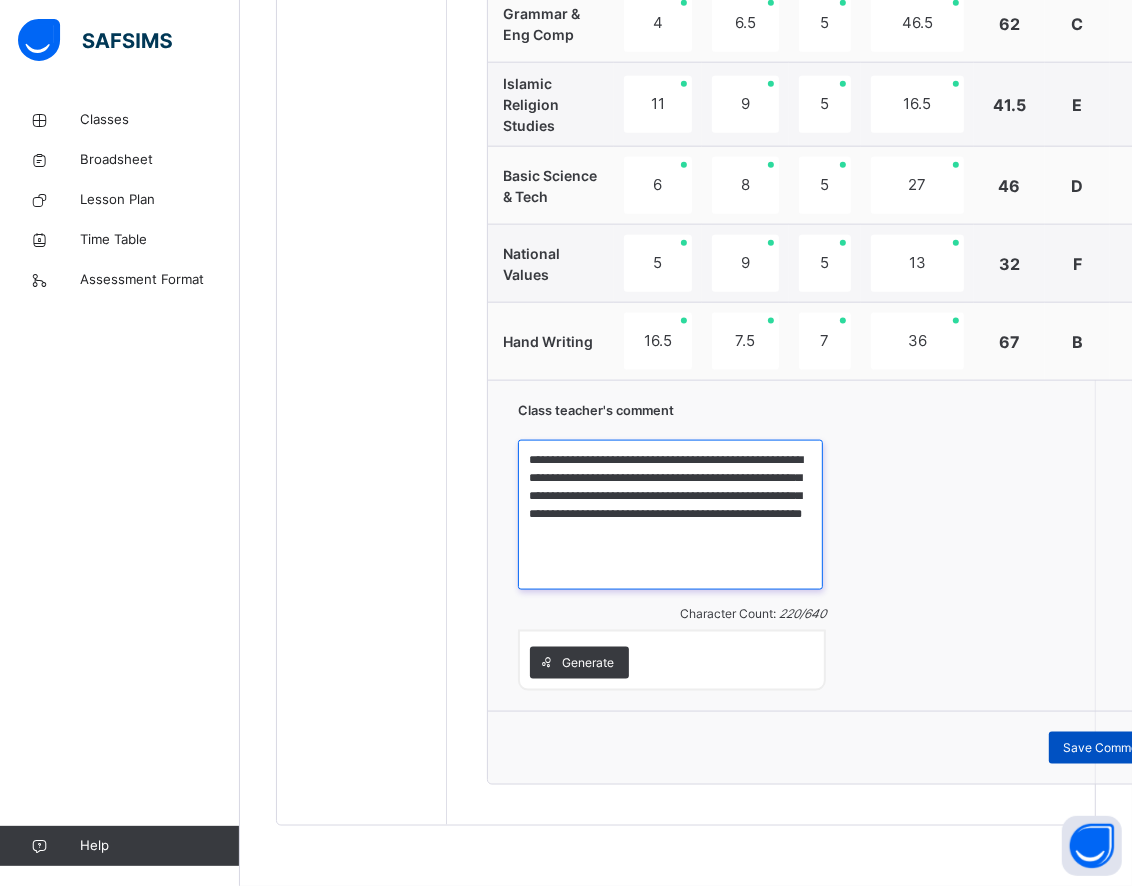 type on "**********" 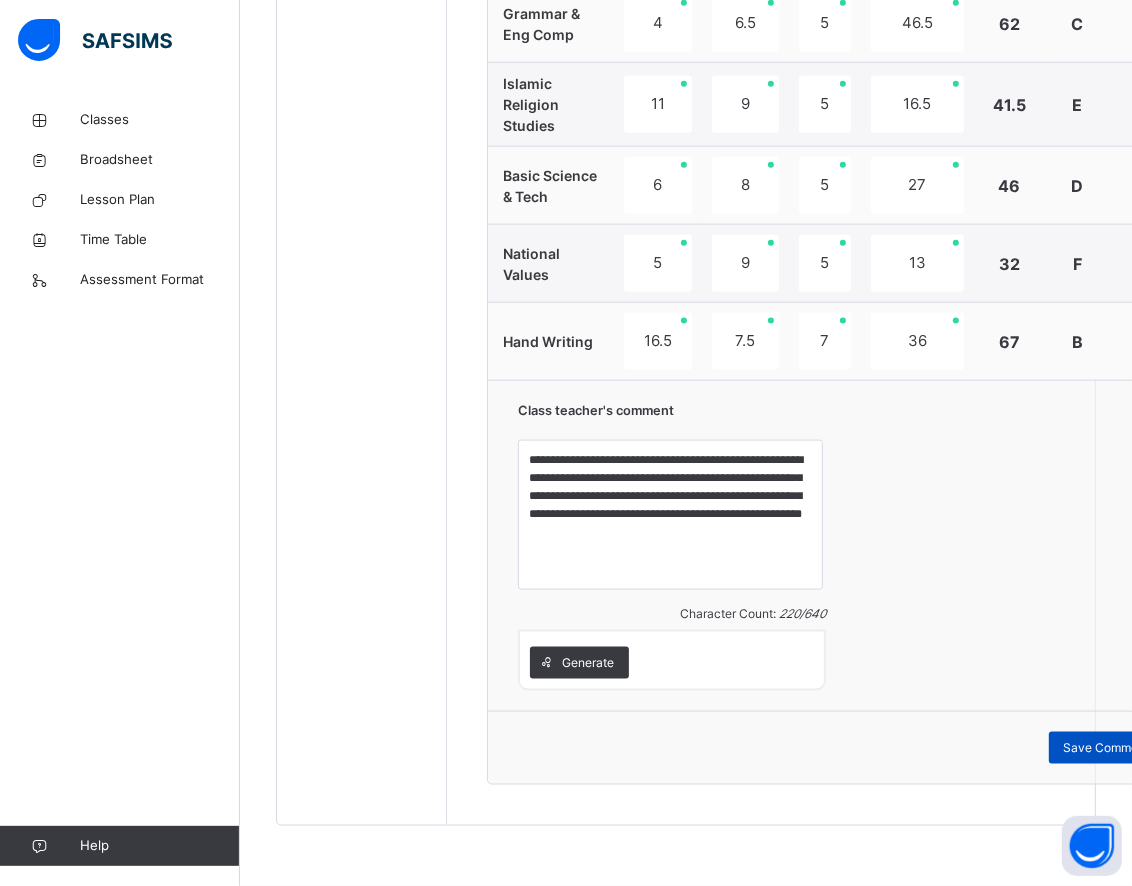 click on "Save Comment" at bounding box center [1107, 748] 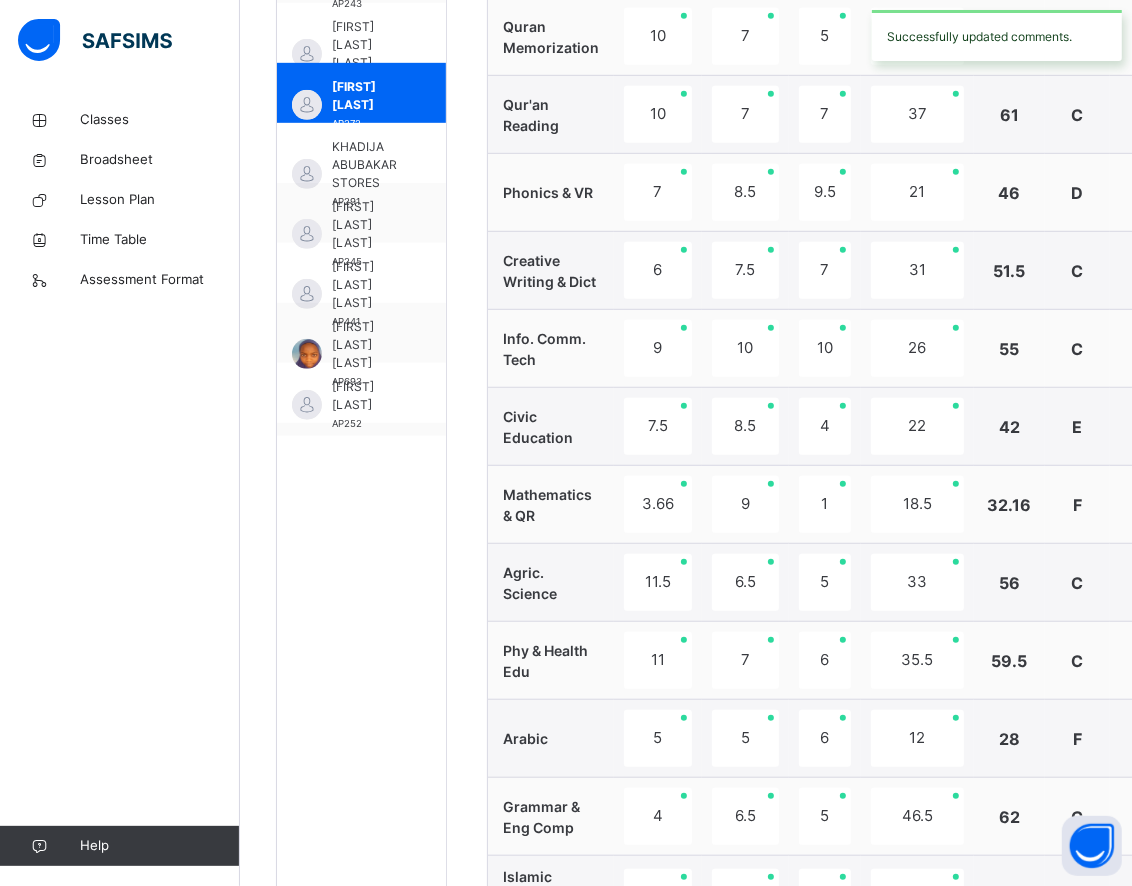 scroll, scrollTop: 605, scrollLeft: 0, axis: vertical 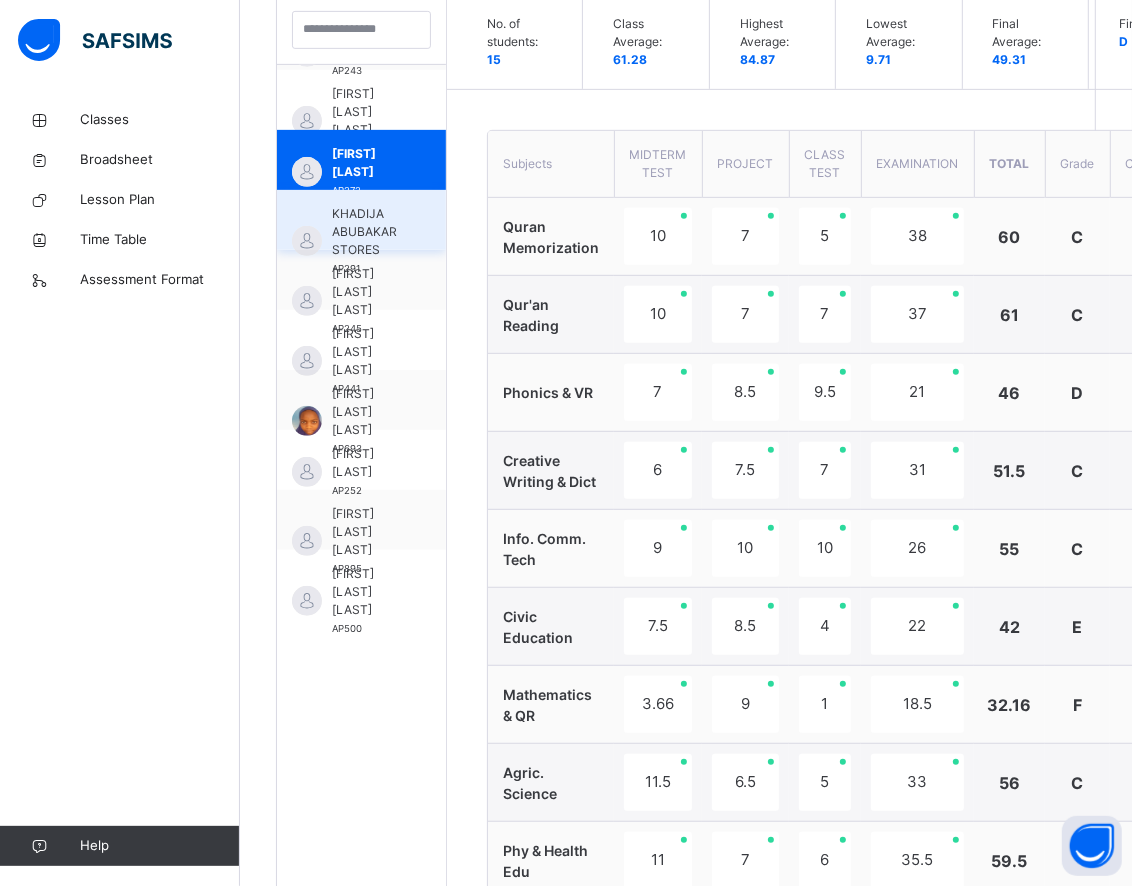 click on "KHADIJA ABUBAKAR STORES" at bounding box center (366, 232) 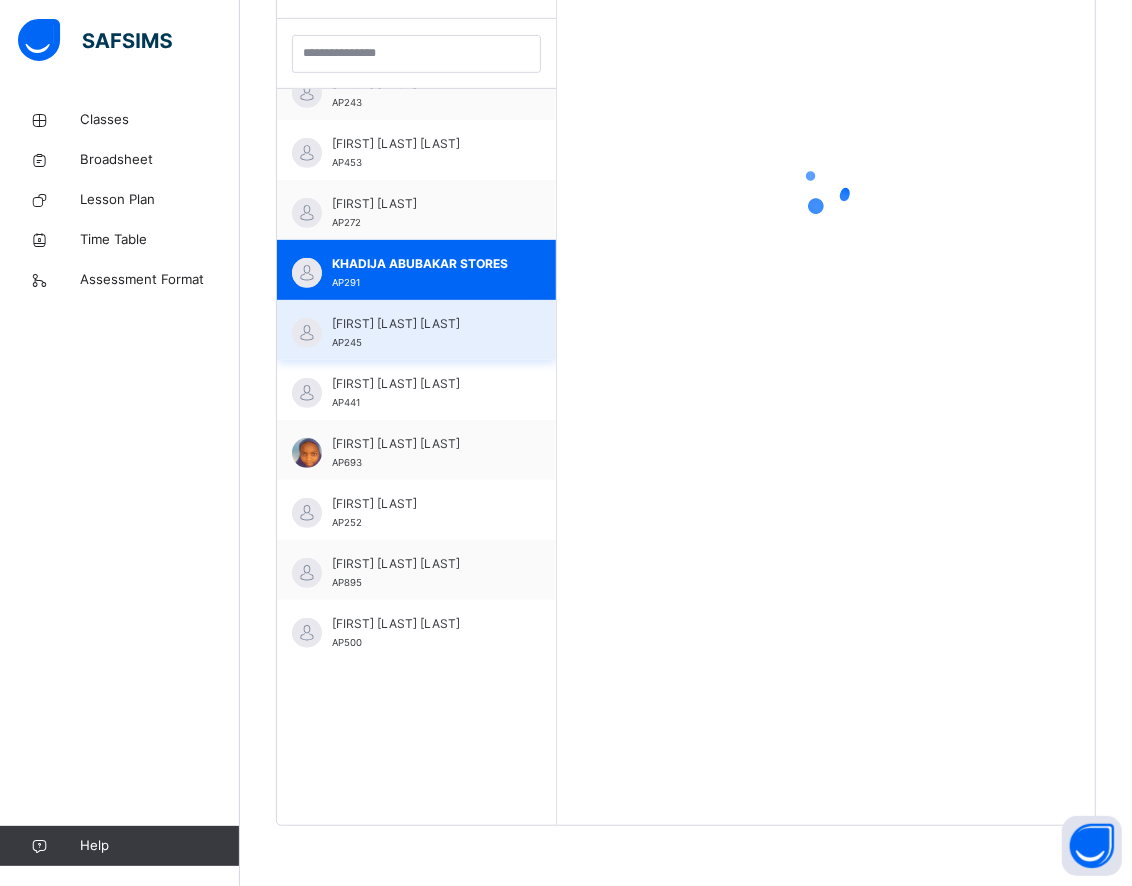 scroll, scrollTop: 581, scrollLeft: 0, axis: vertical 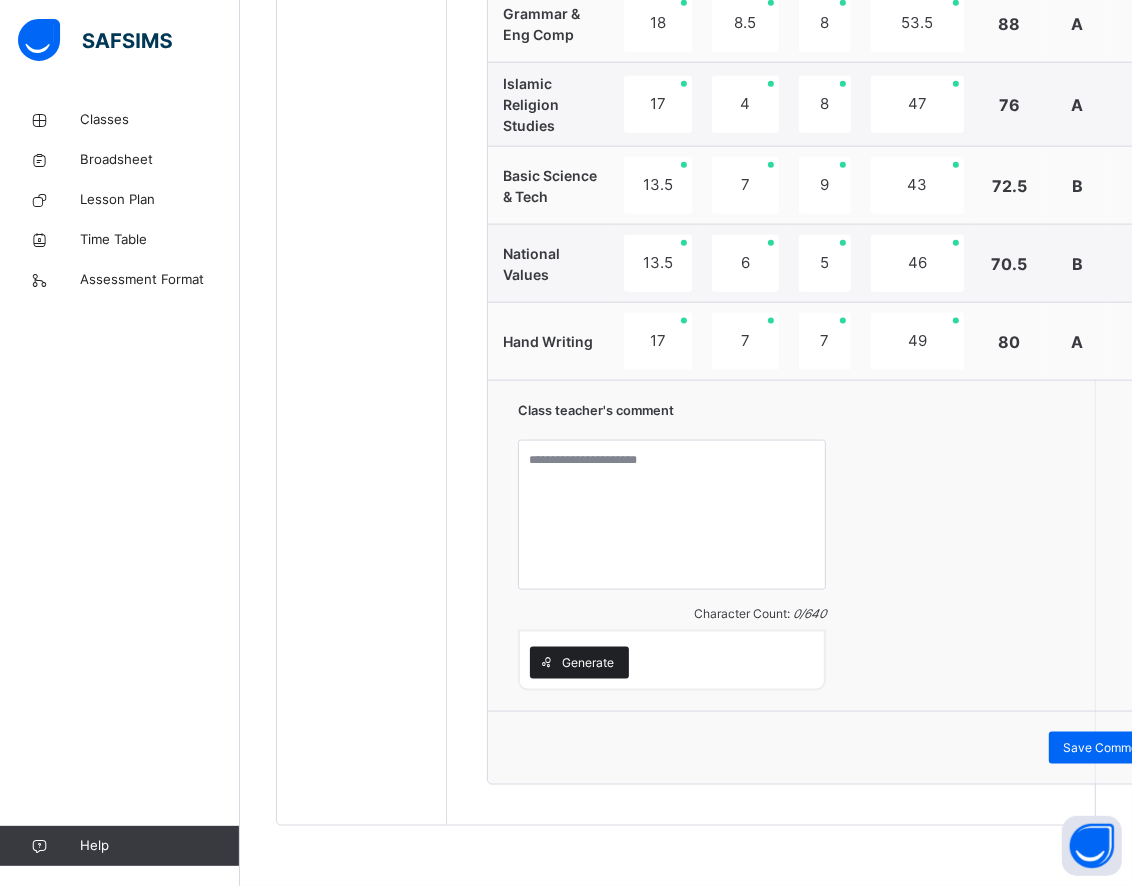 click on "Generate" at bounding box center (588, 663) 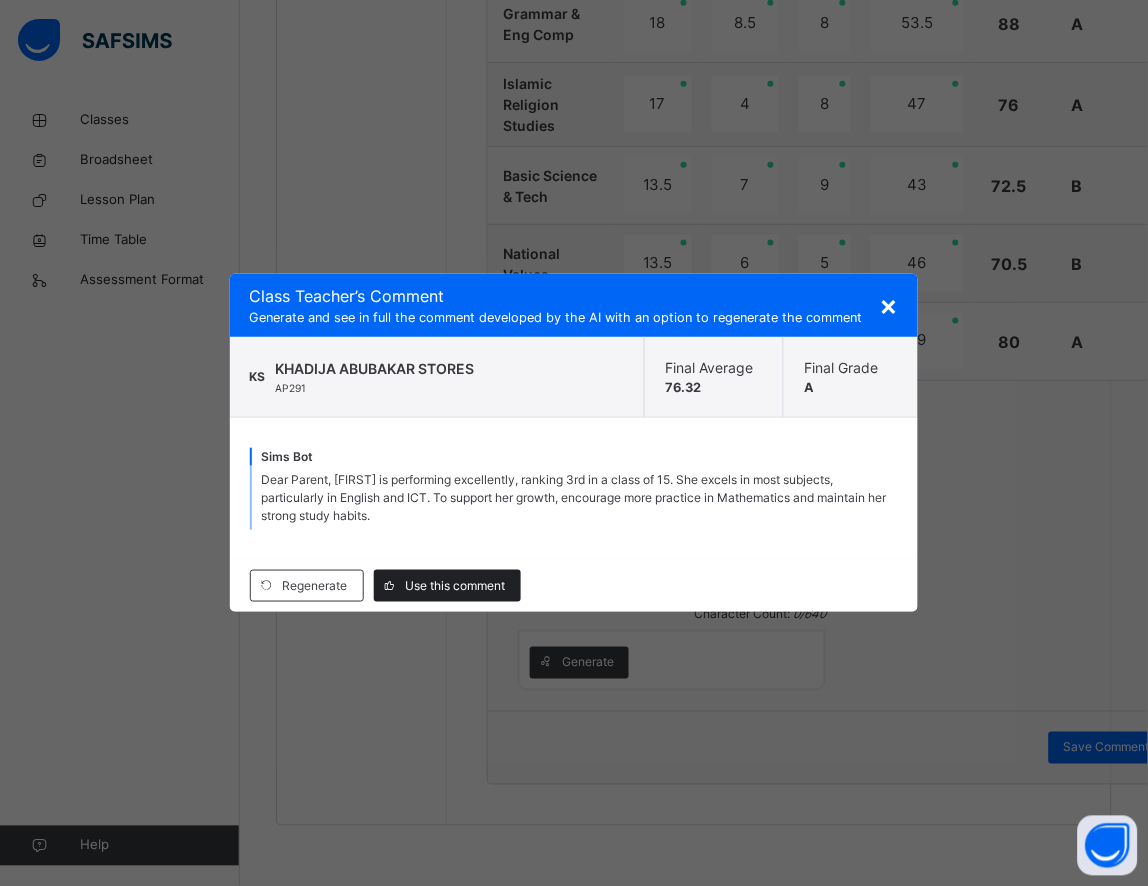 click on "Use this comment" at bounding box center [456, 586] 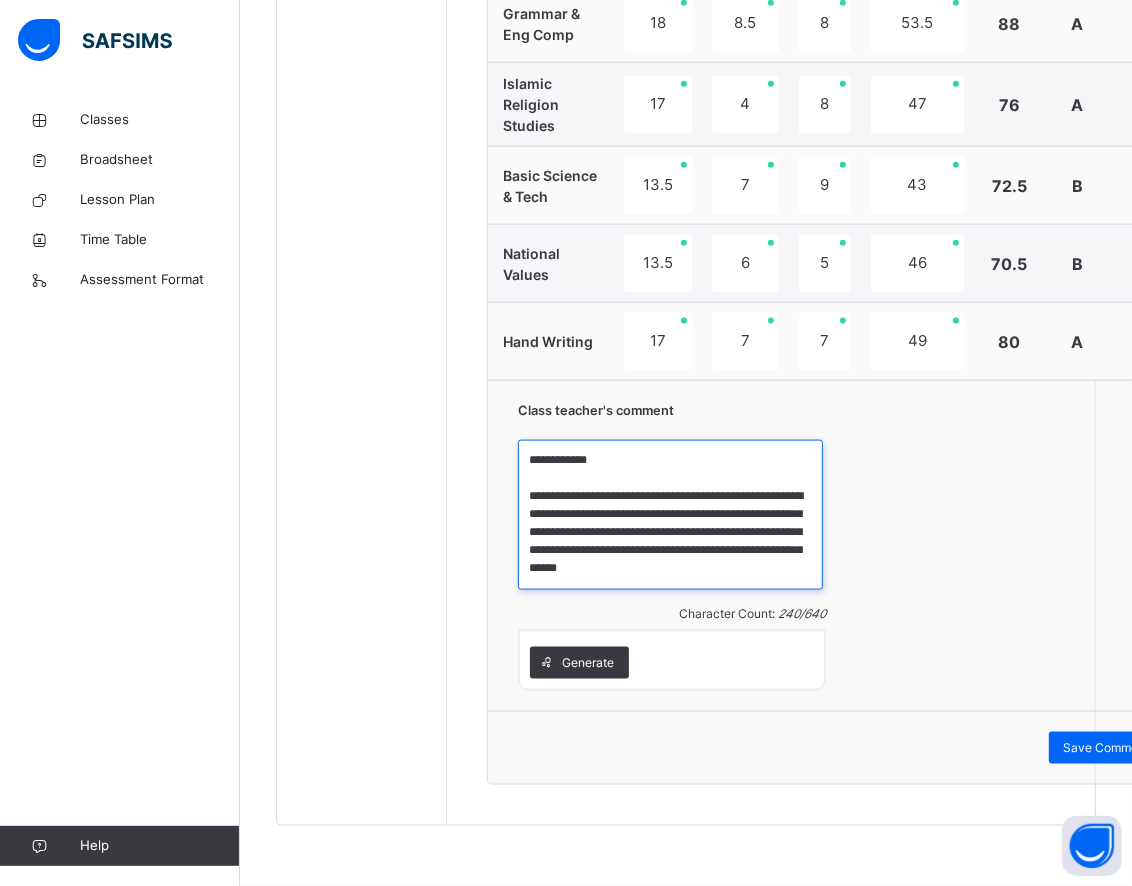 click on "**********" at bounding box center (670, 515) 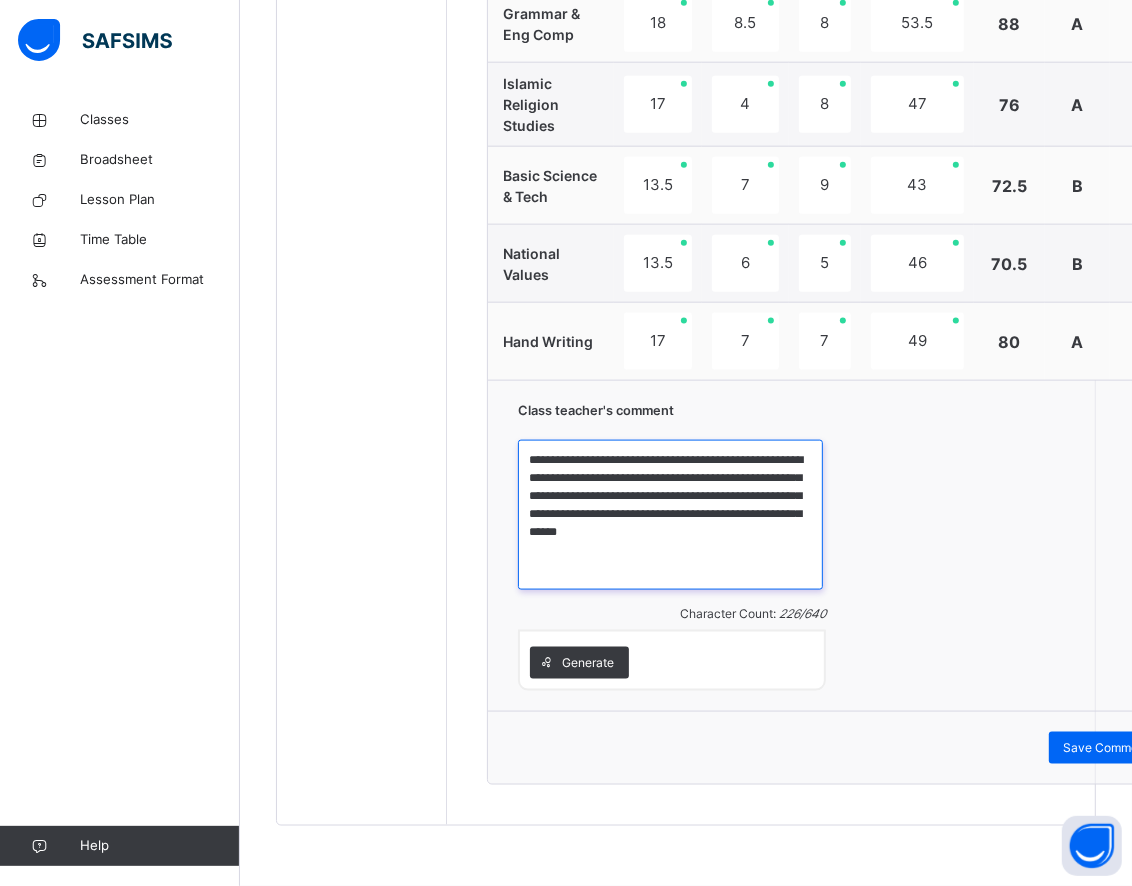 click on "**********" at bounding box center [670, 515] 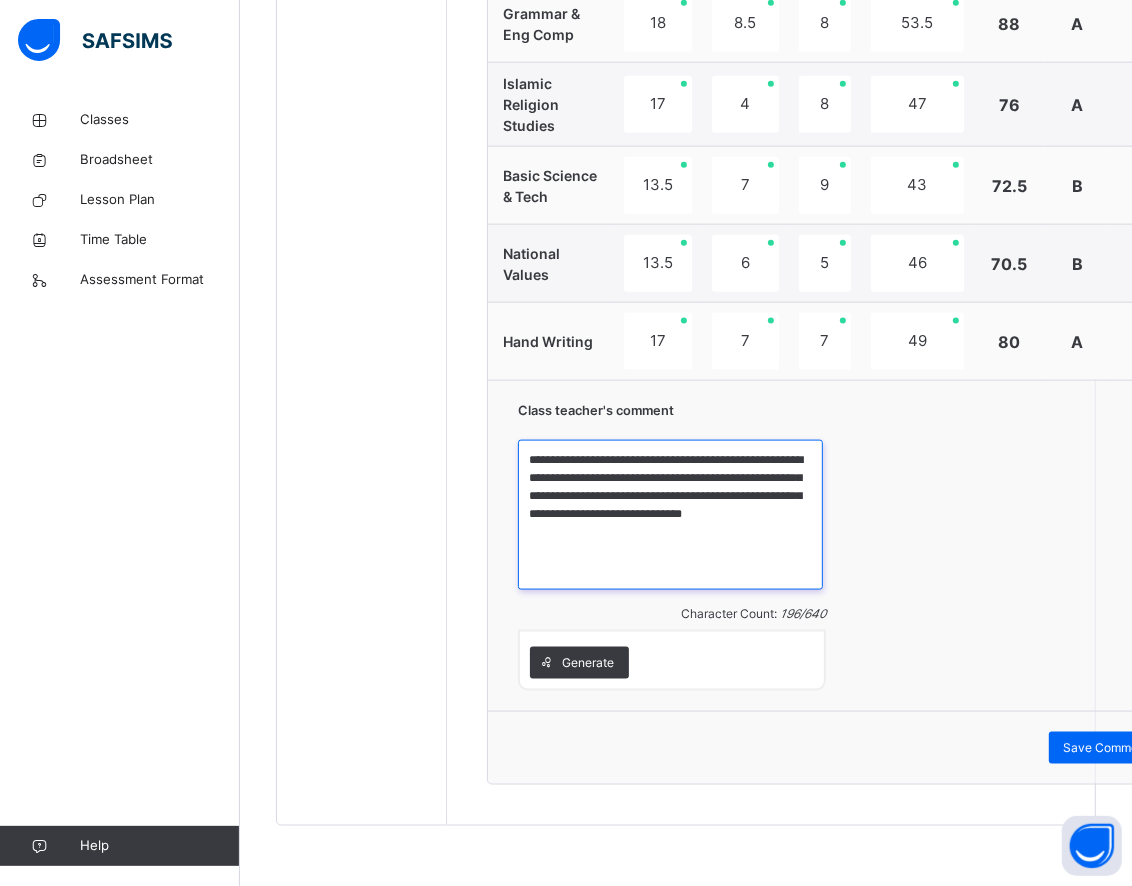click on "**********" at bounding box center (670, 515) 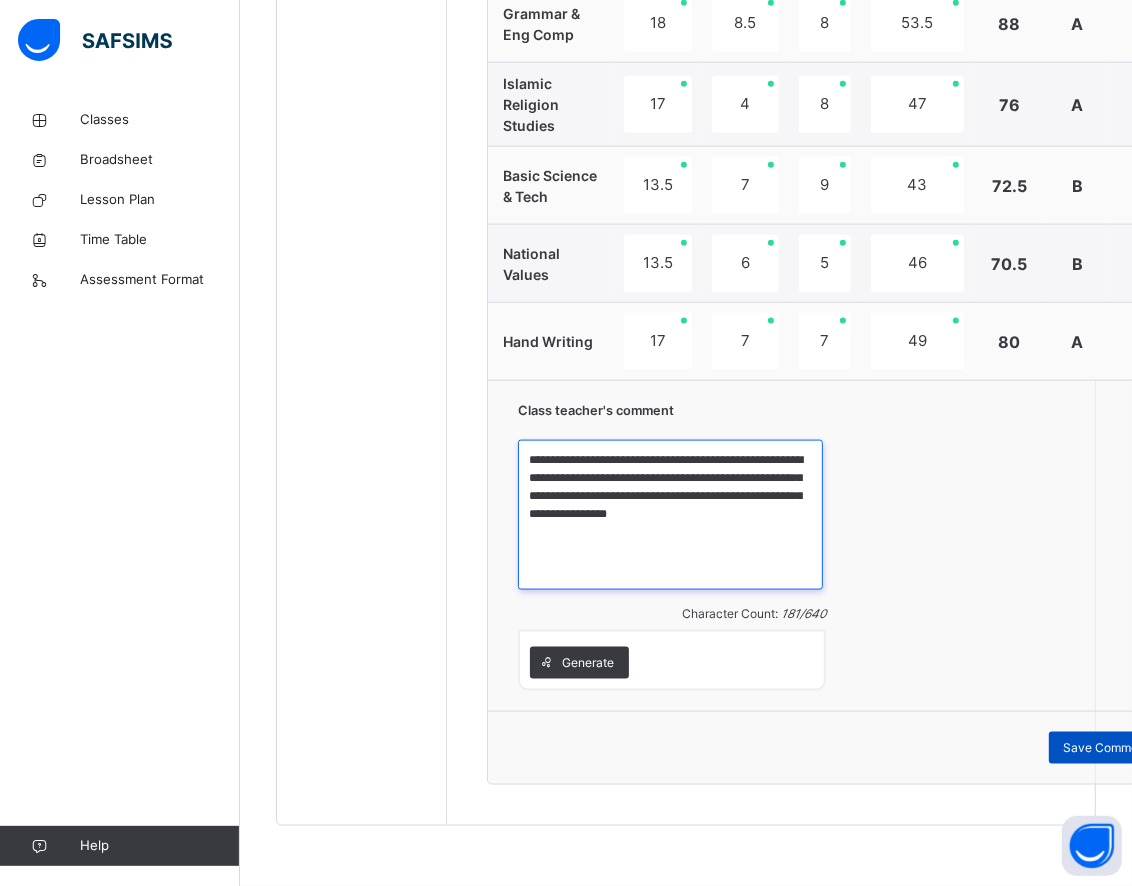 type on "**********" 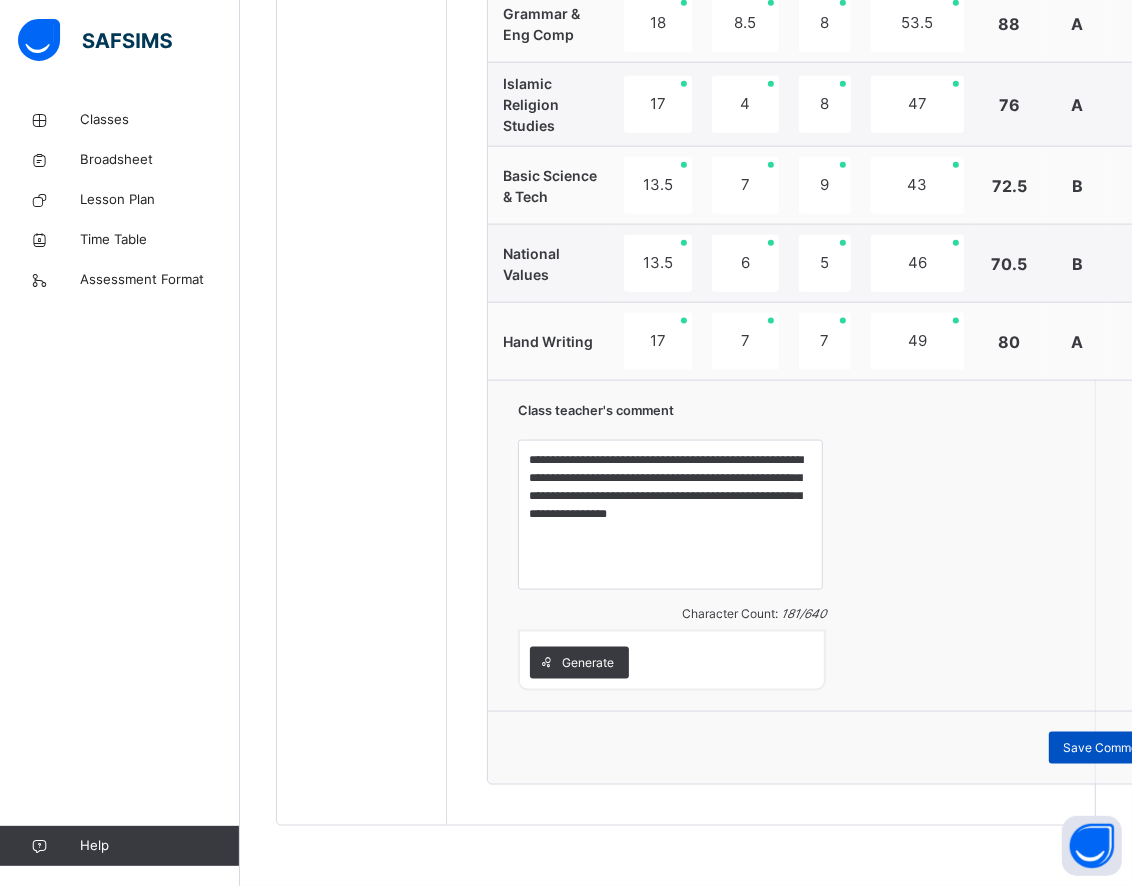 click on "Save Comment" at bounding box center (1107, 748) 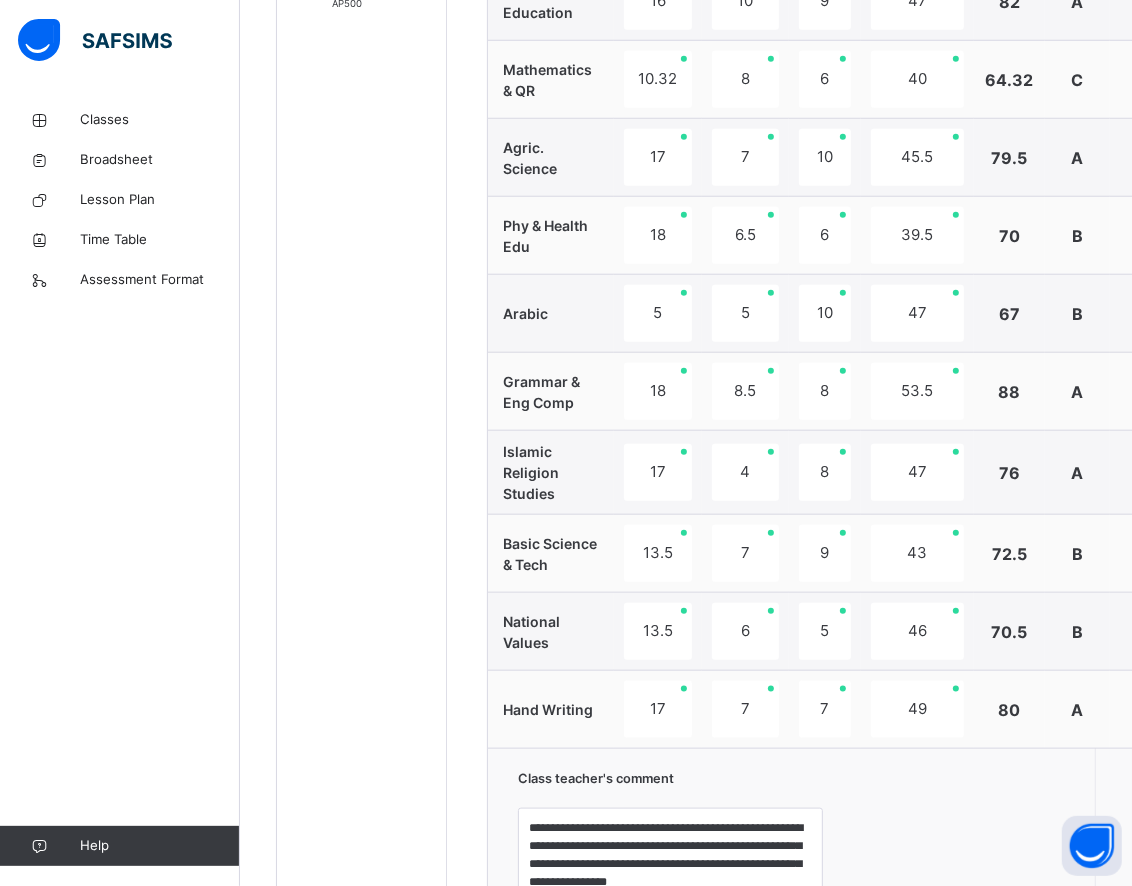 scroll, scrollTop: 827, scrollLeft: 0, axis: vertical 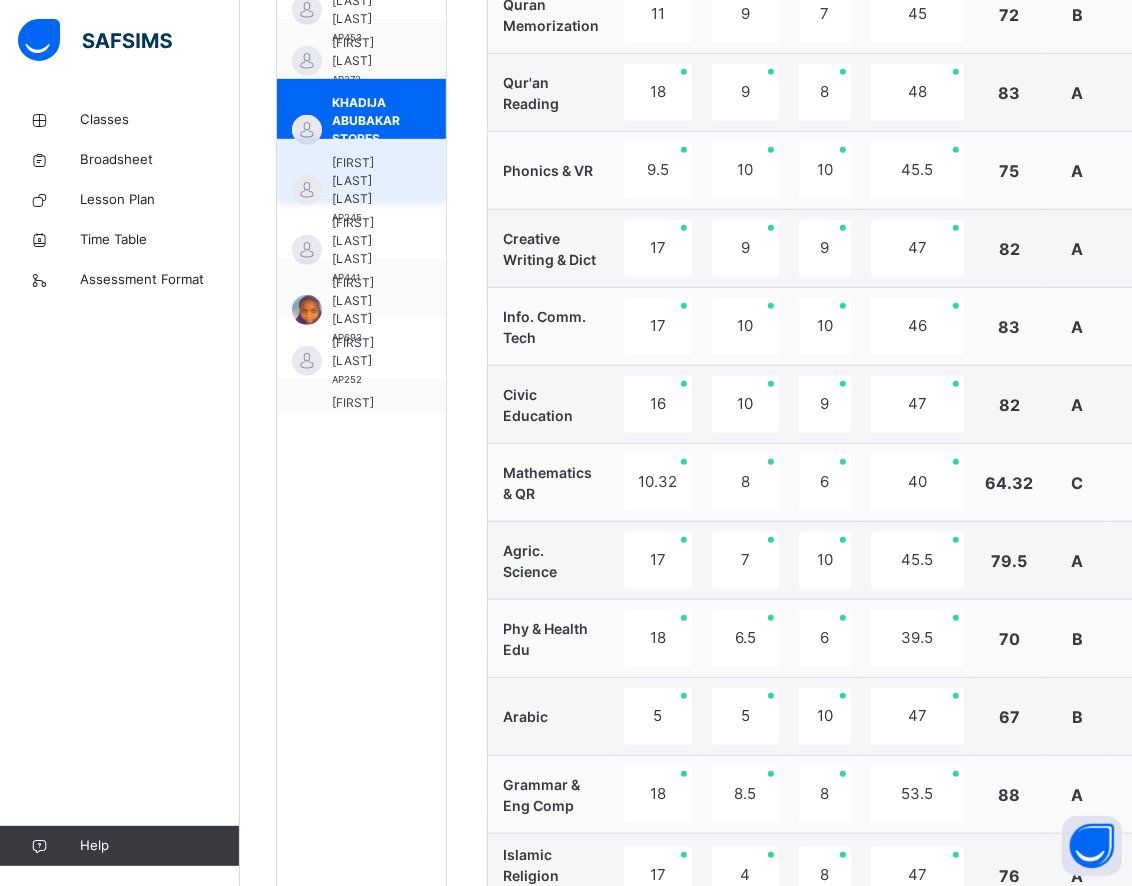 click on "[FIRST] [LAST] [LAST]" at bounding box center [366, 181] 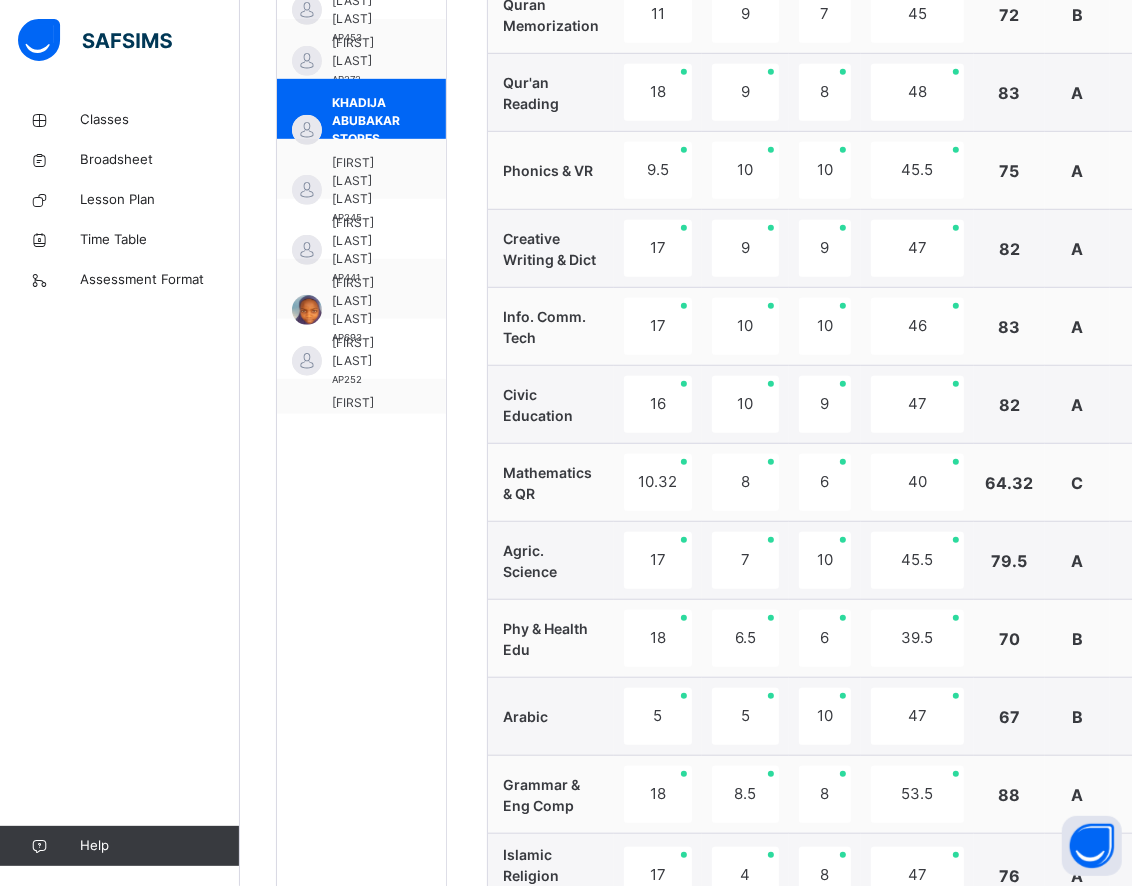 scroll, scrollTop: 581, scrollLeft: 0, axis: vertical 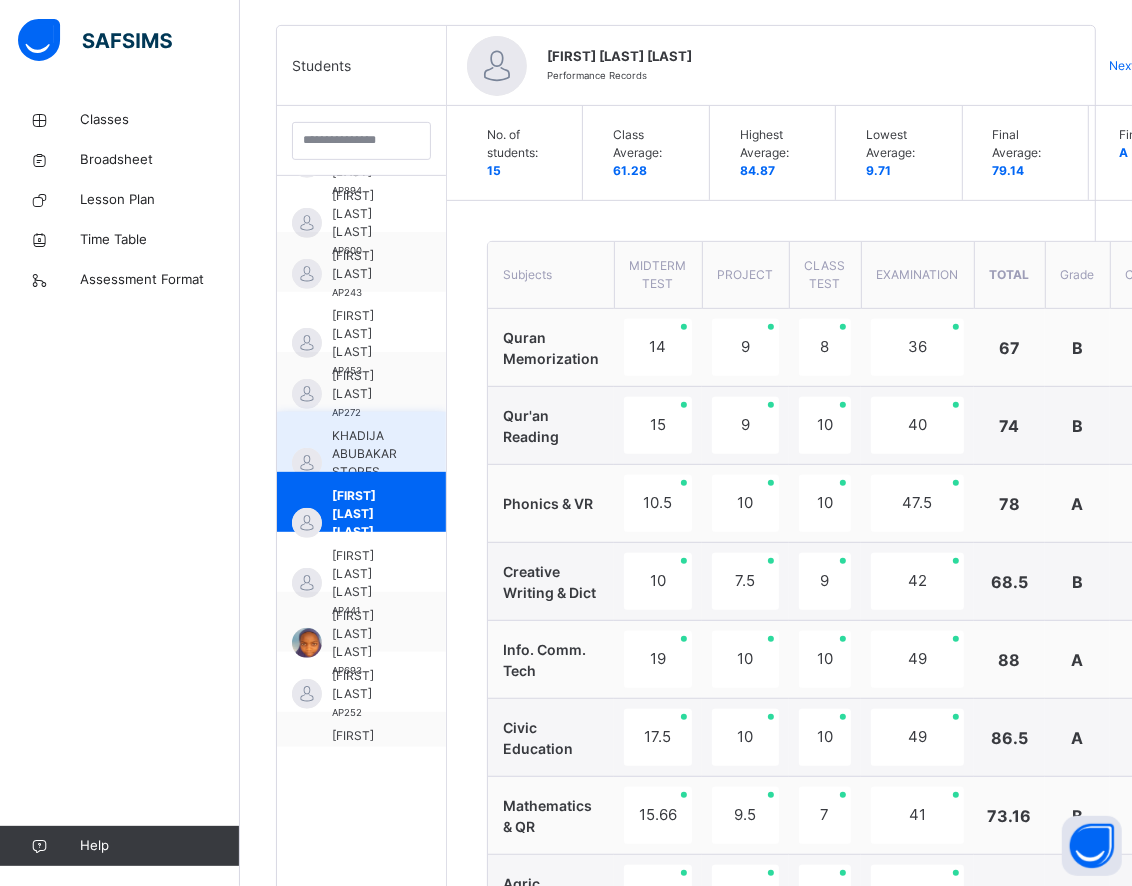 click on "KHADIJA ABUBAKAR STORES" at bounding box center (366, 454) 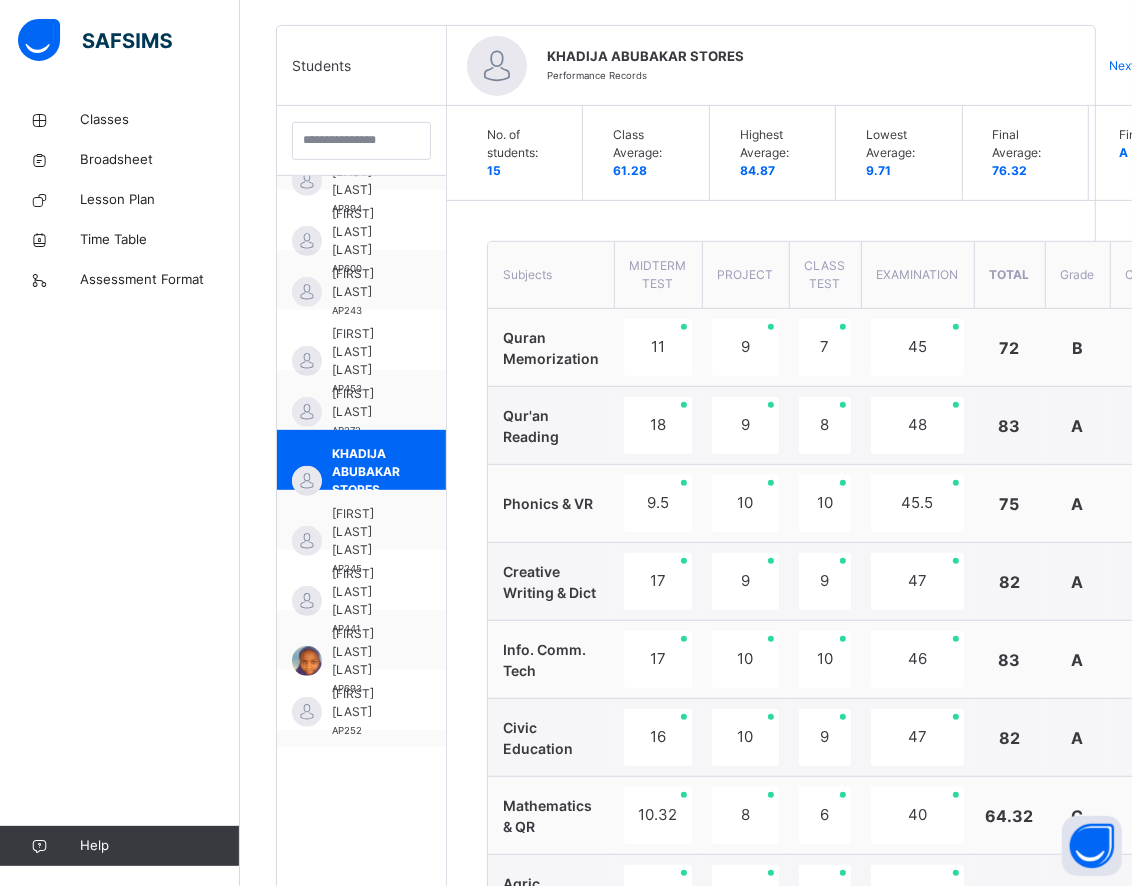 scroll, scrollTop: 244, scrollLeft: 0, axis: vertical 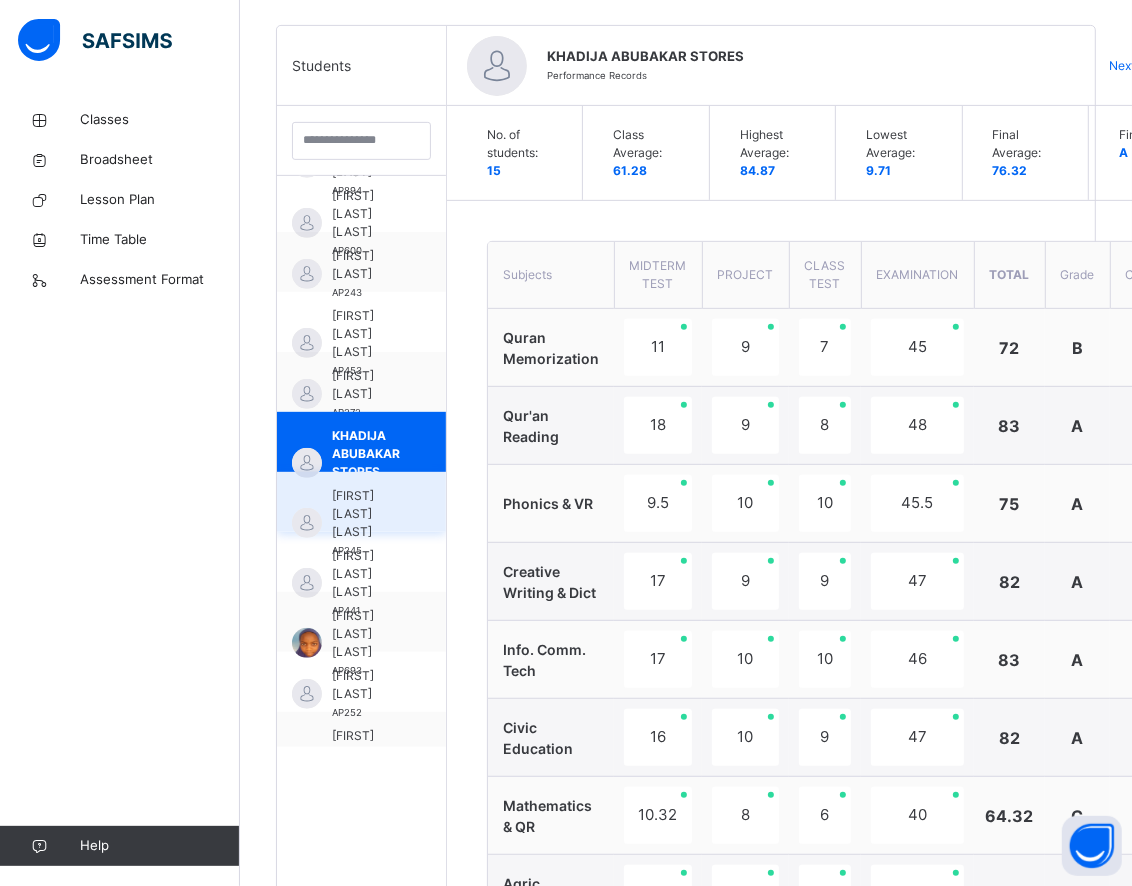 click on "[FIRST] [LAST] [LAST]" at bounding box center (366, 514) 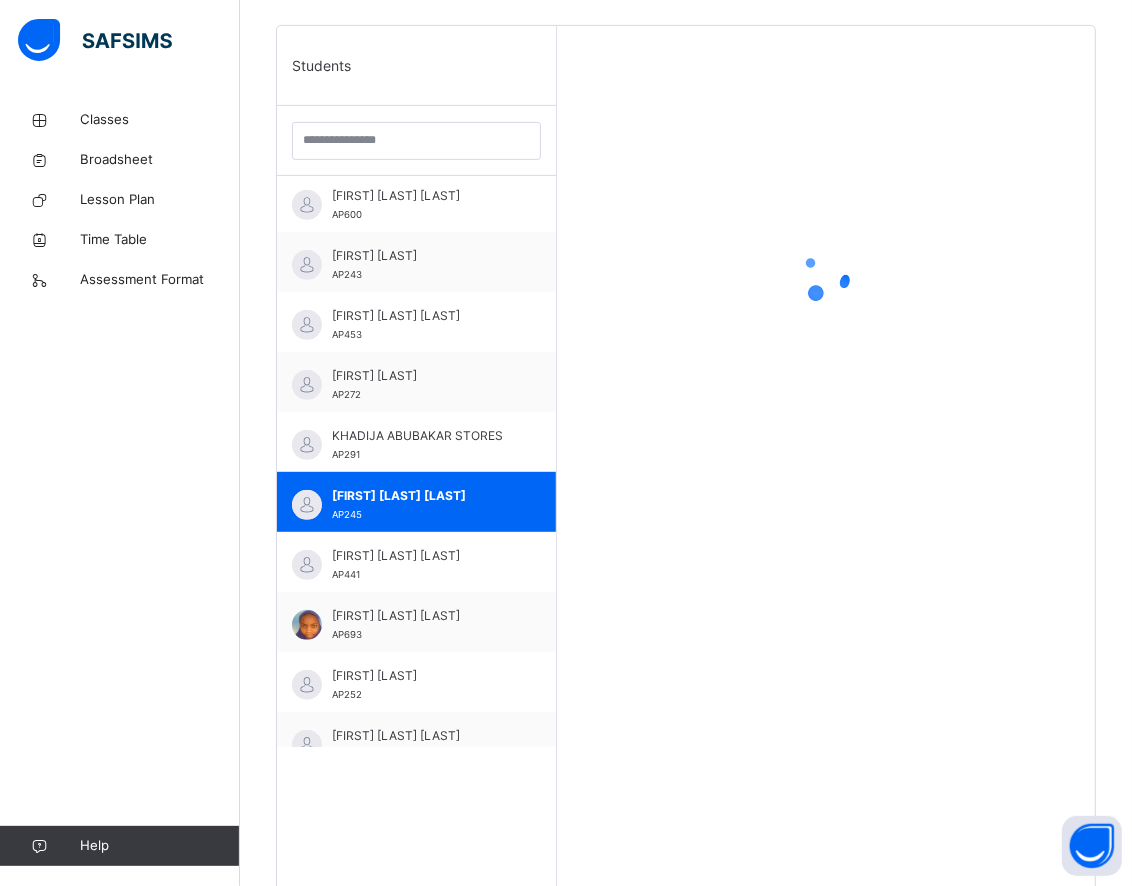 scroll, scrollTop: 226, scrollLeft: 0, axis: vertical 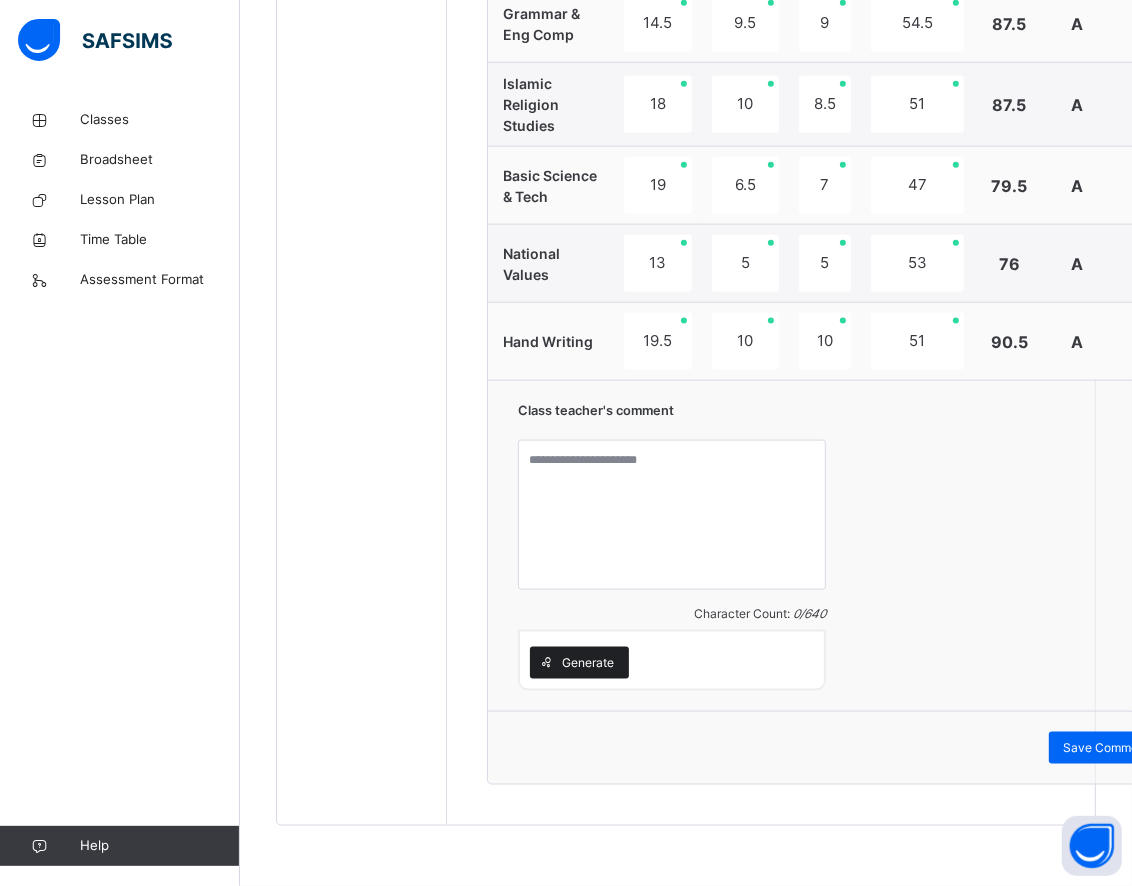 click on "Generate" at bounding box center (588, 663) 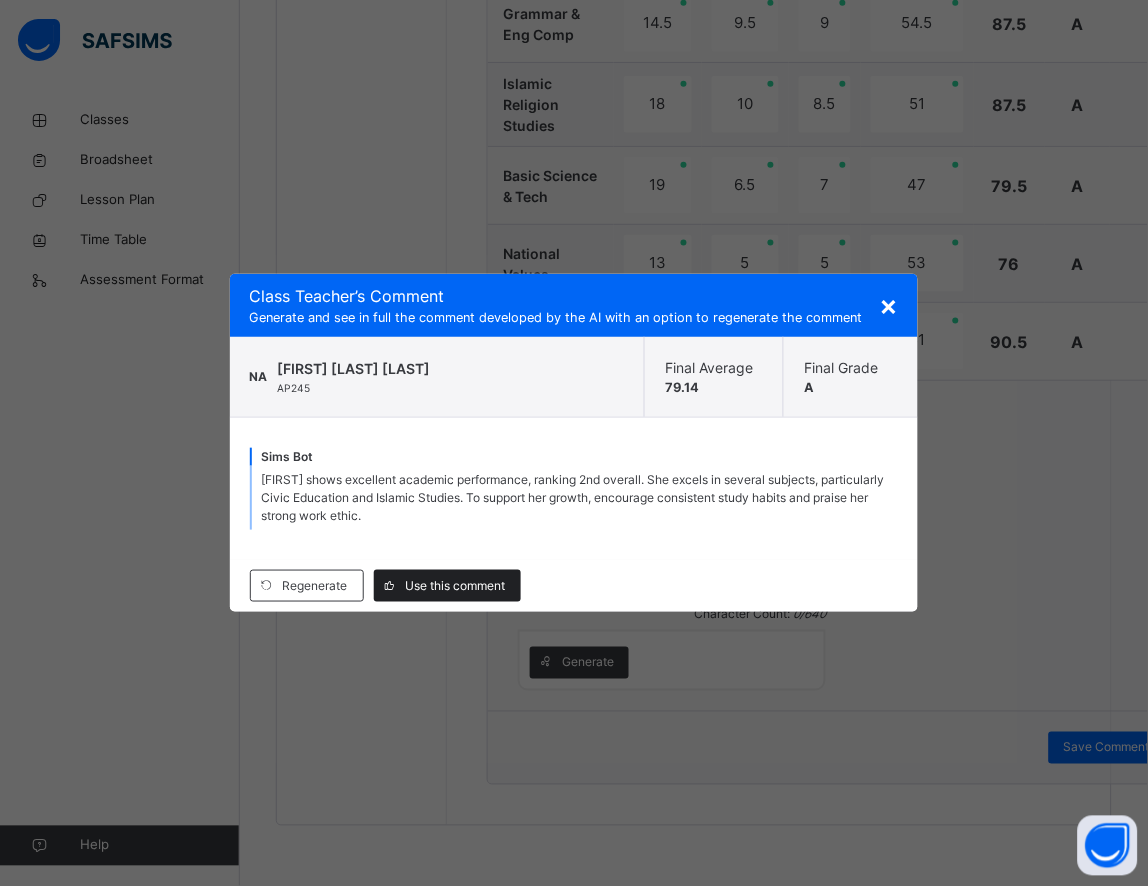 click on "Use this comment" at bounding box center [456, 586] 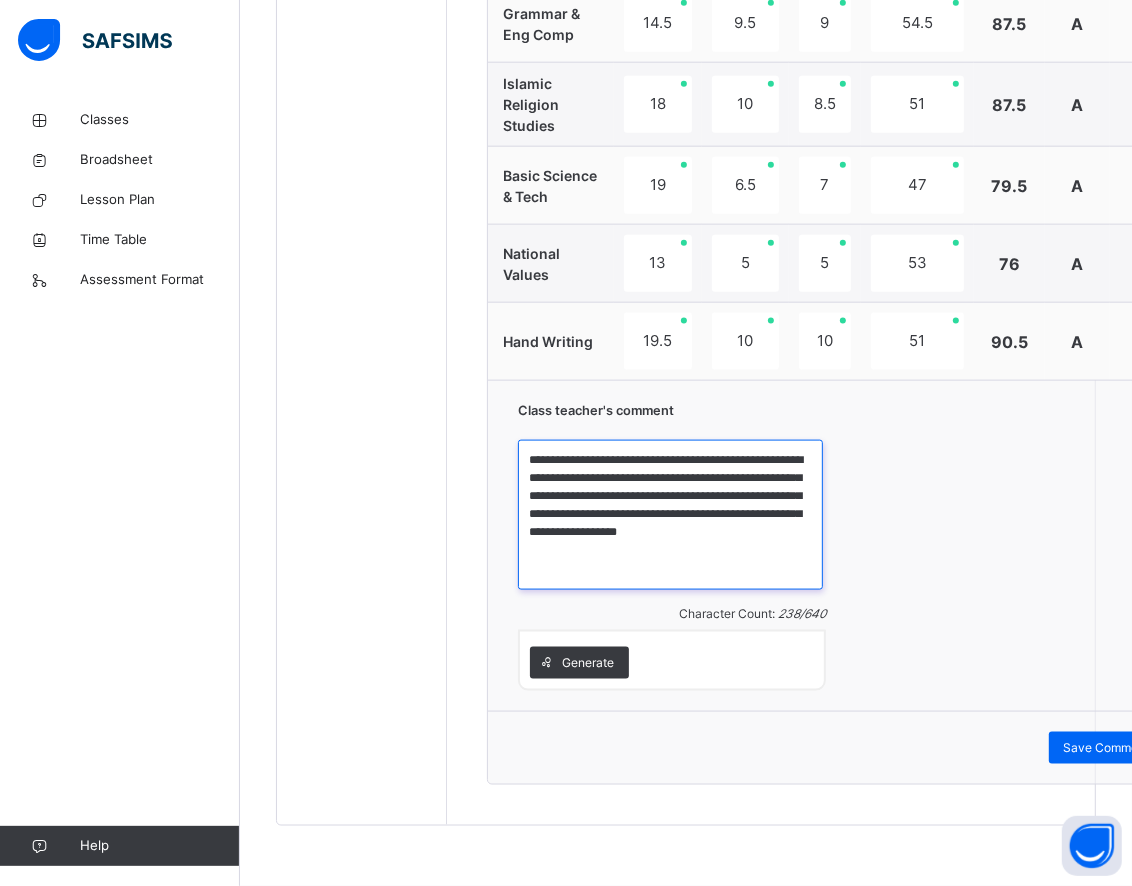 click on "**********" at bounding box center (670, 515) 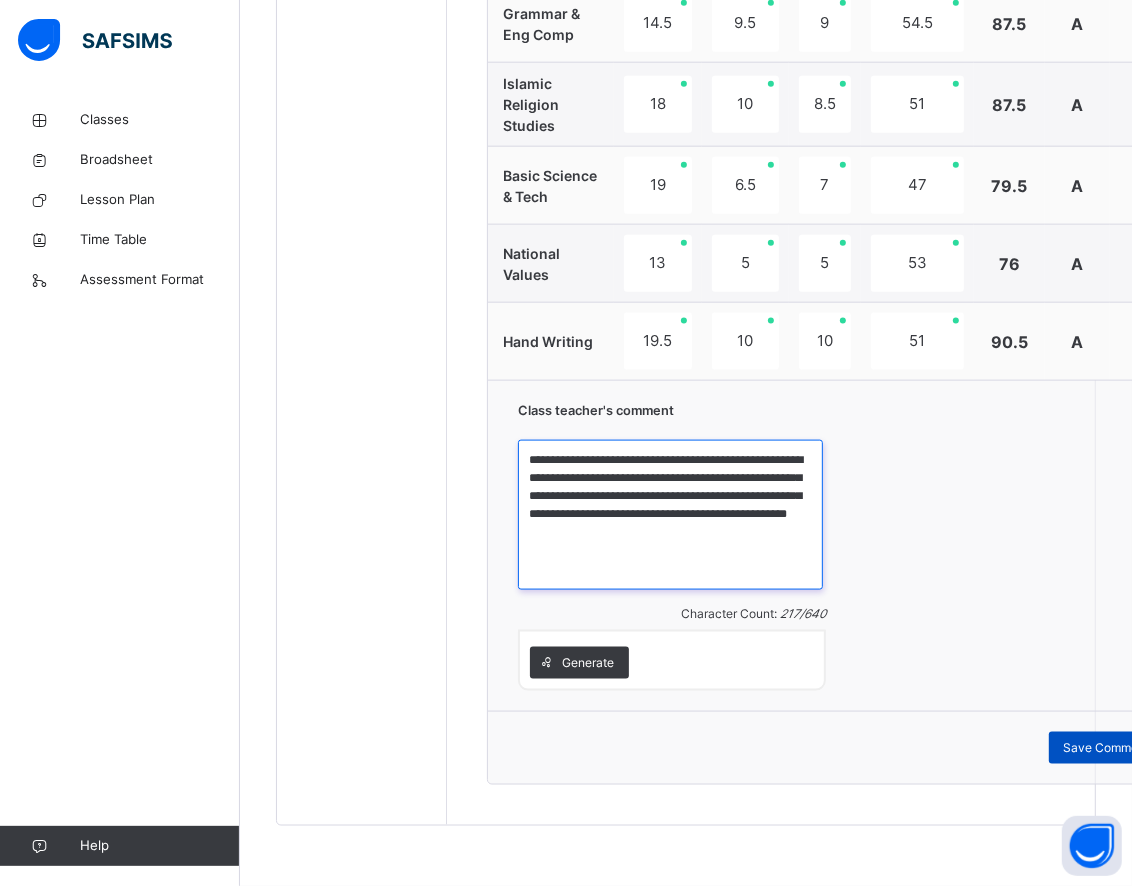 type on "**********" 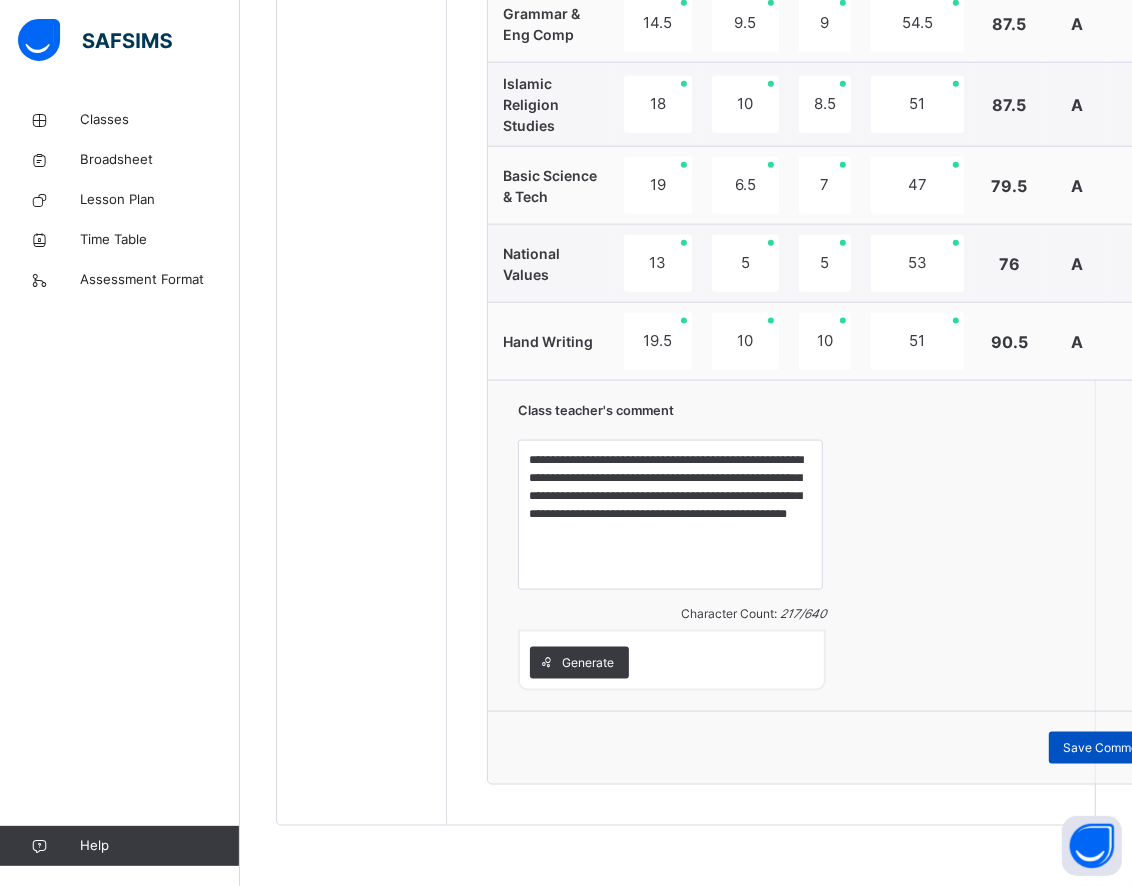 click on "Save Comment" at bounding box center [1107, 748] 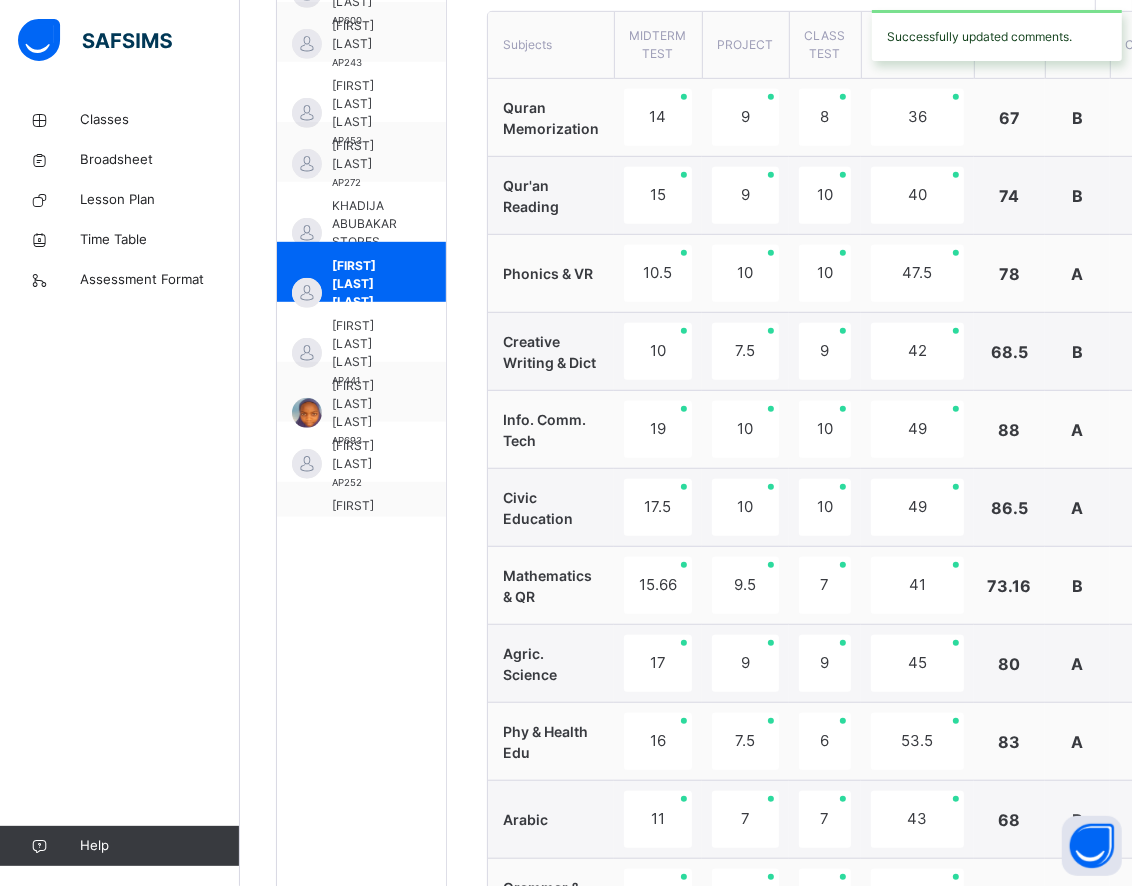 scroll, scrollTop: 716, scrollLeft: 0, axis: vertical 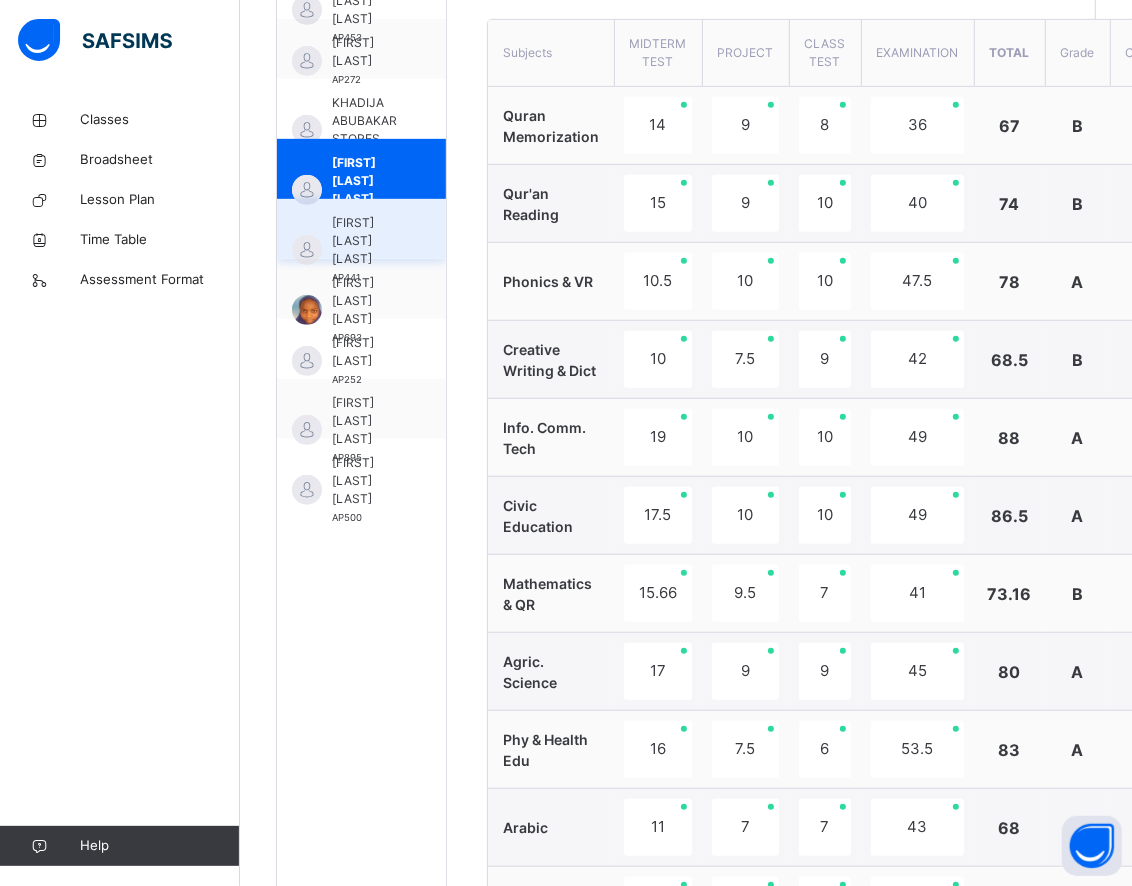click on "[FIRST] [LAST] [LAST]" at bounding box center [366, 241] 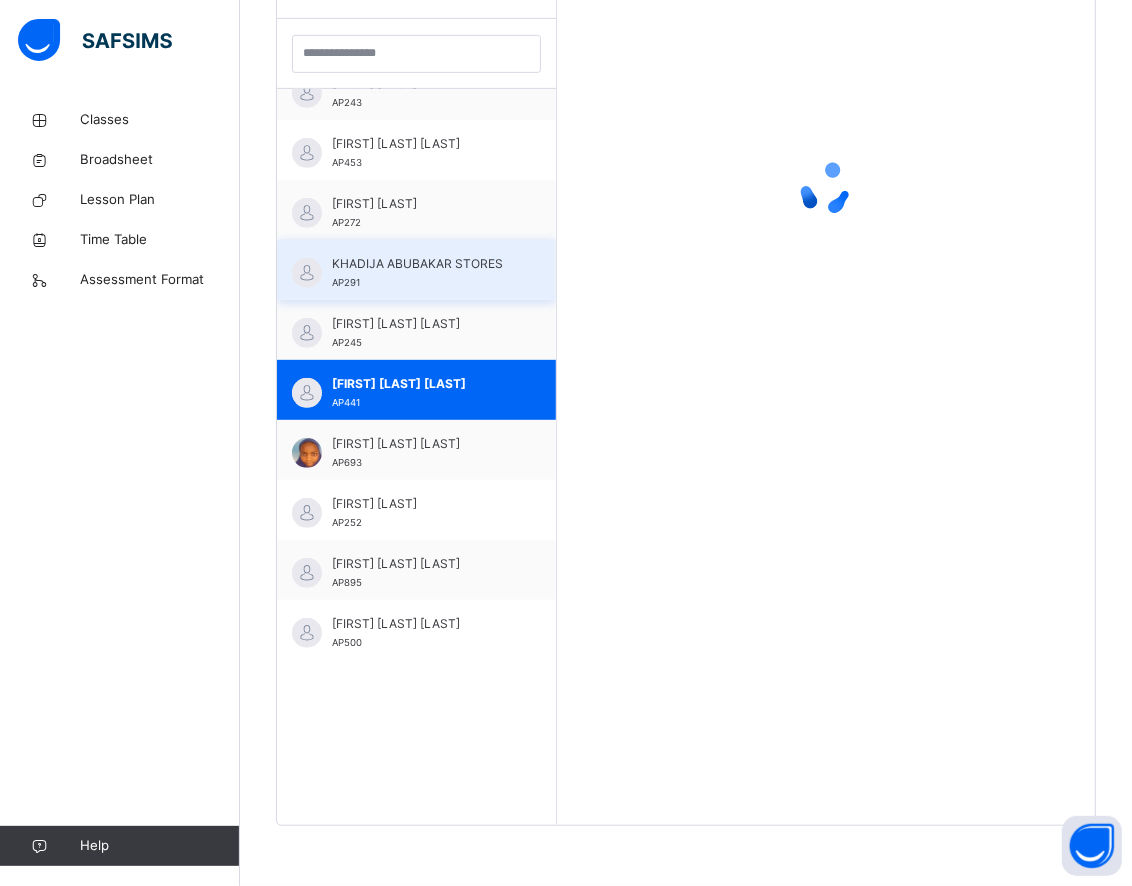 scroll, scrollTop: 581, scrollLeft: 0, axis: vertical 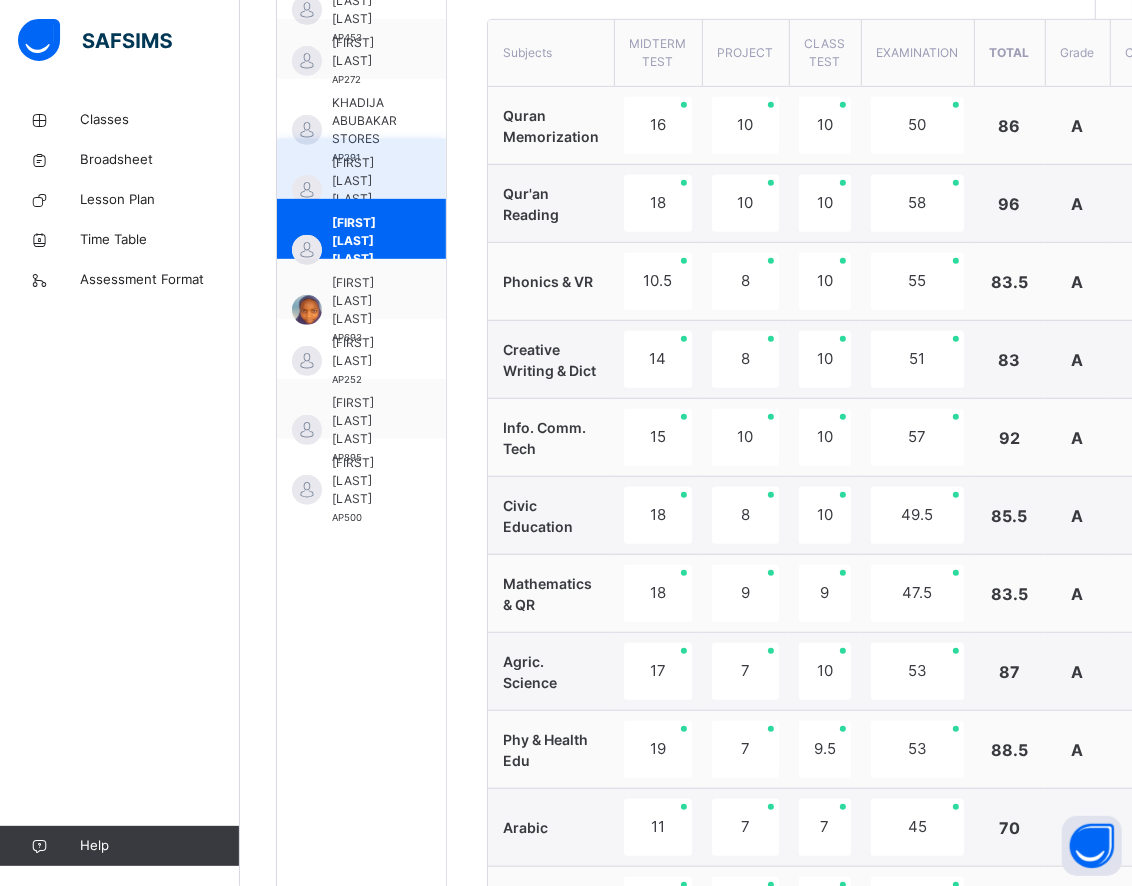 click on "[FIRST] [LAST] [LAST]" at bounding box center (366, 181) 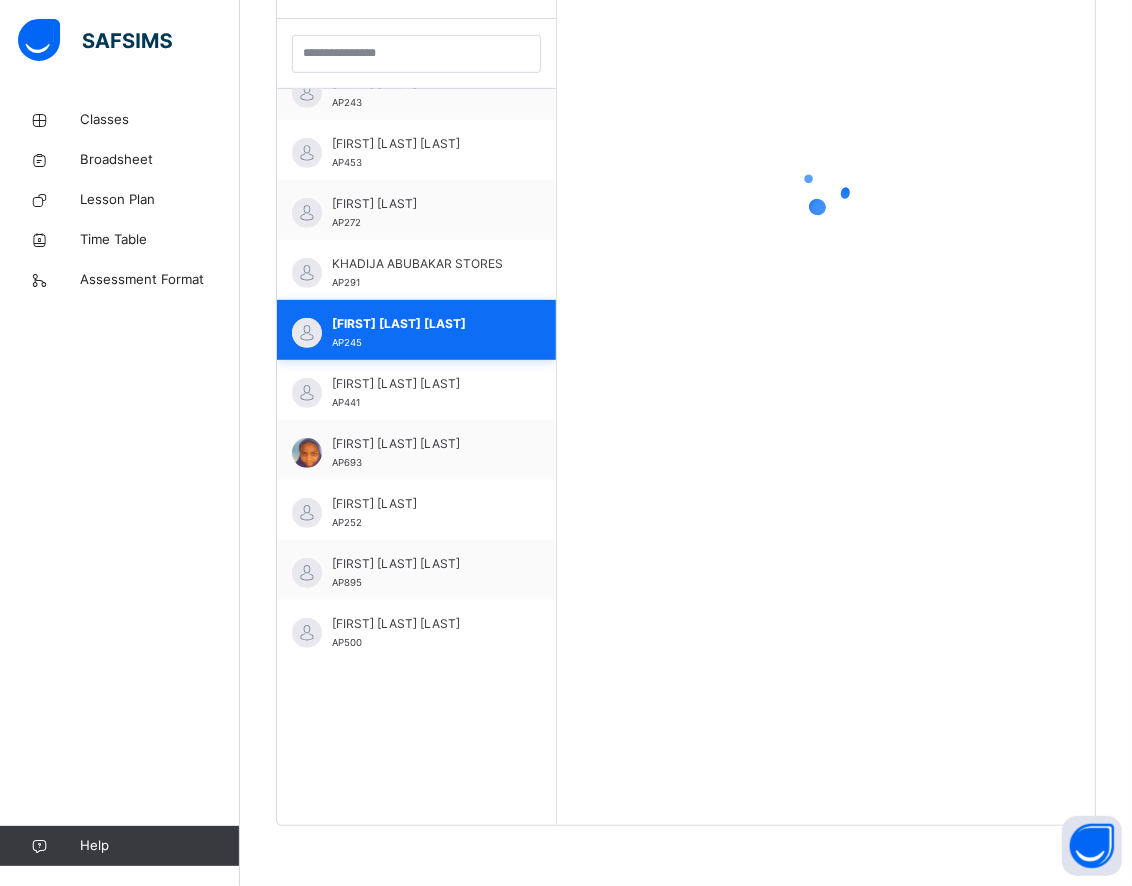 scroll, scrollTop: 581, scrollLeft: 0, axis: vertical 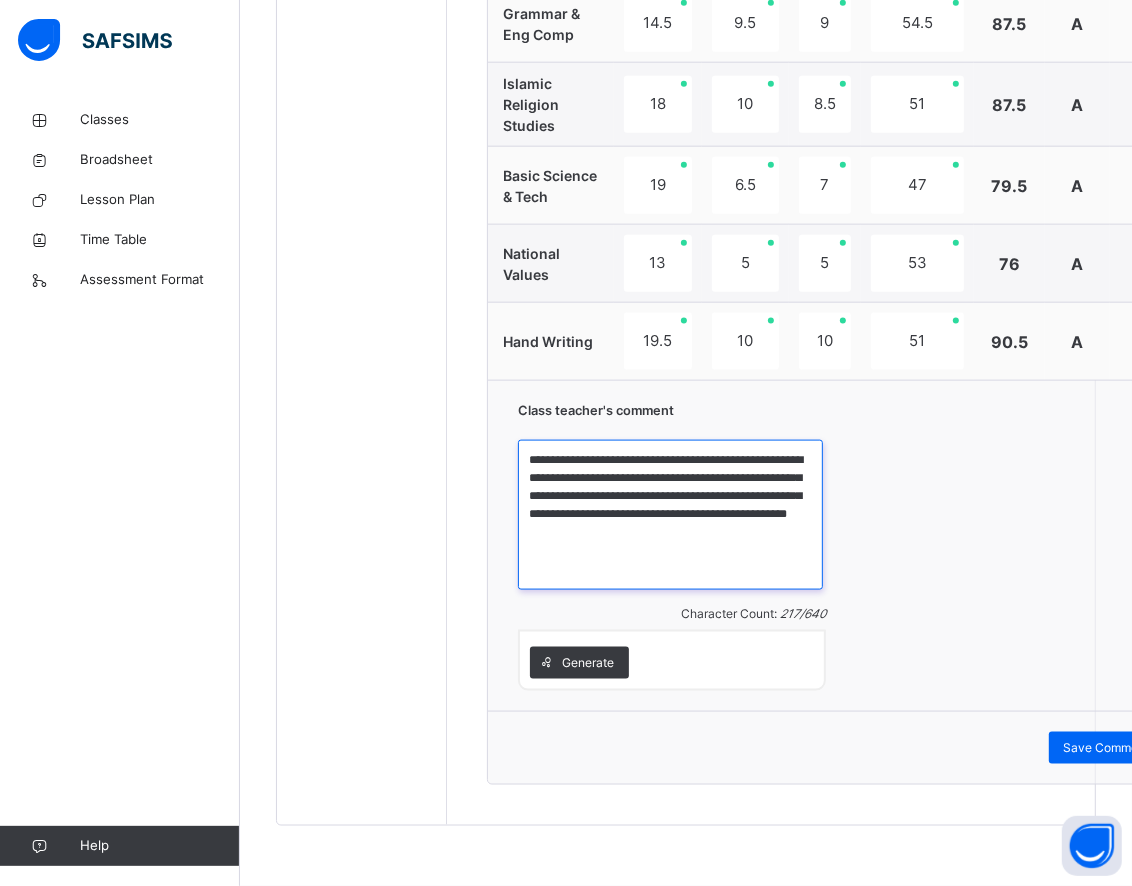 click on "**********" at bounding box center [670, 515] 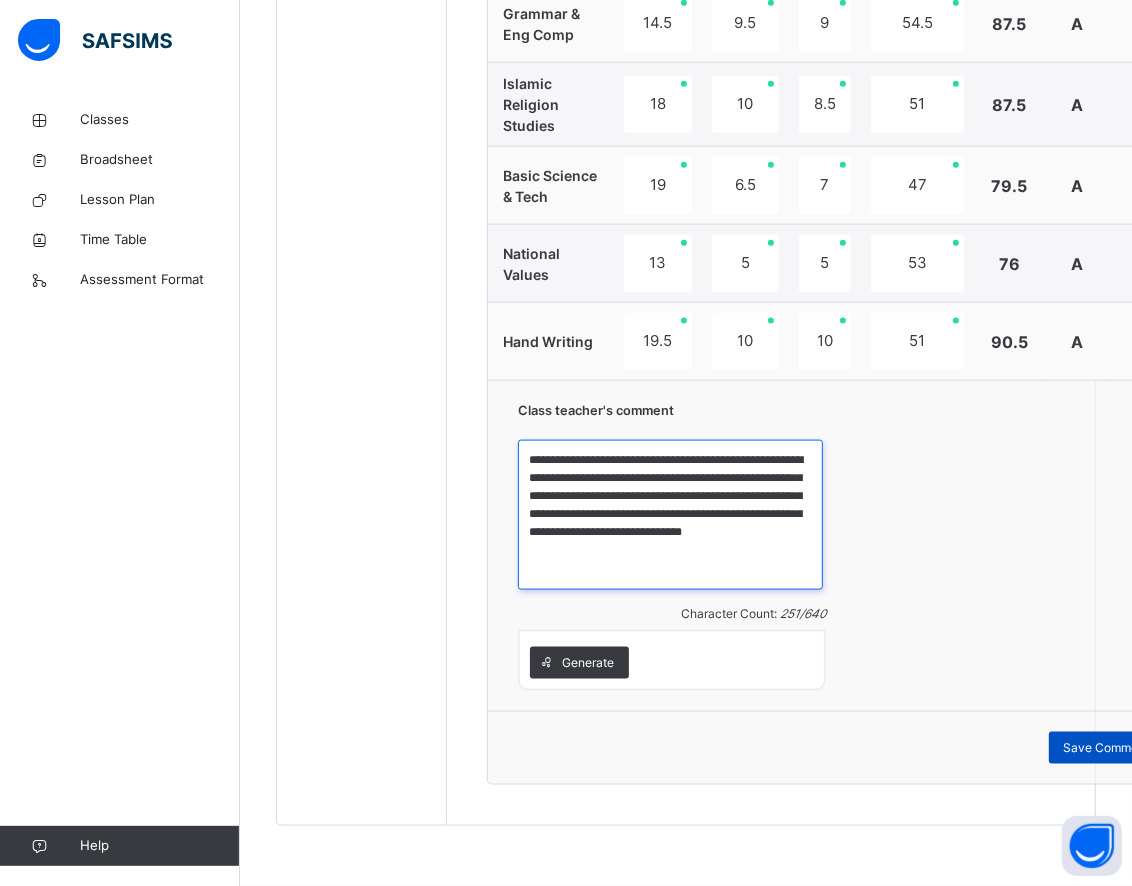 type on "**********" 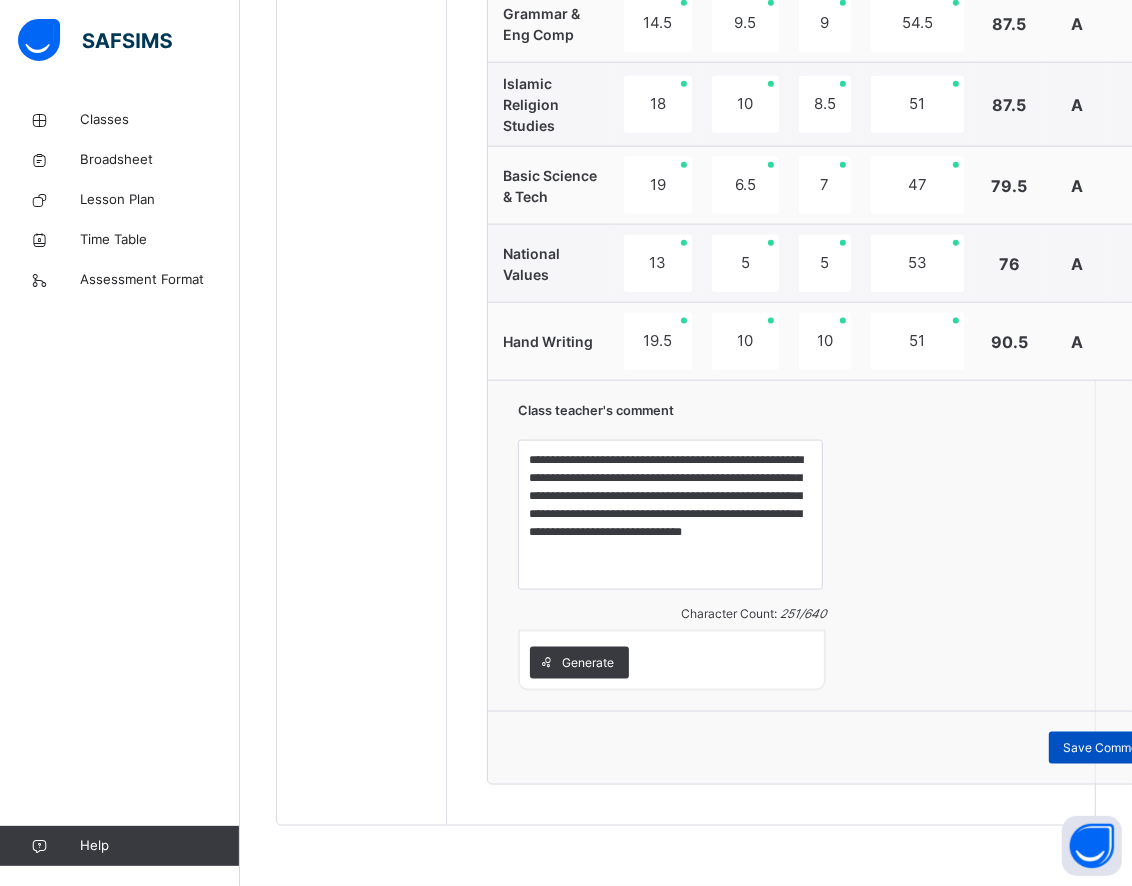 click on "Save Comment" at bounding box center (1107, 748) 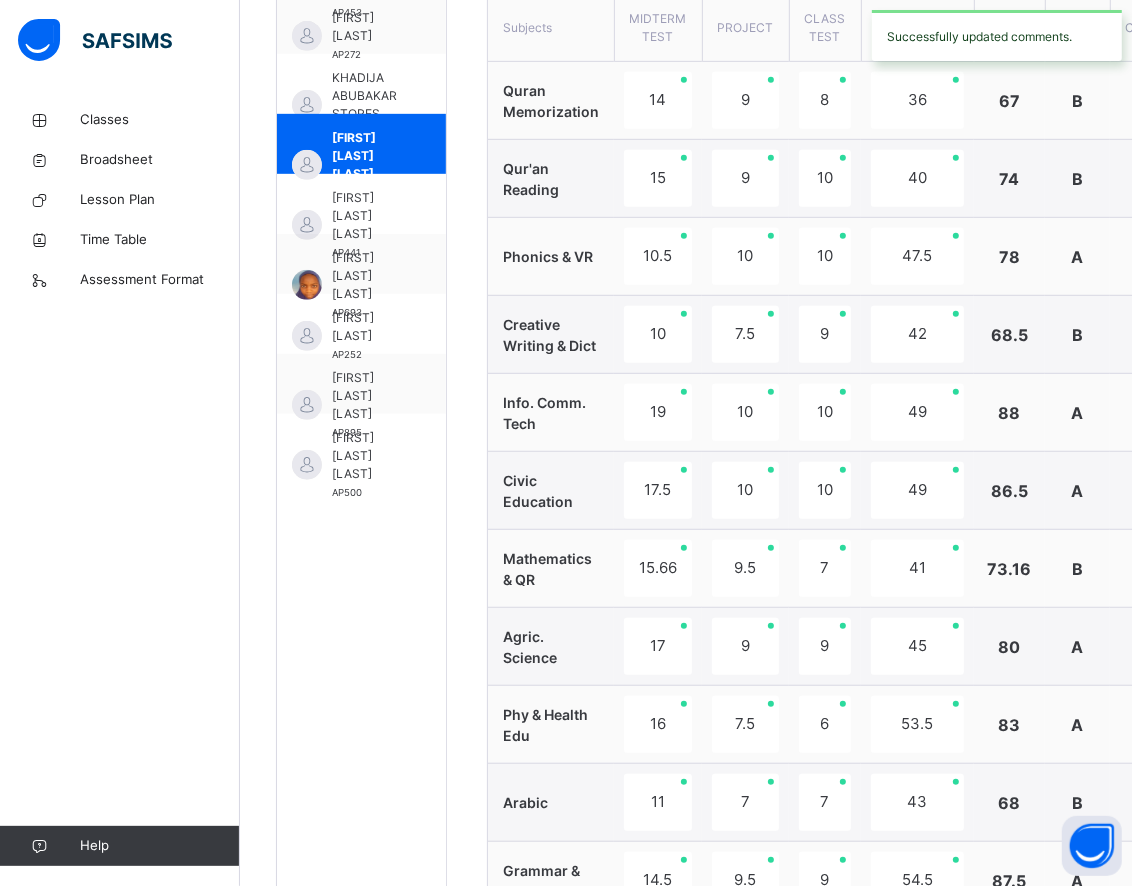 scroll, scrollTop: 716, scrollLeft: 0, axis: vertical 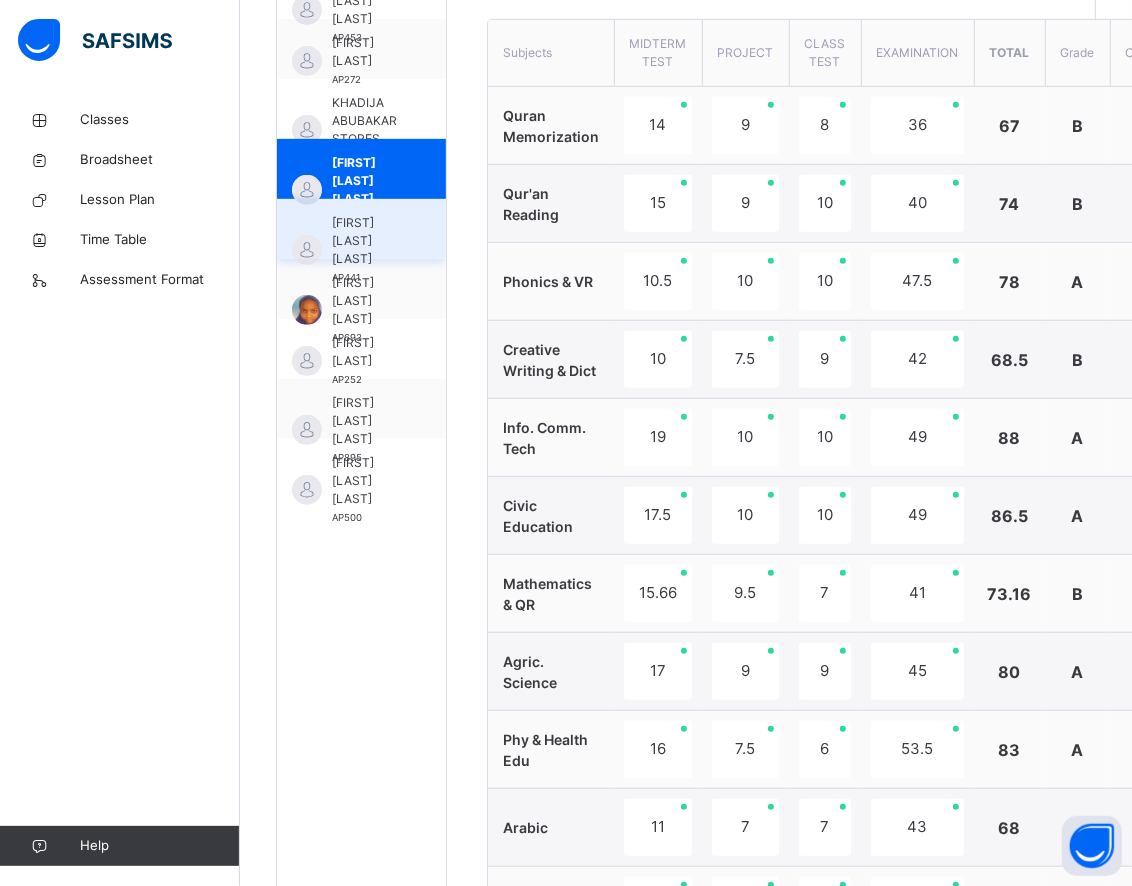 click on "[FIRST] [LAST] [LAST]" at bounding box center [366, 241] 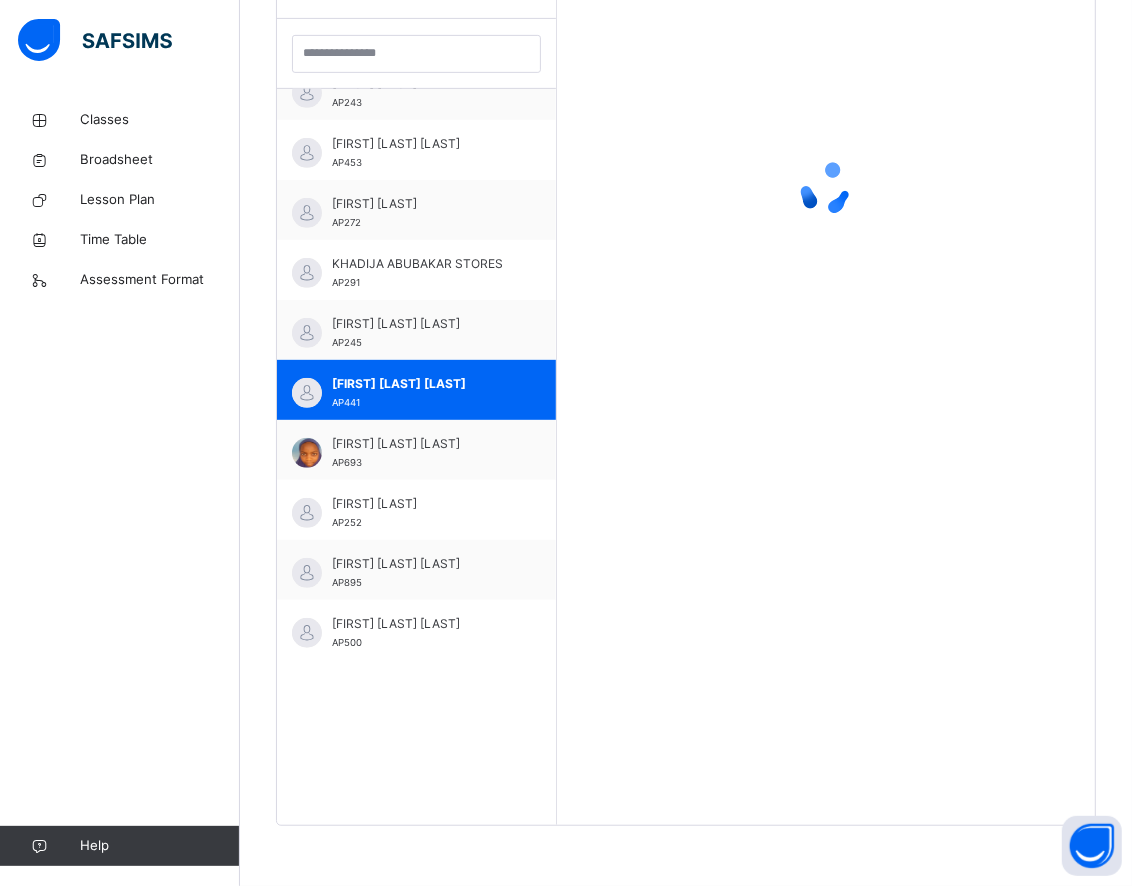 scroll, scrollTop: 581, scrollLeft: 0, axis: vertical 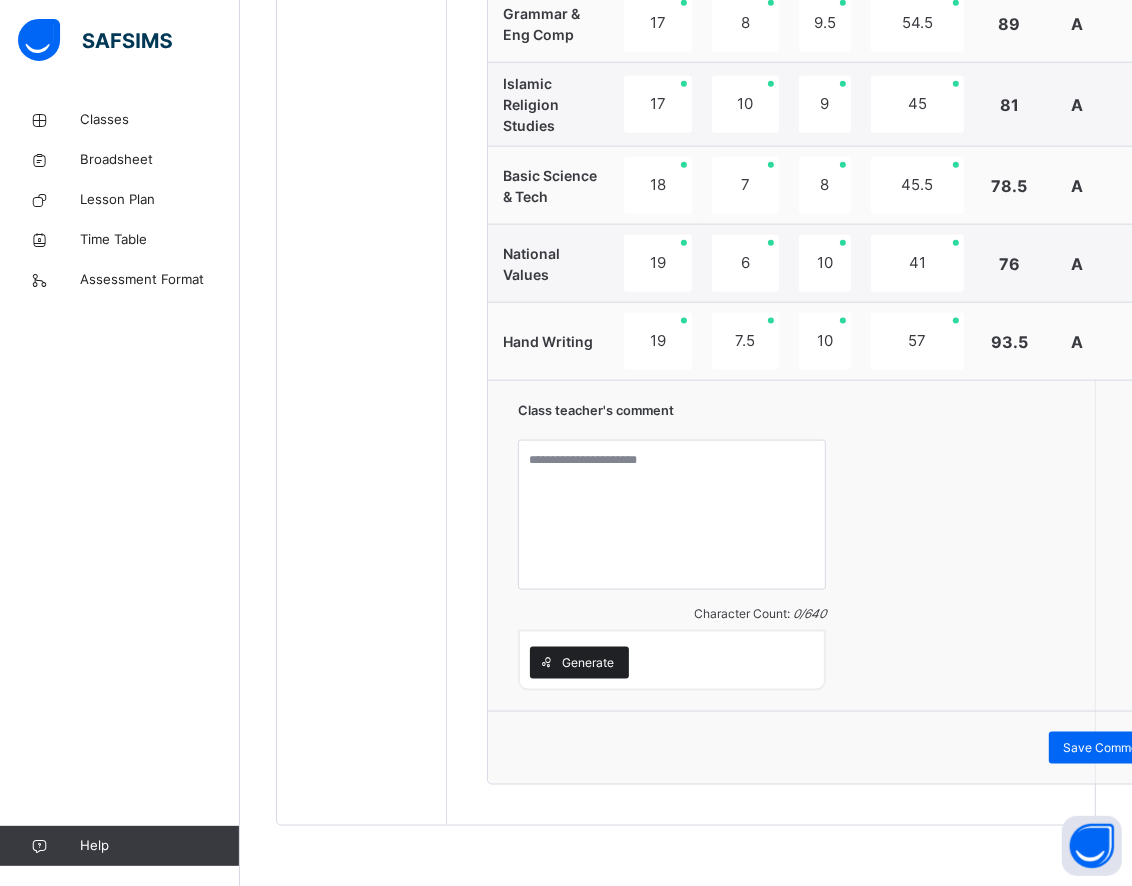 click on "Generate" at bounding box center (588, 663) 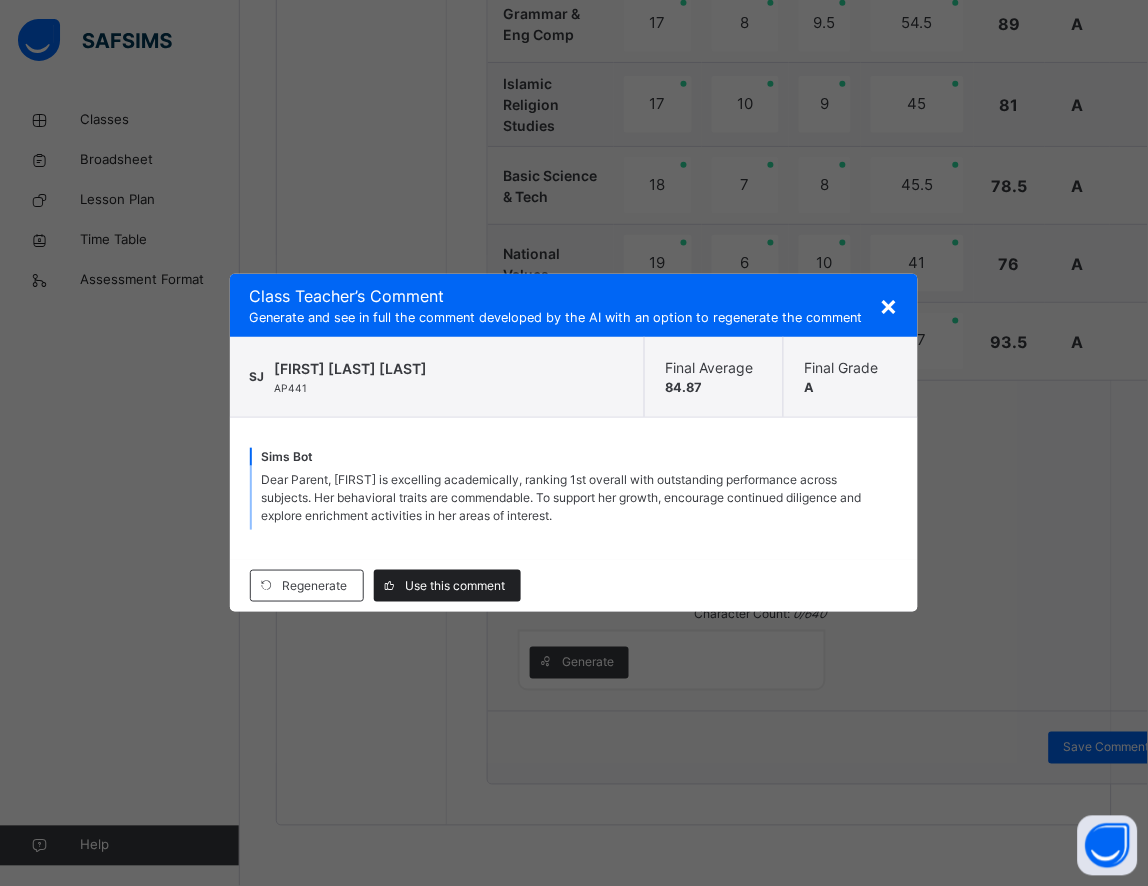 click on "Use this comment" at bounding box center [456, 586] 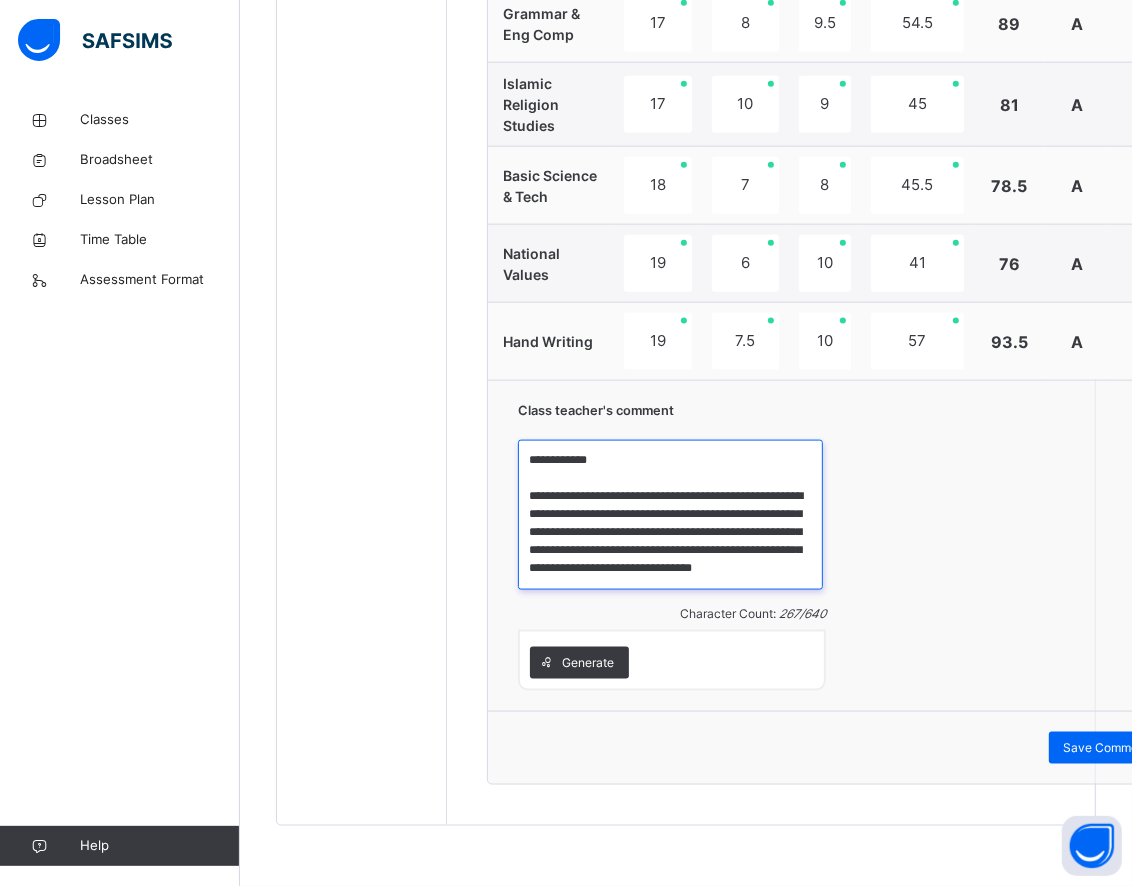 click on "**********" at bounding box center [670, 515] 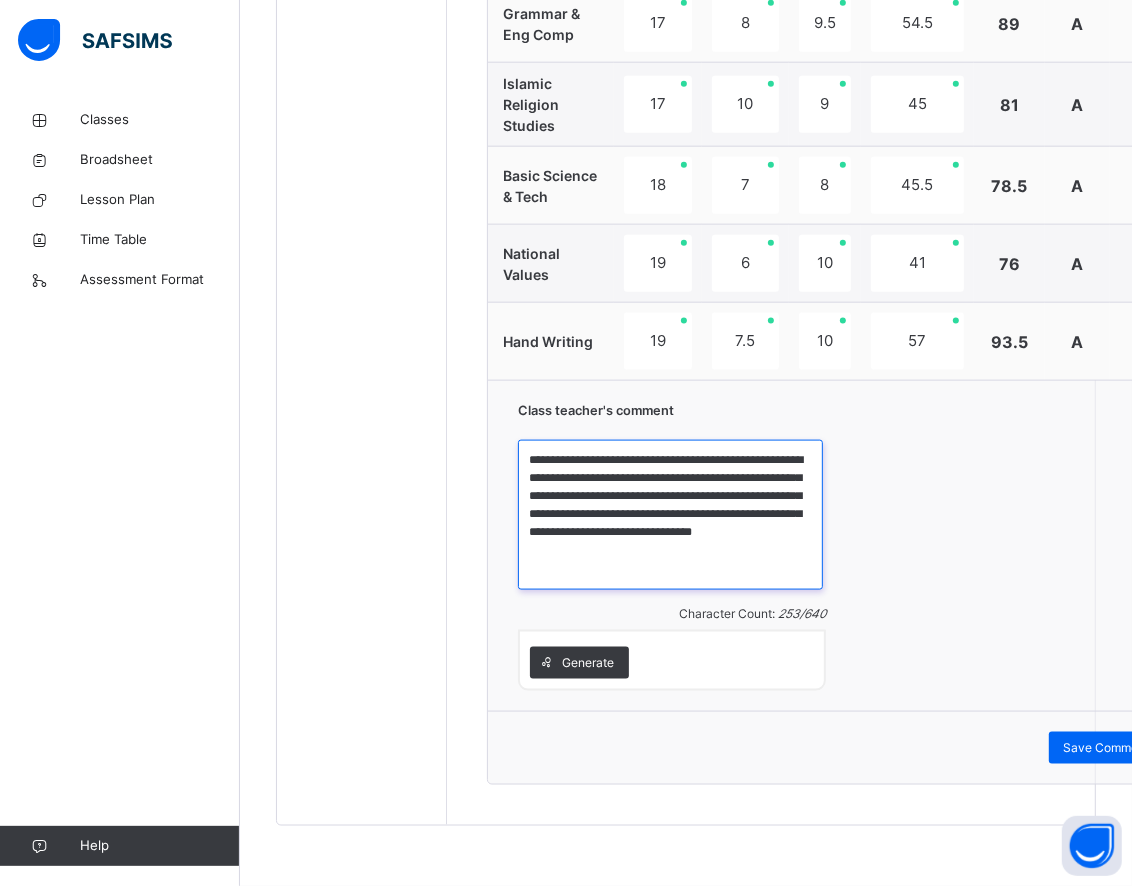 click on "**********" at bounding box center [670, 515] 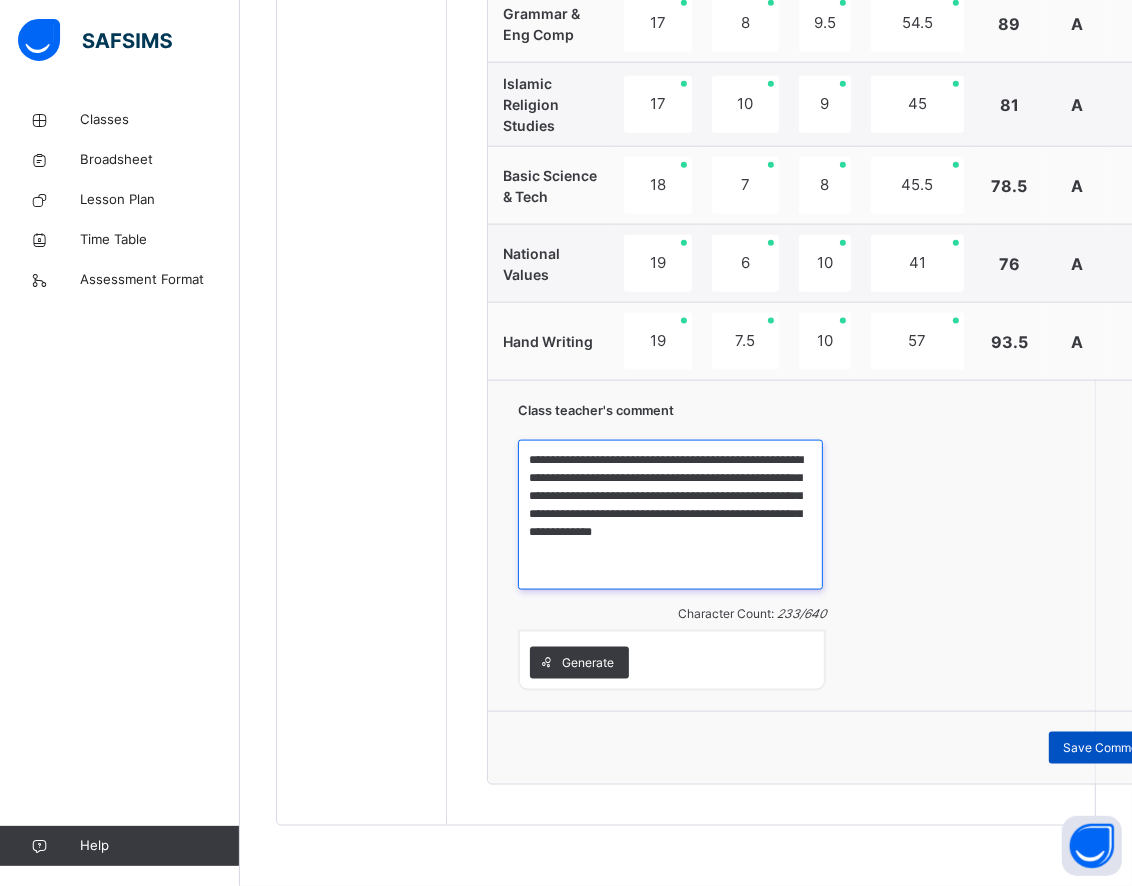 type on "**********" 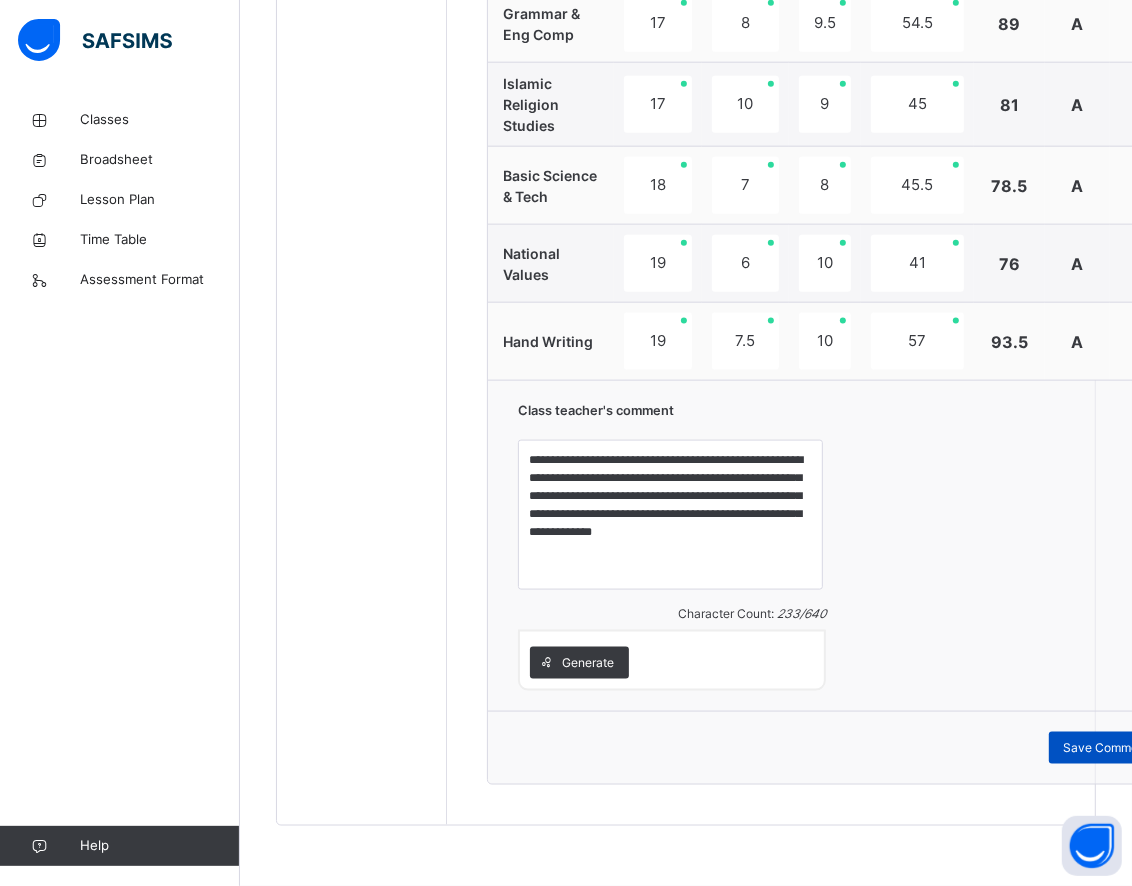 click on "Save Comment" at bounding box center [1107, 748] 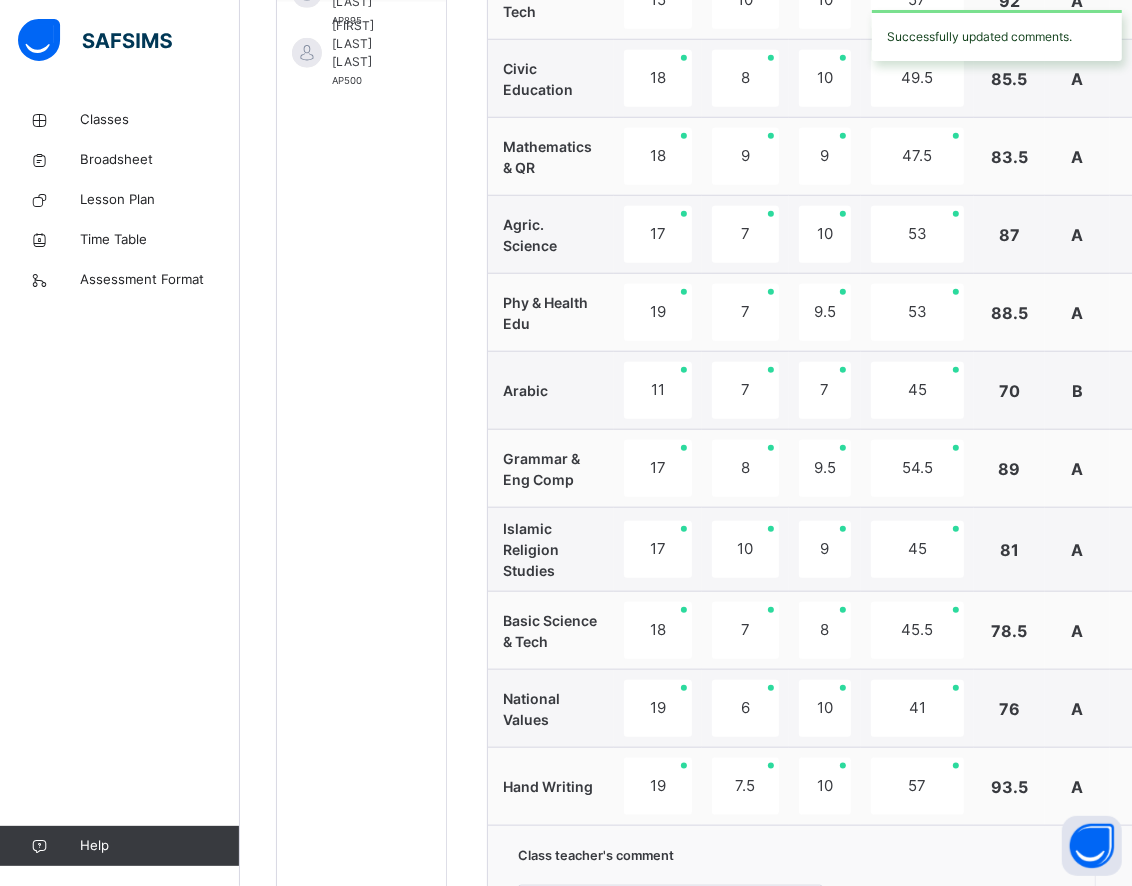scroll, scrollTop: 938, scrollLeft: 0, axis: vertical 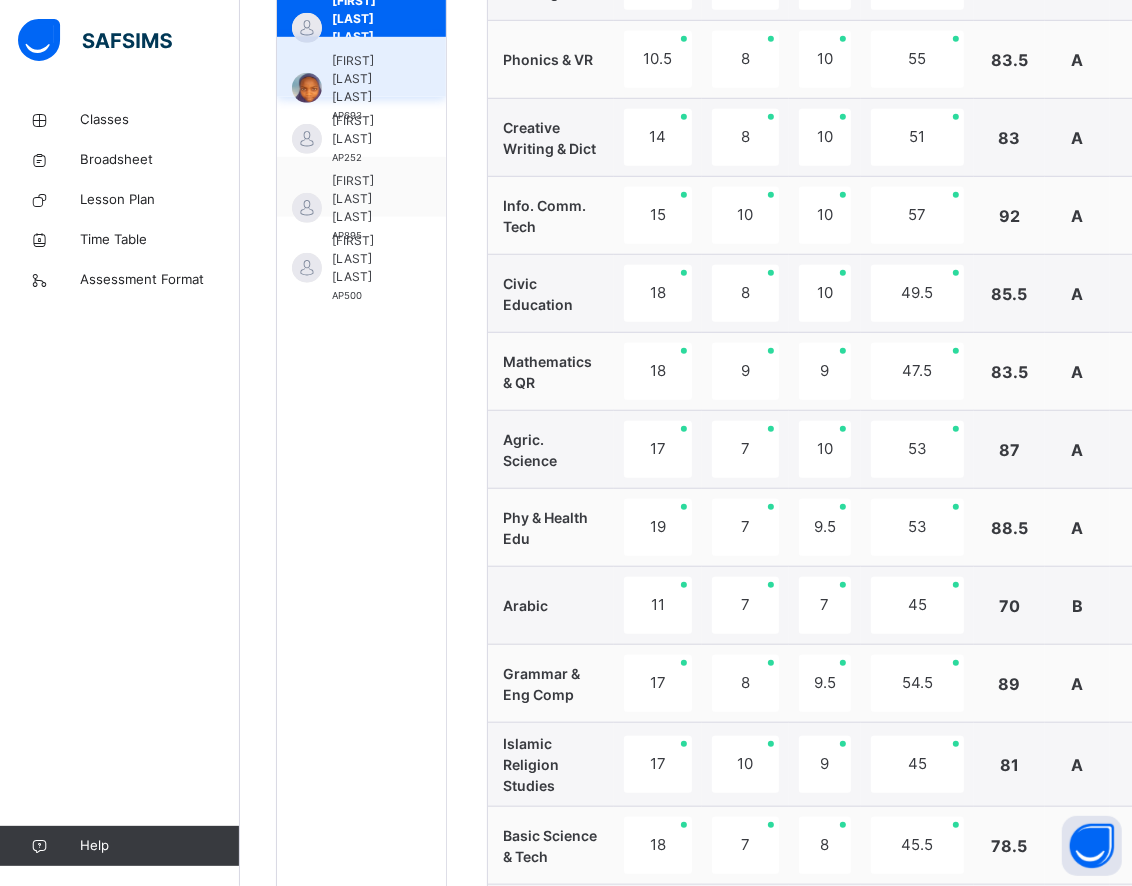 click on "[FIRST] [LAST] [LAST]" at bounding box center [366, 79] 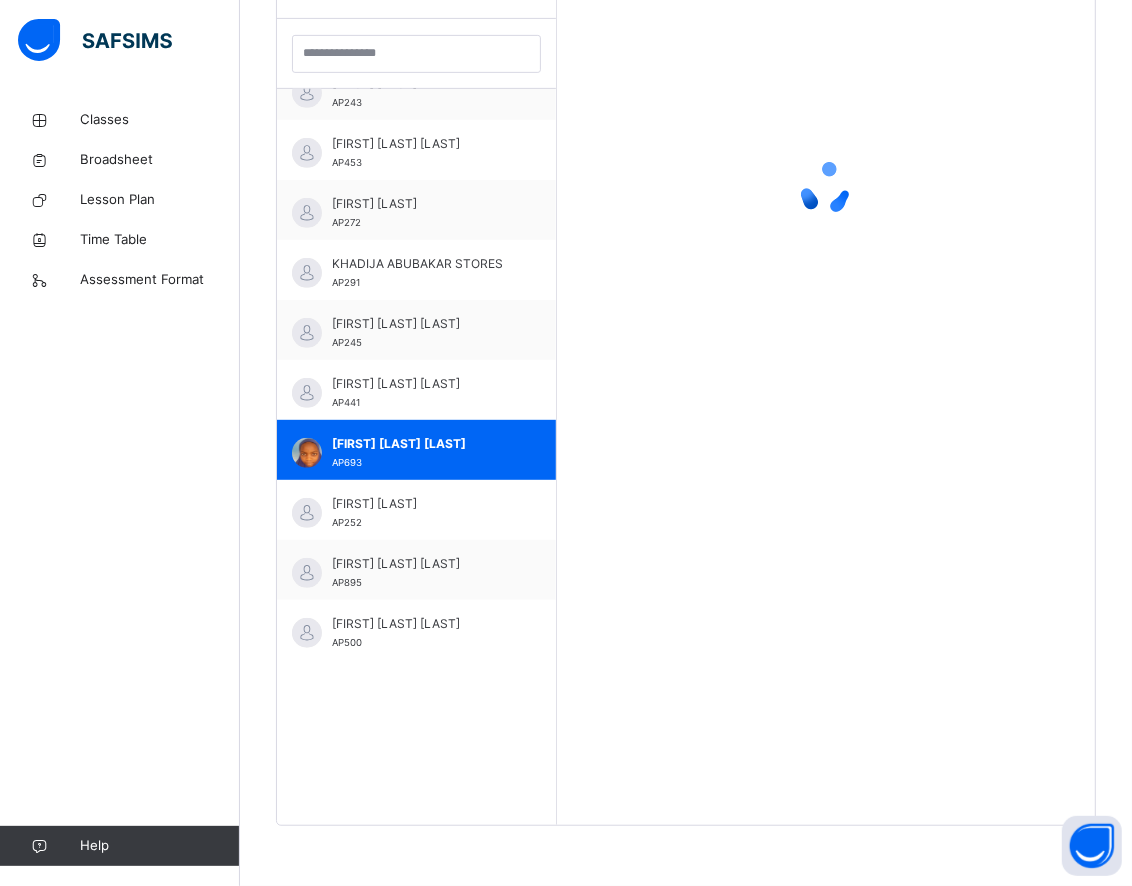 scroll, scrollTop: 581, scrollLeft: 0, axis: vertical 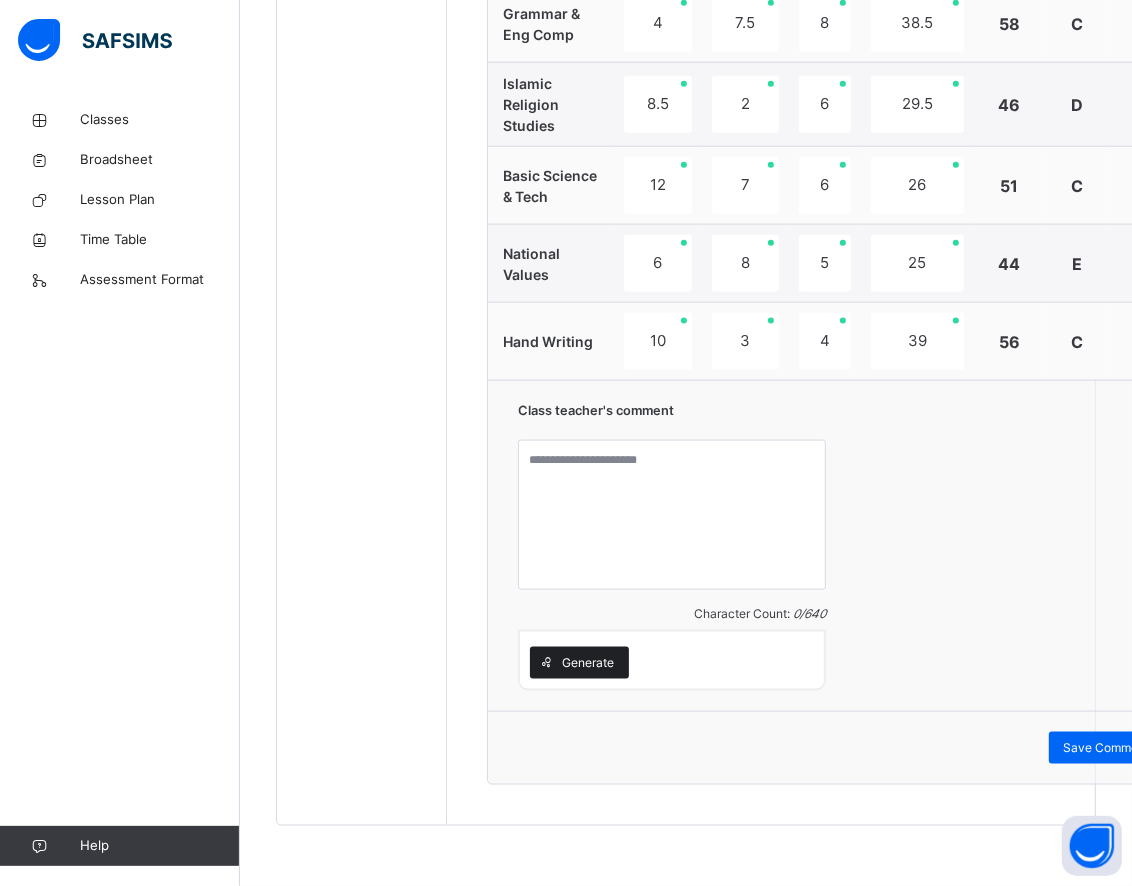 click on "Generate" at bounding box center (588, 663) 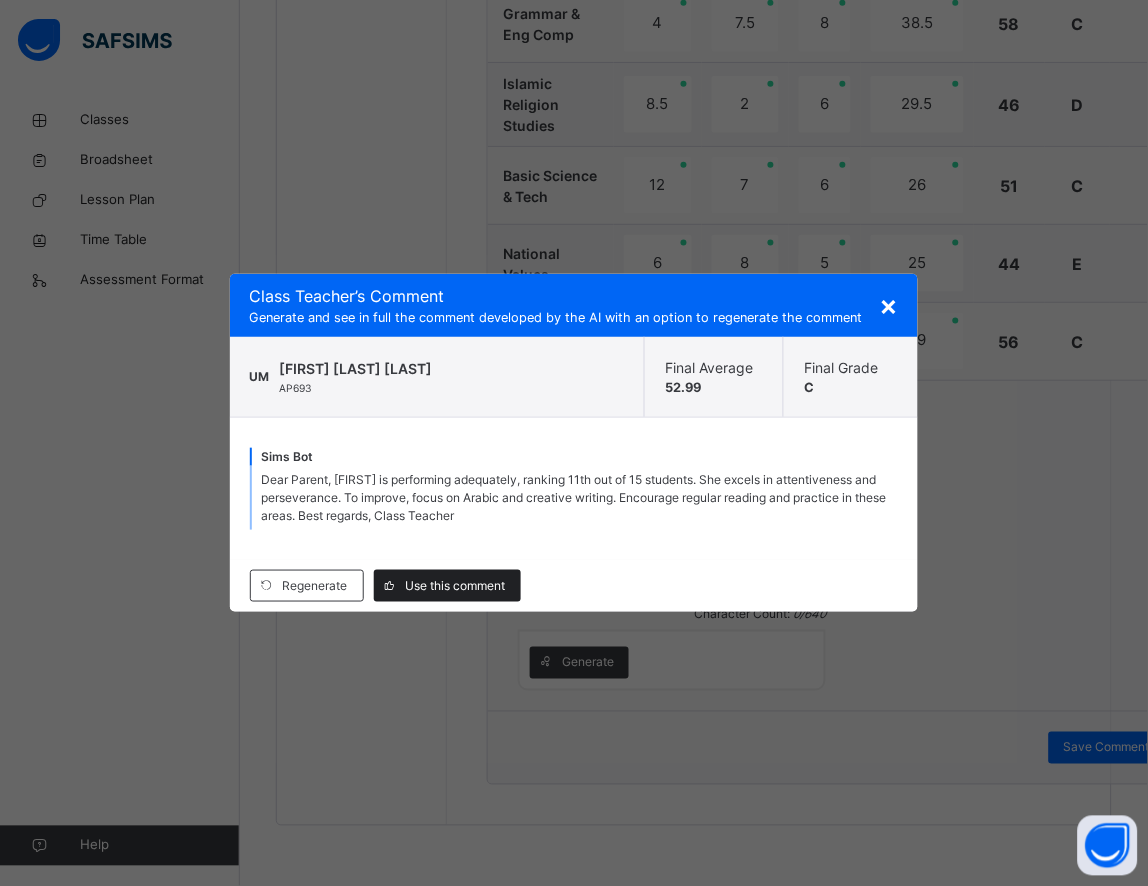 click on "Use this comment" at bounding box center (447, 586) 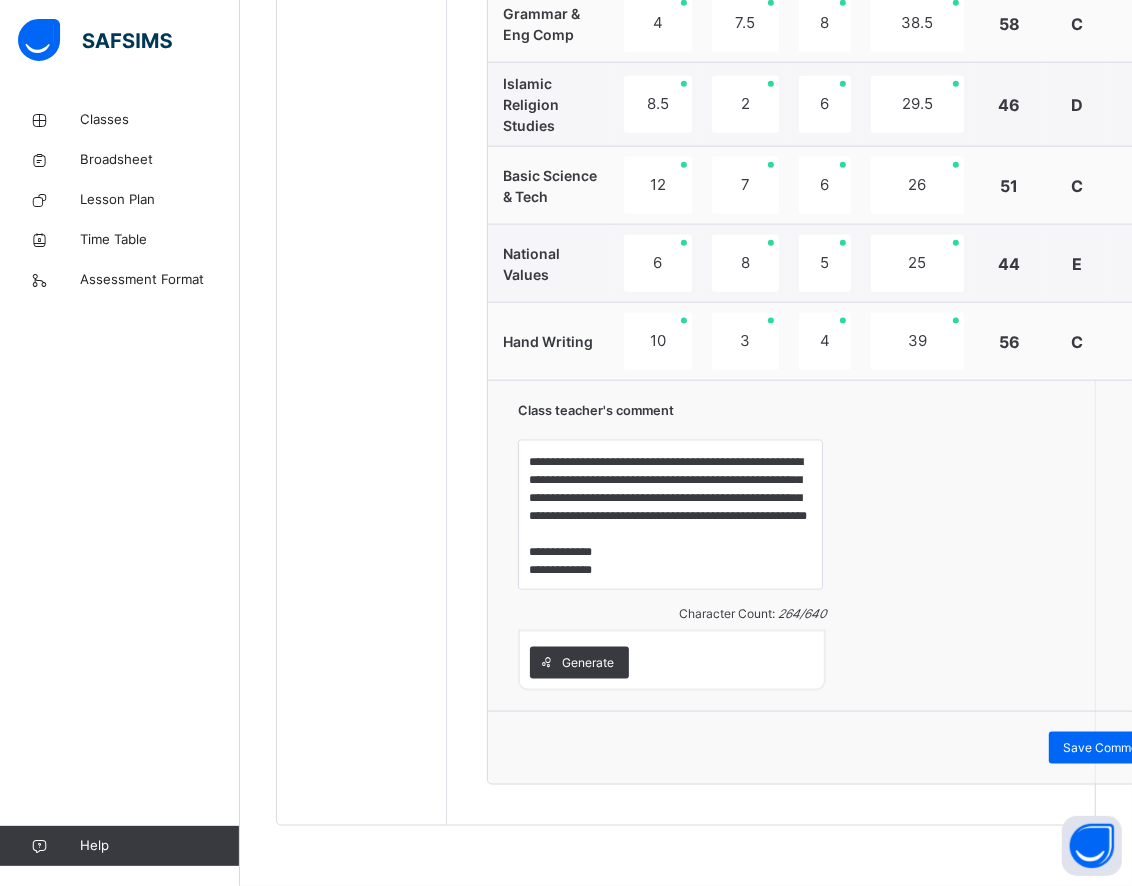 scroll, scrollTop: 70, scrollLeft: 0, axis: vertical 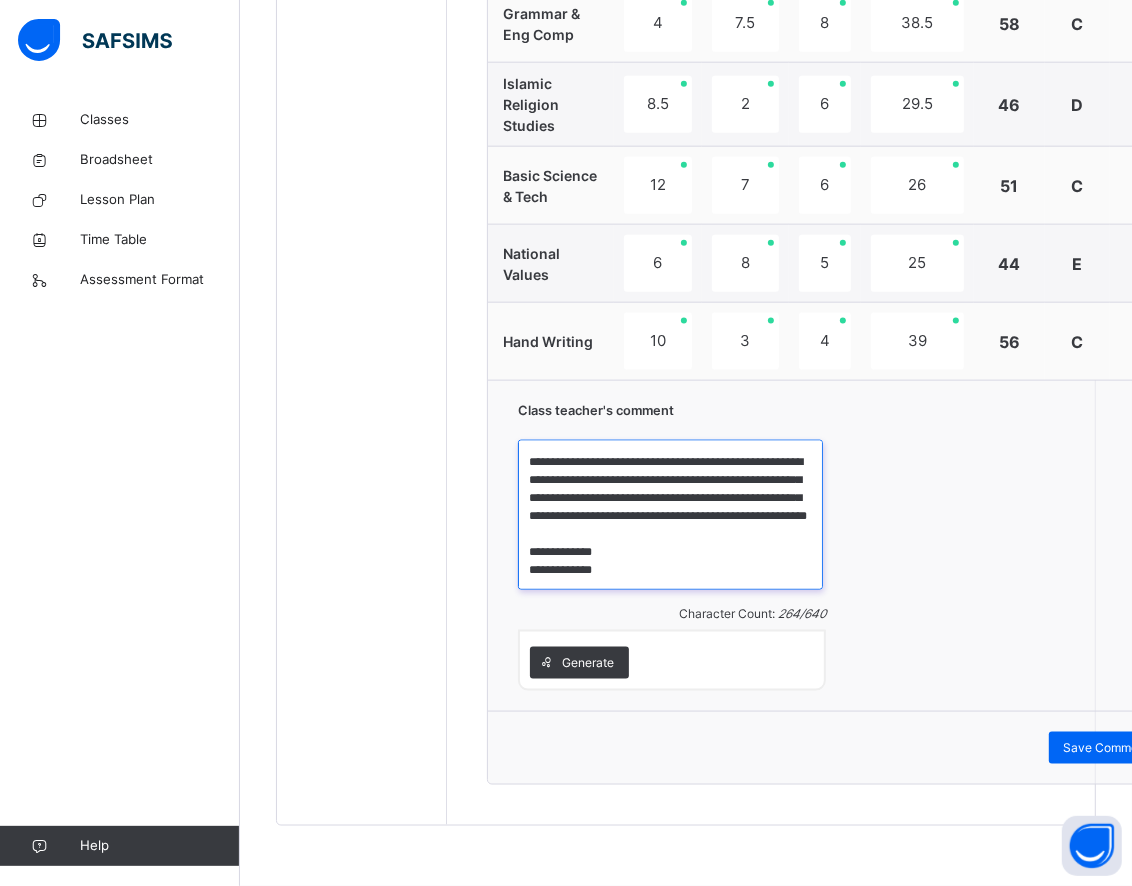 drag, startPoint x: 625, startPoint y: 571, endPoint x: 530, endPoint y: 545, distance: 98.49365 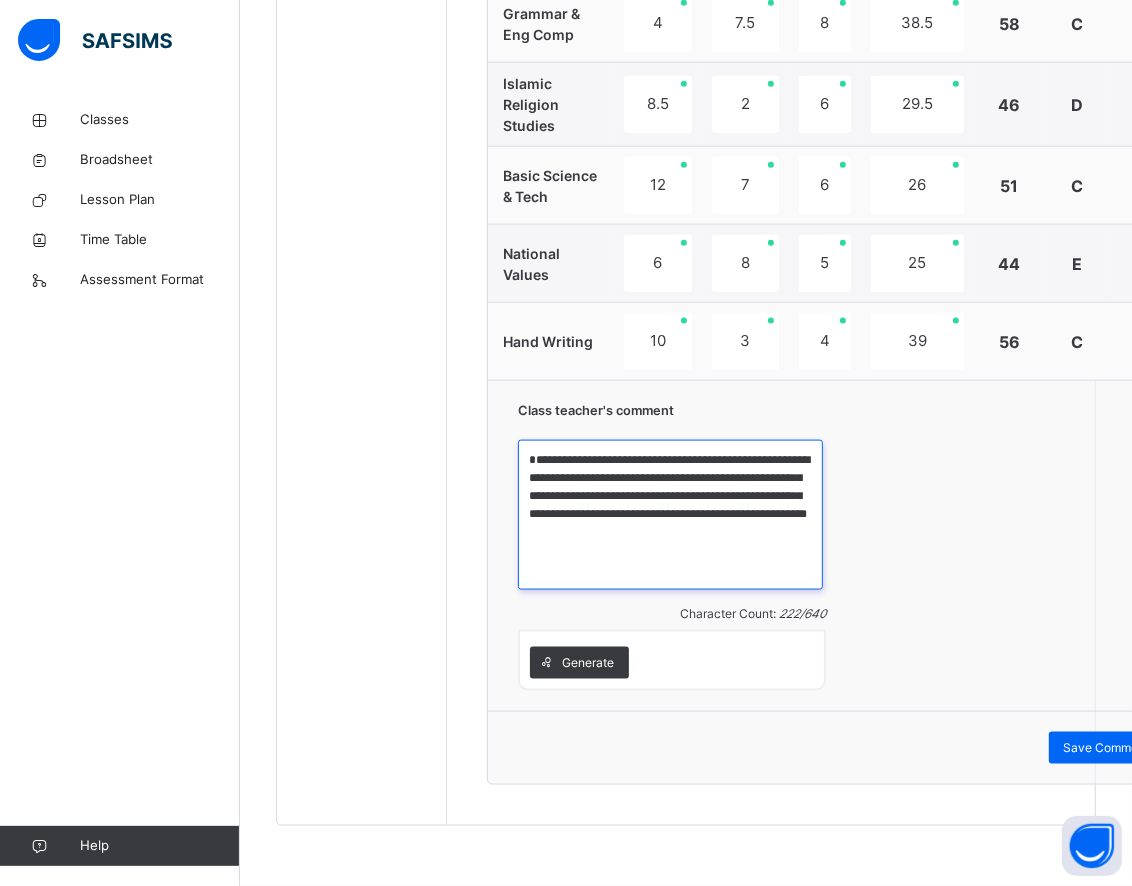 scroll, scrollTop: 0, scrollLeft: 0, axis: both 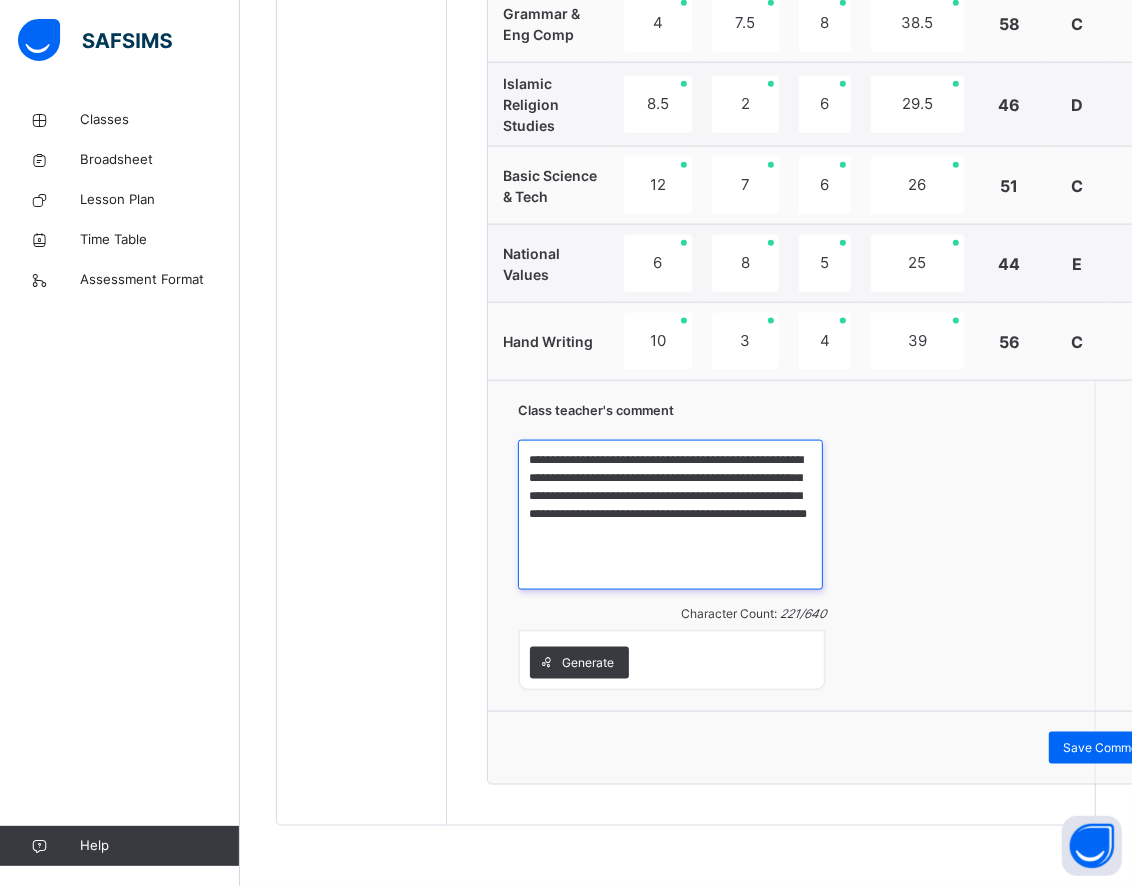 click on "**********" at bounding box center (670, 515) 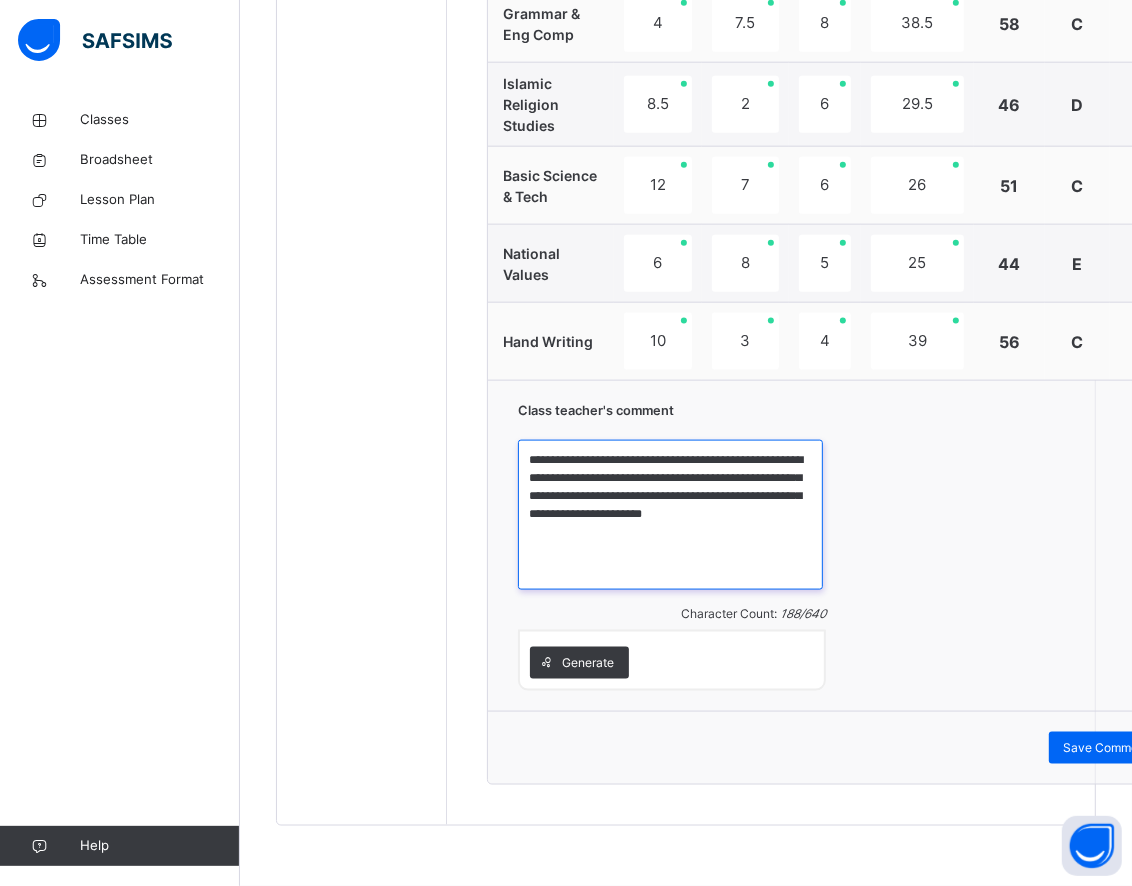 click on "**********" at bounding box center (670, 515) 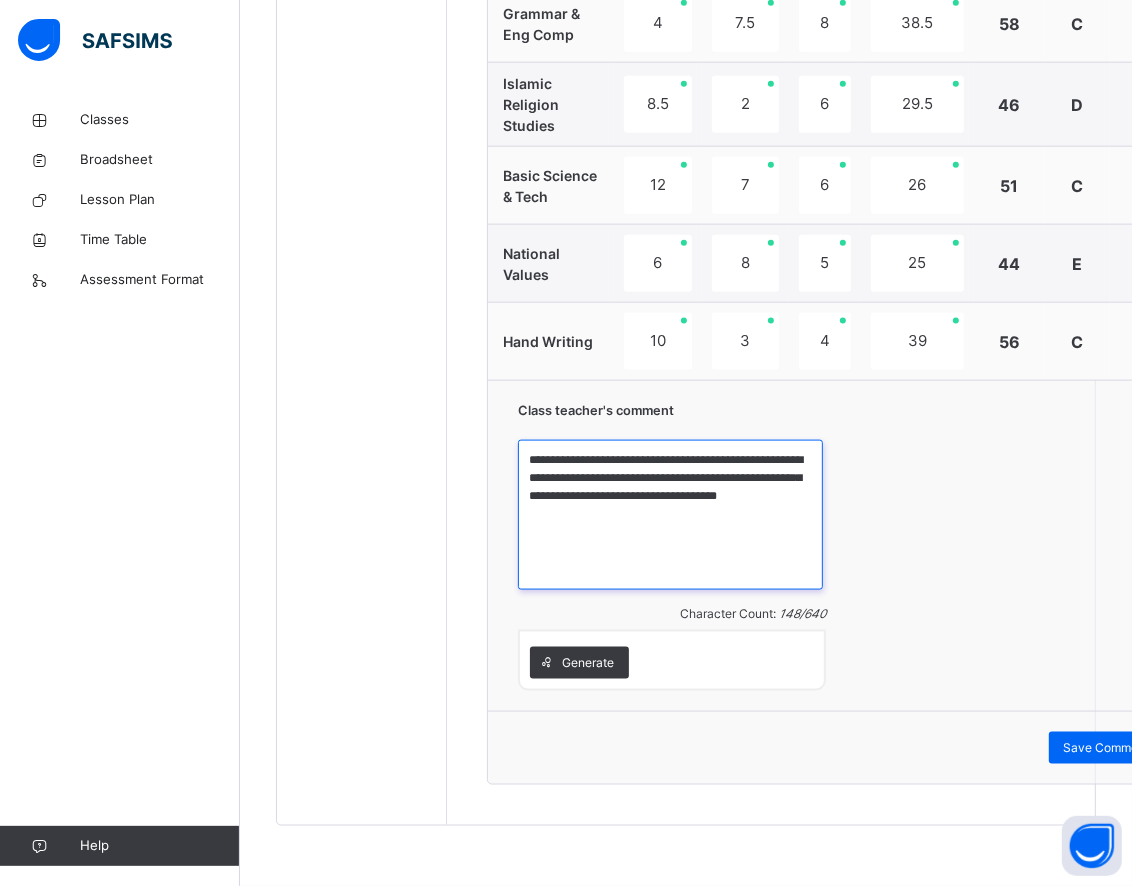 type on "**********" 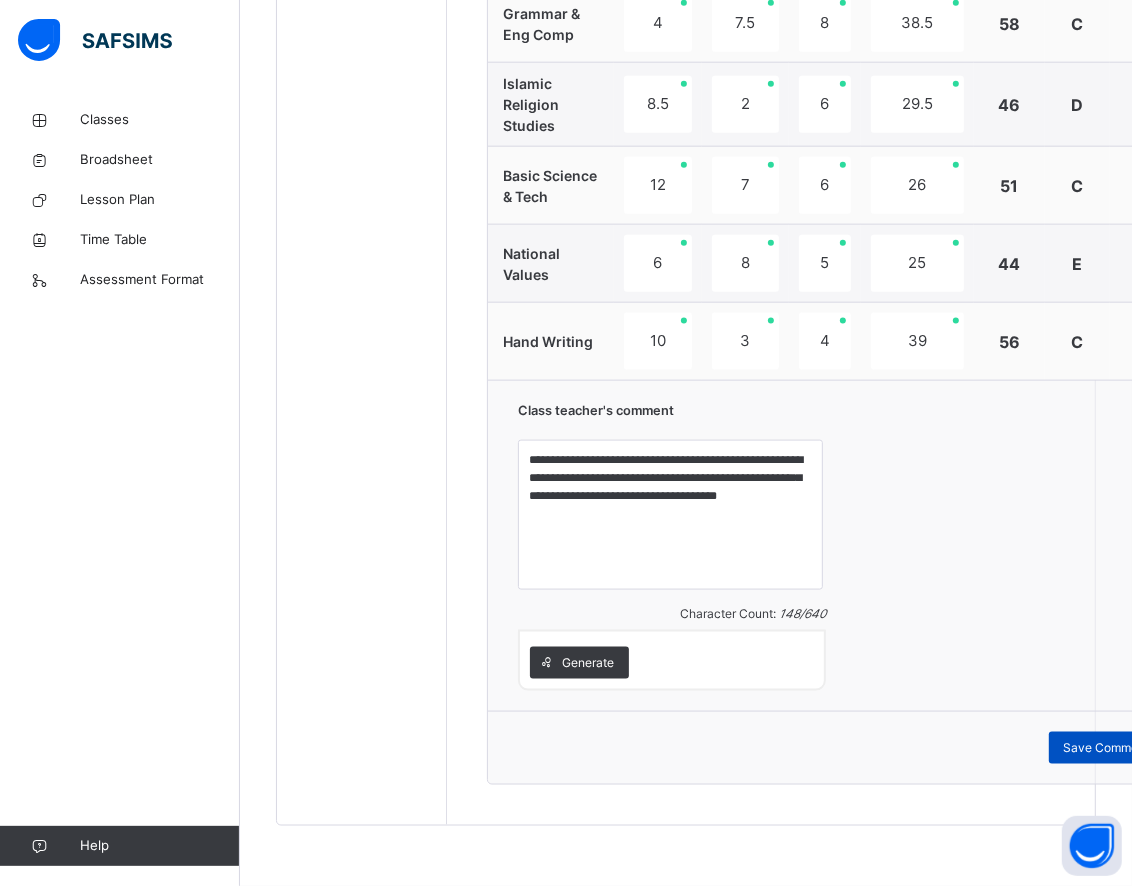 click on "Save Comment" at bounding box center [1107, 748] 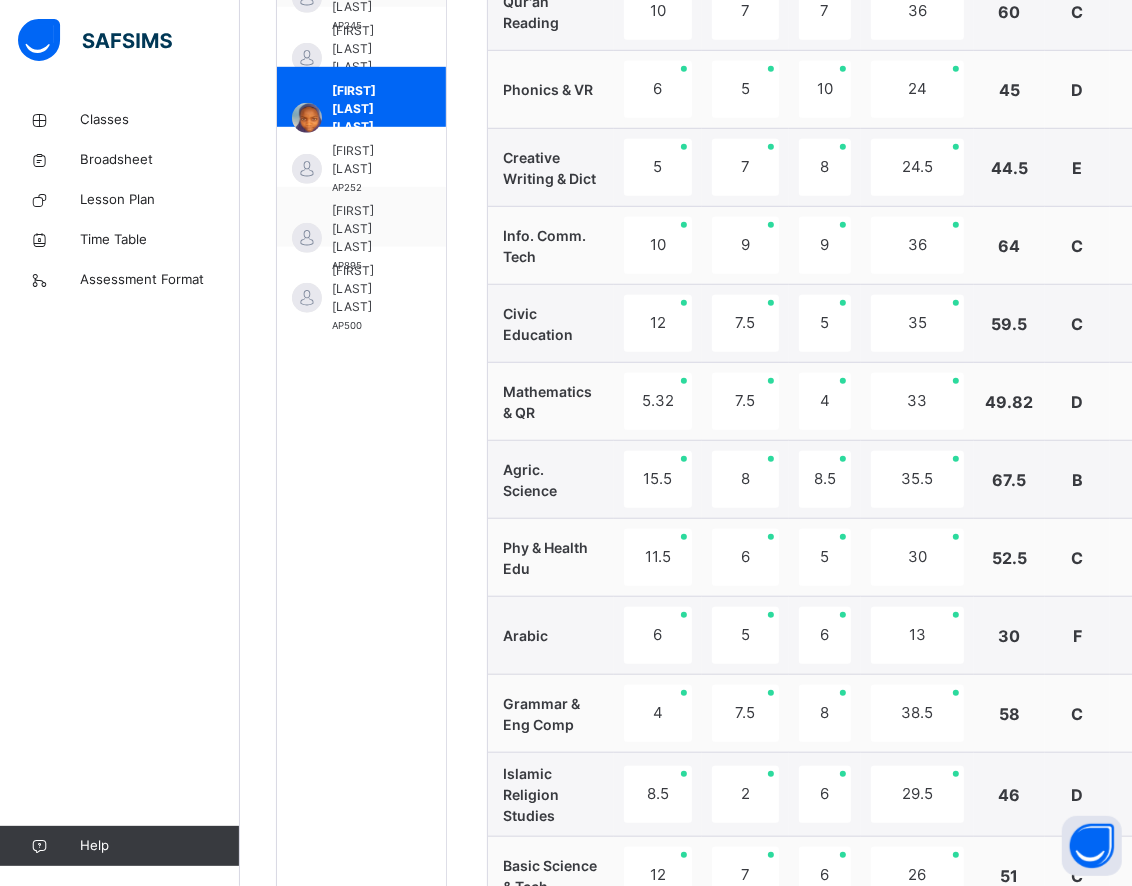 scroll, scrollTop: 605, scrollLeft: 0, axis: vertical 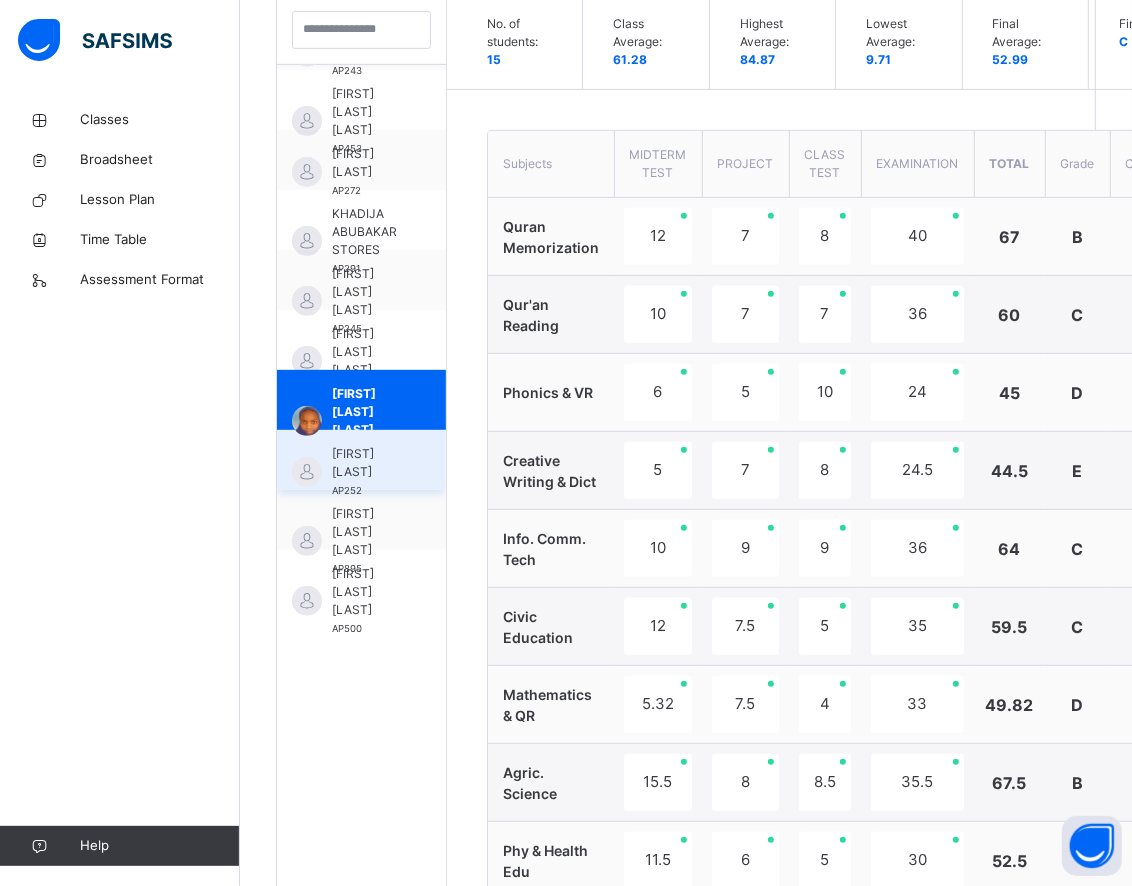 click on "[FIRST]  [LAST]" at bounding box center (366, 463) 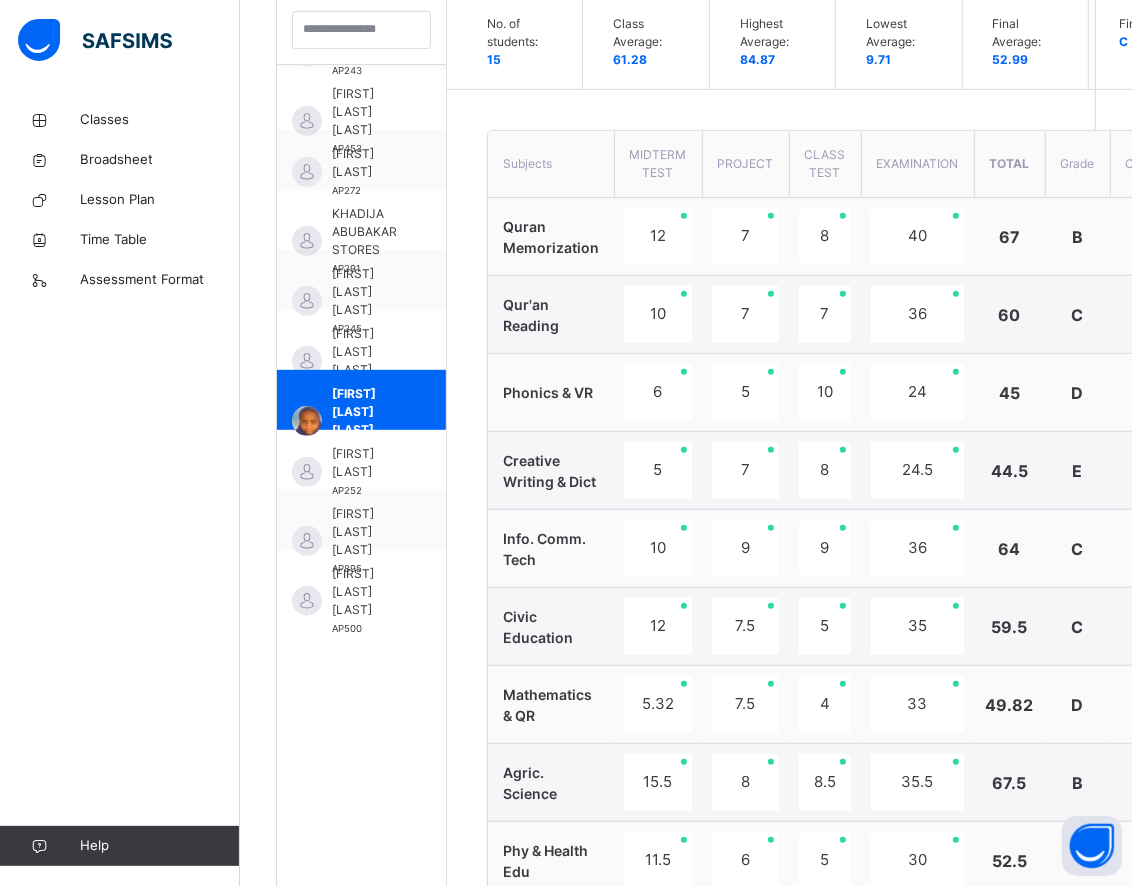 scroll, scrollTop: 581, scrollLeft: 0, axis: vertical 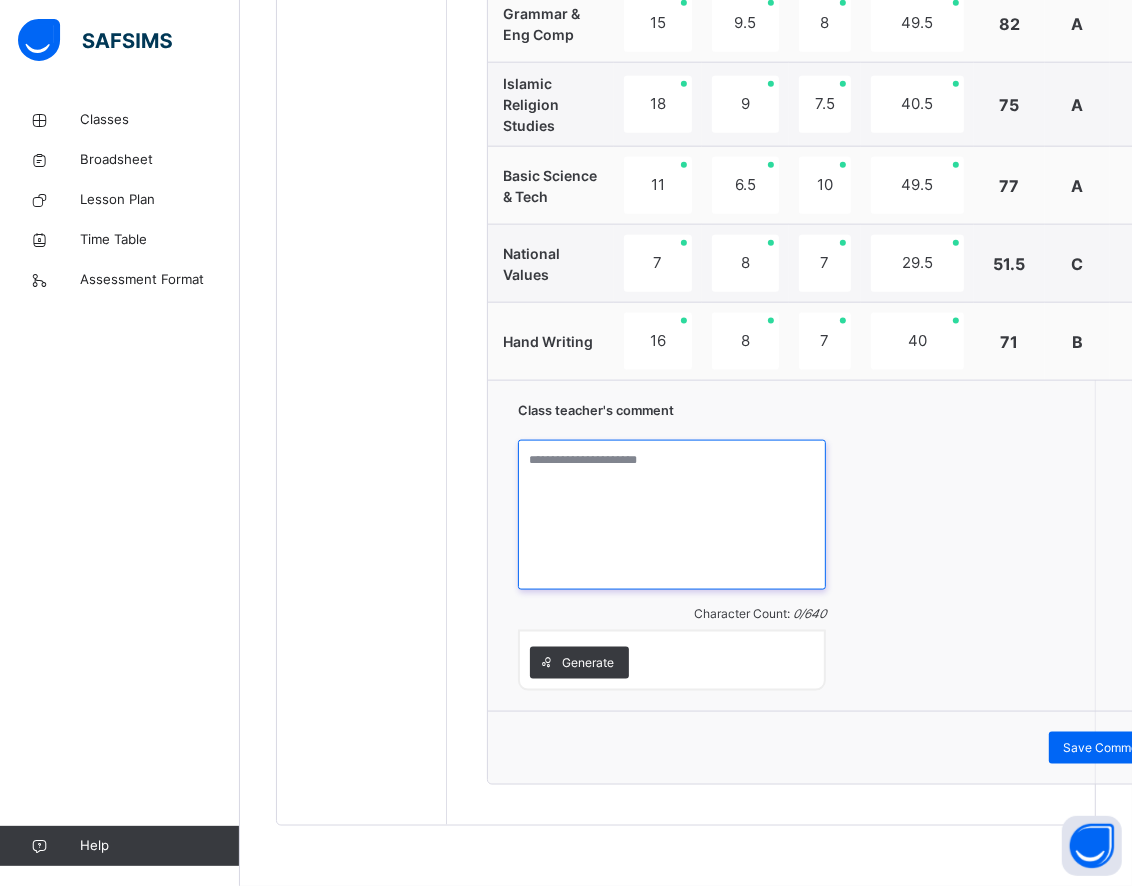 click at bounding box center (672, 515) 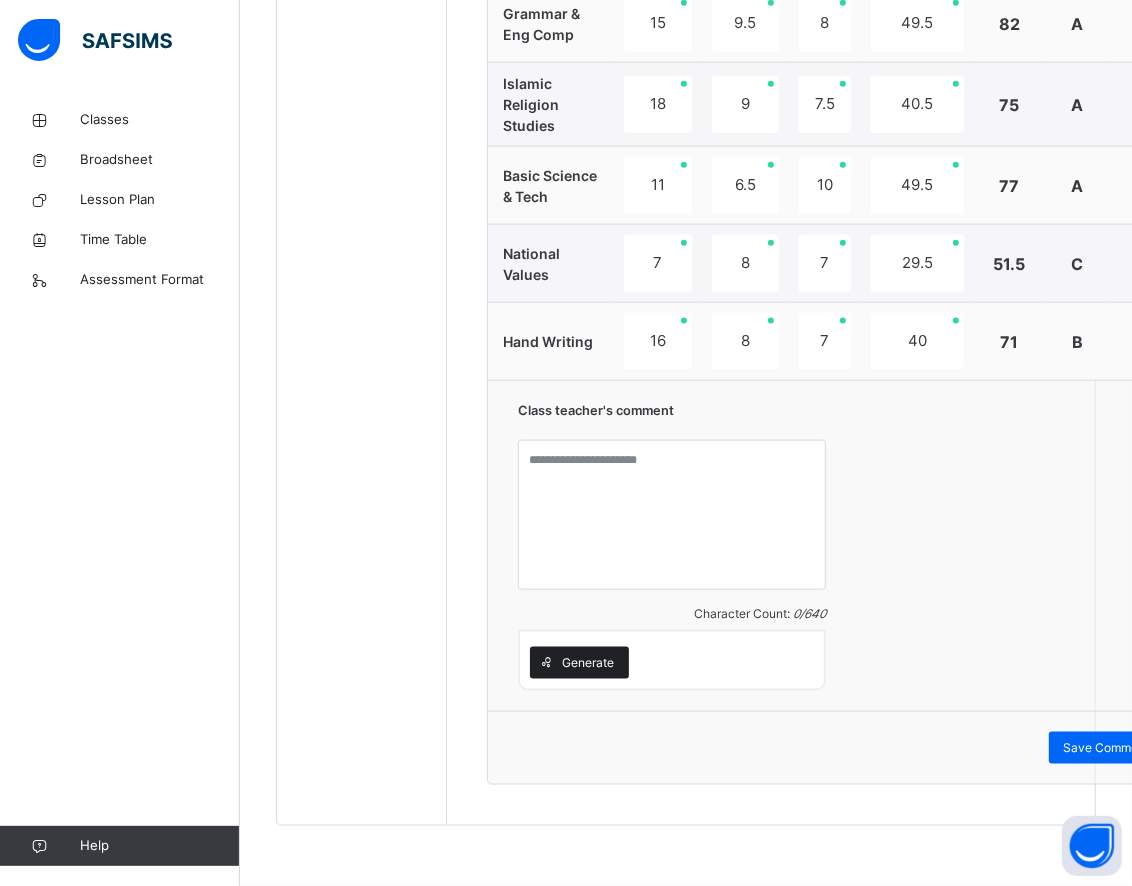 click on "Generate" at bounding box center [579, 663] 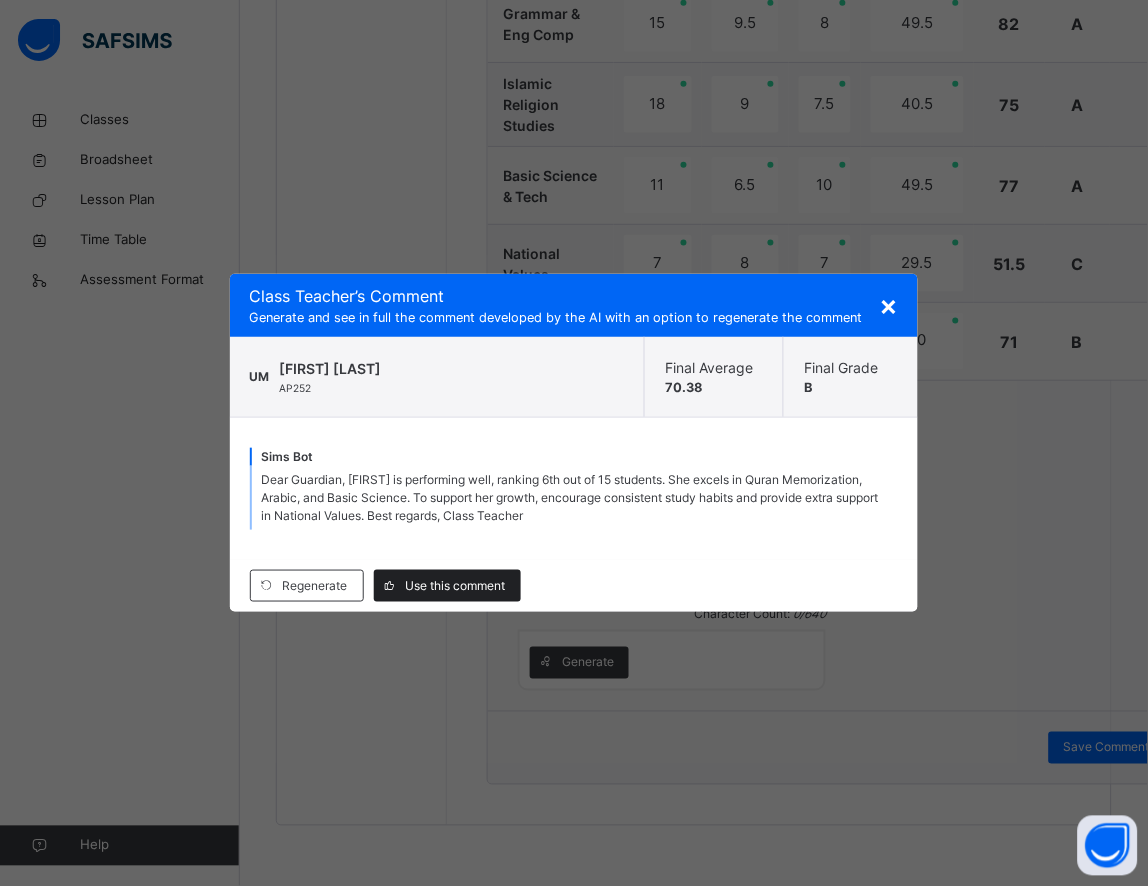 click on "Use this comment" at bounding box center [456, 586] 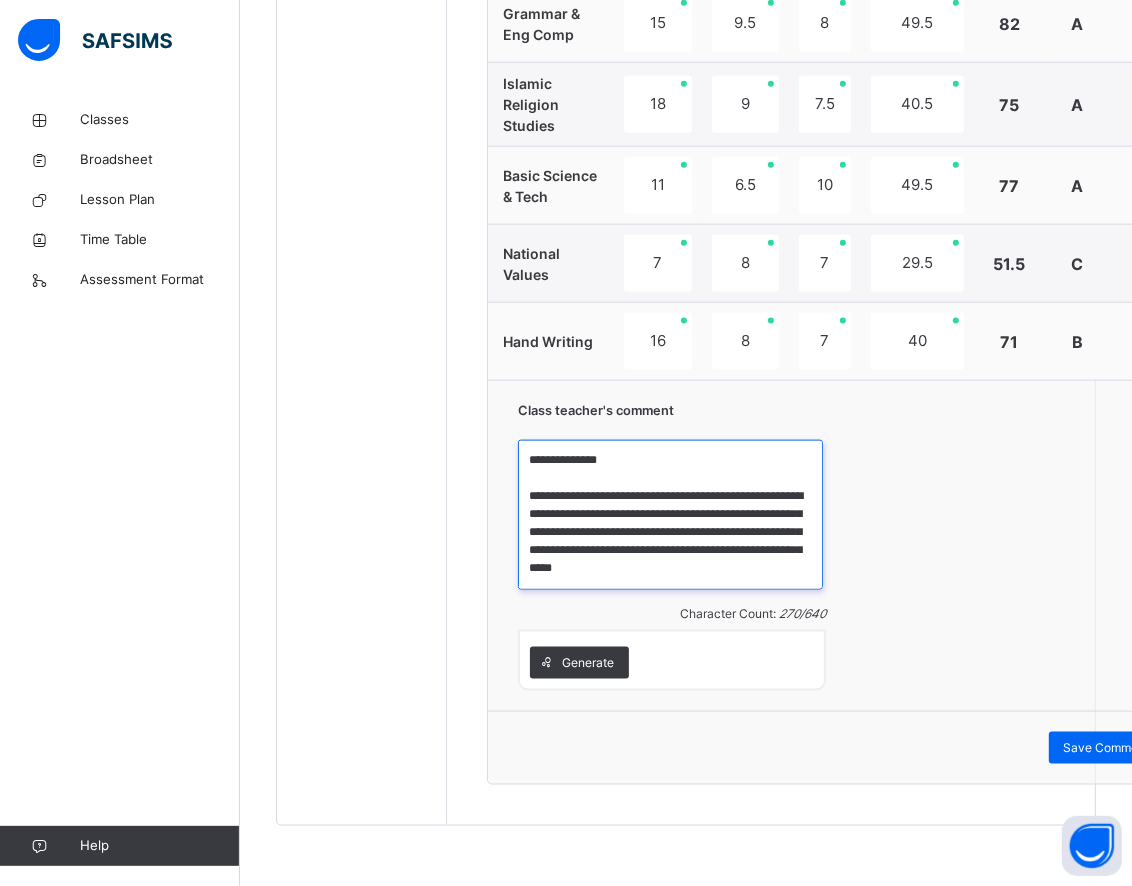 click on "**********" at bounding box center (670, 515) 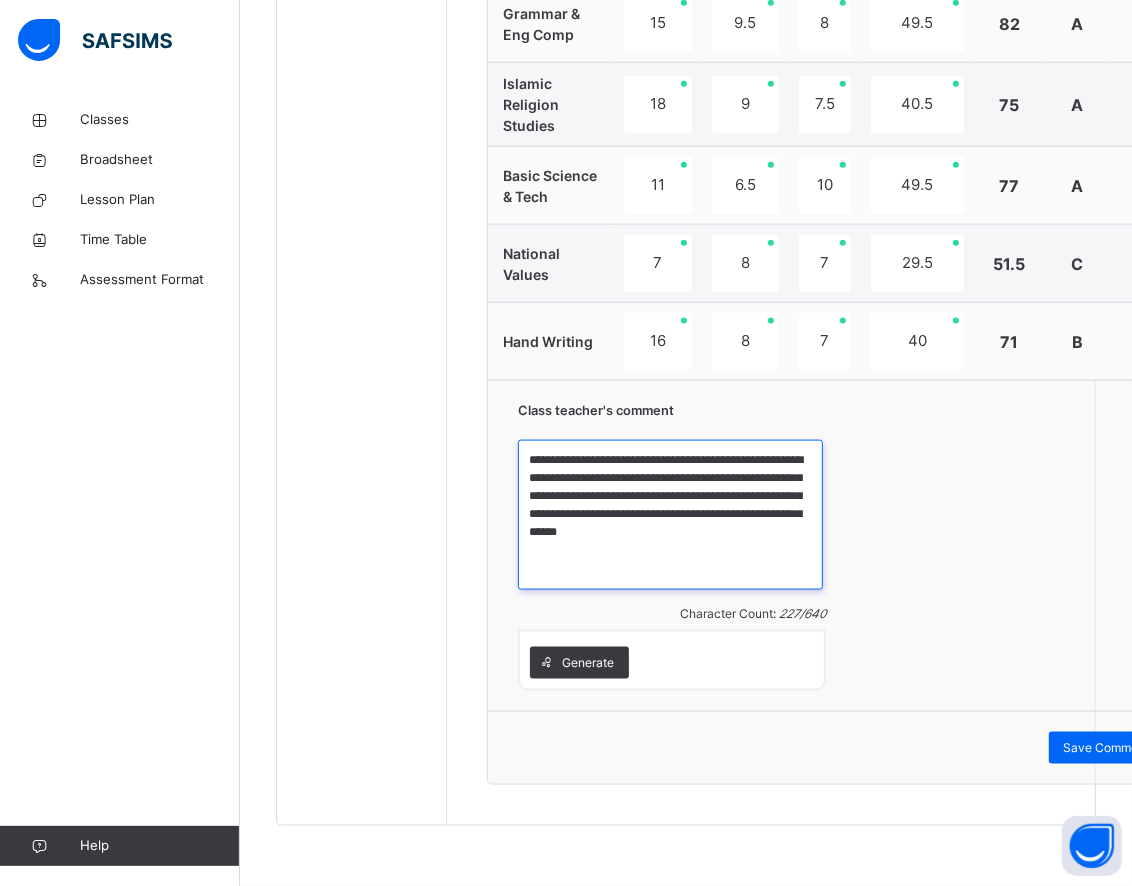 scroll, scrollTop: 0, scrollLeft: 0, axis: both 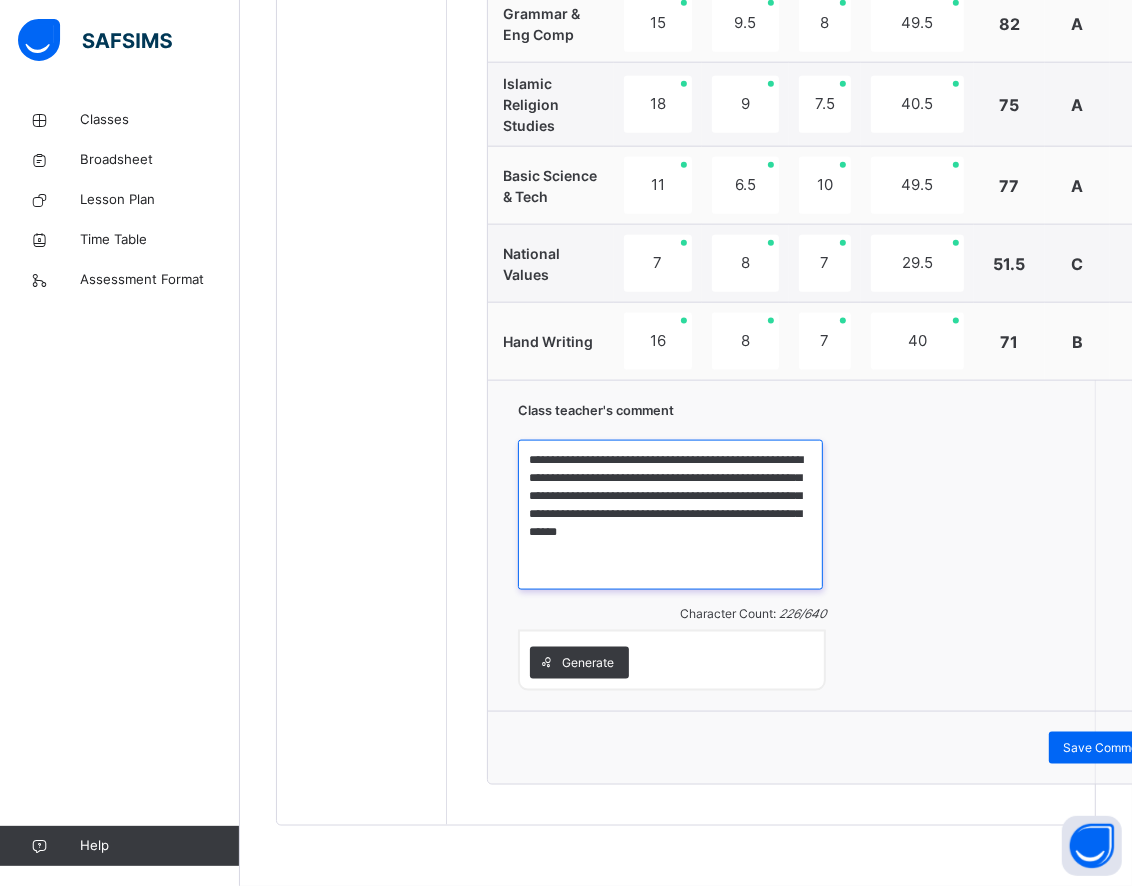 click on "**********" at bounding box center [670, 515] 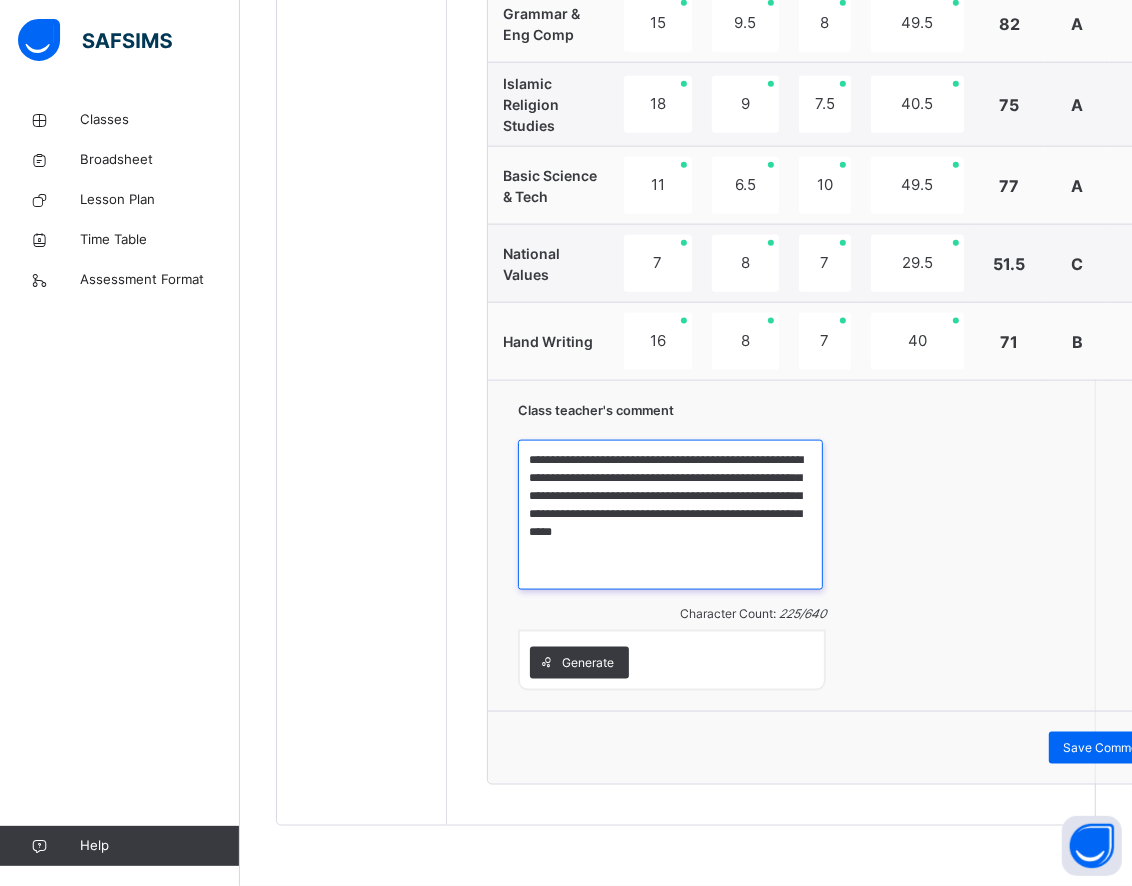 click on "**********" at bounding box center [670, 515] 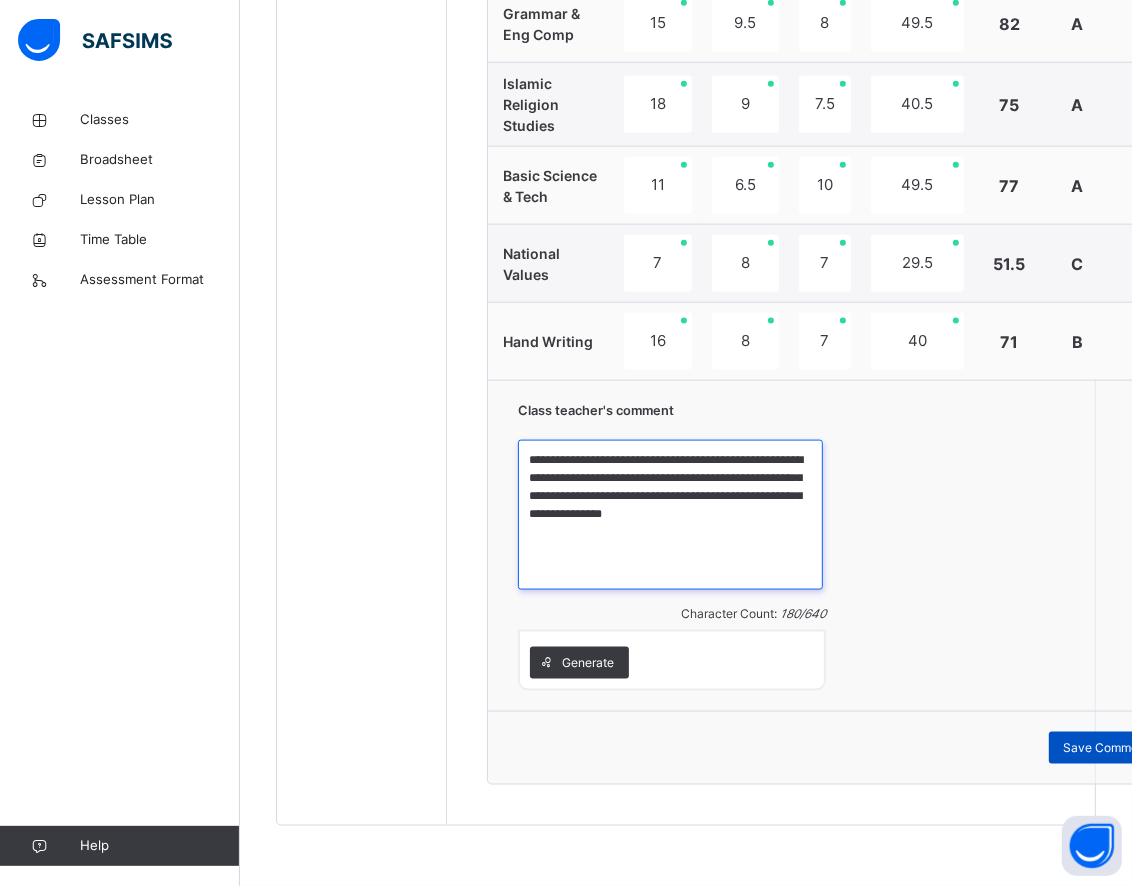 type on "**********" 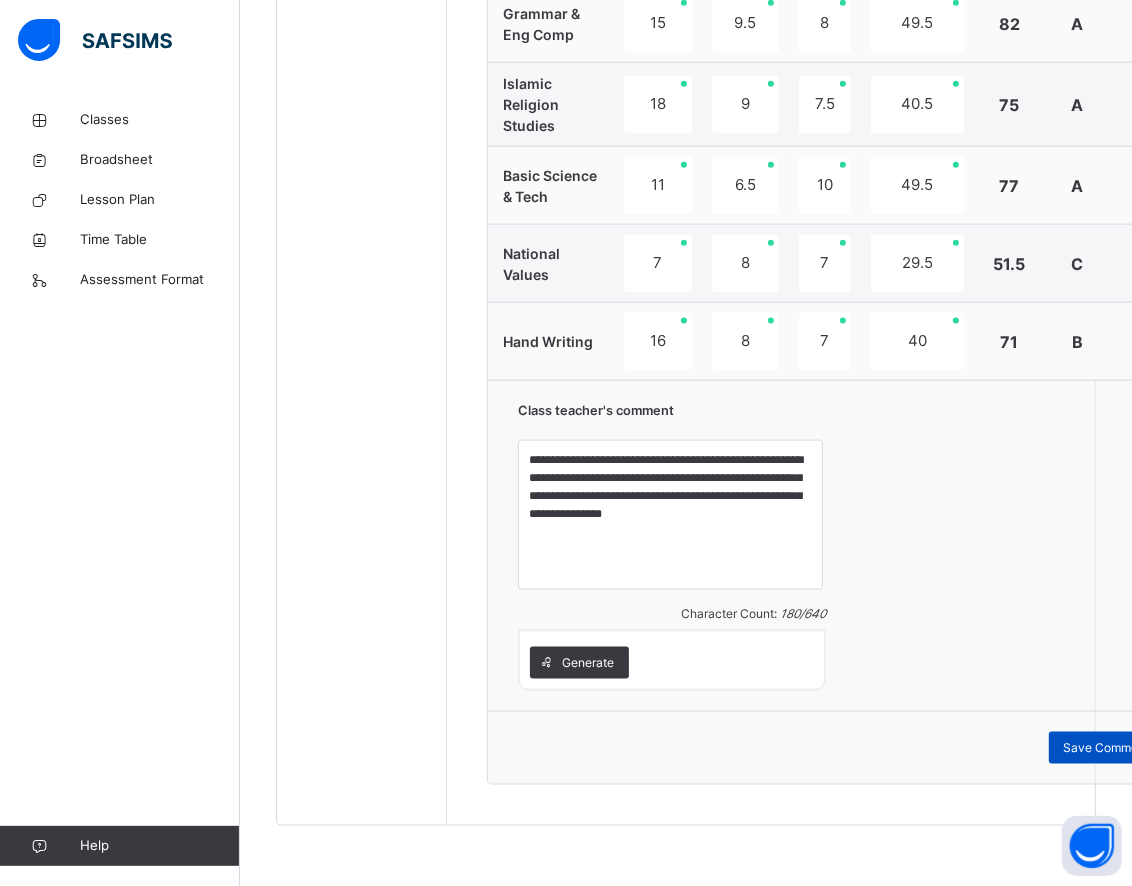 click on "Save Comment" at bounding box center [1107, 748] 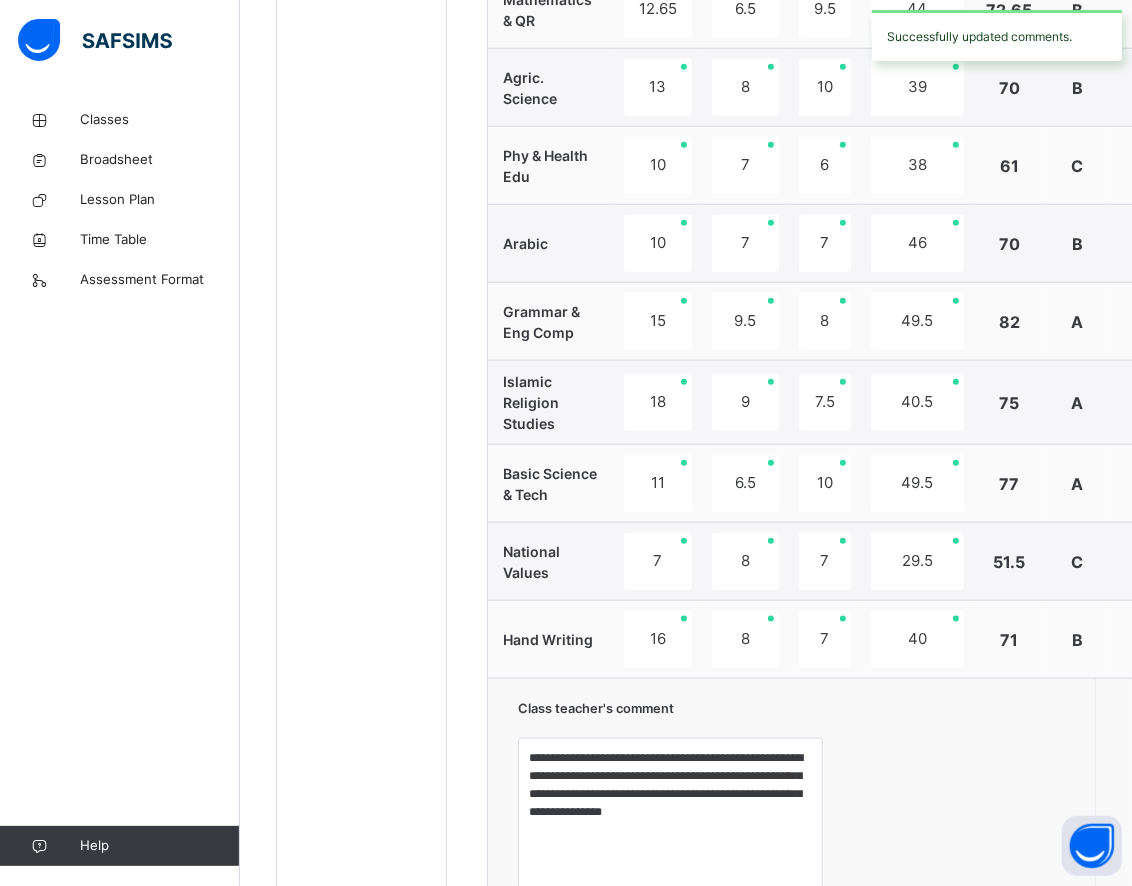 scroll, scrollTop: 938, scrollLeft: 0, axis: vertical 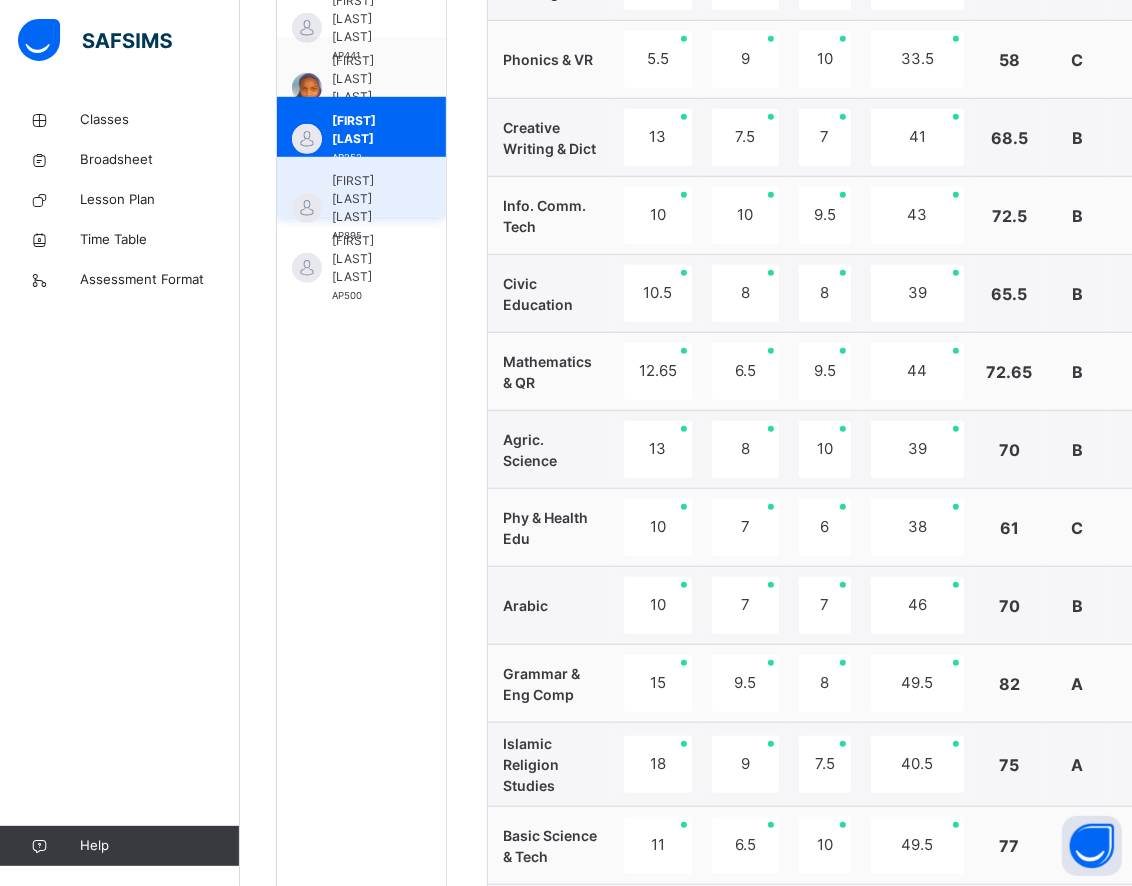 click on "[FIRST] [LAST] [LAST]" at bounding box center [366, 199] 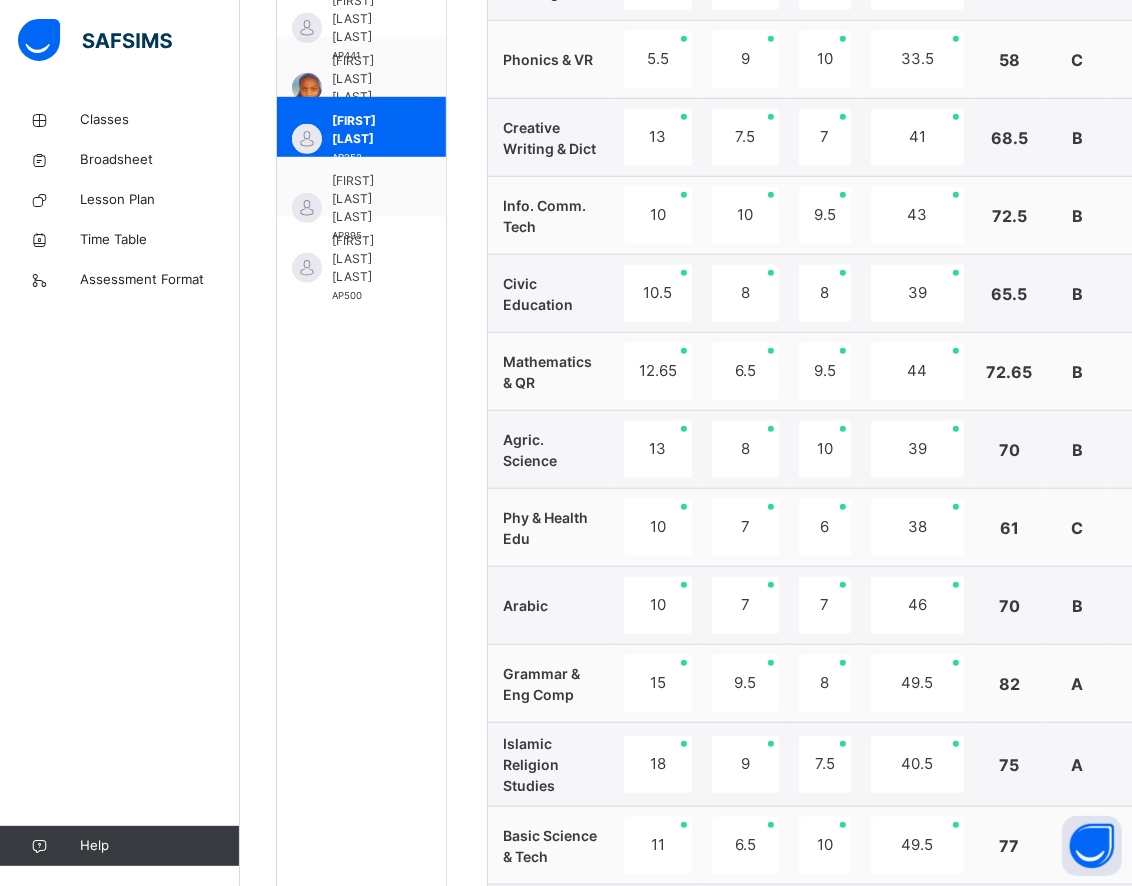 scroll, scrollTop: 581, scrollLeft: 0, axis: vertical 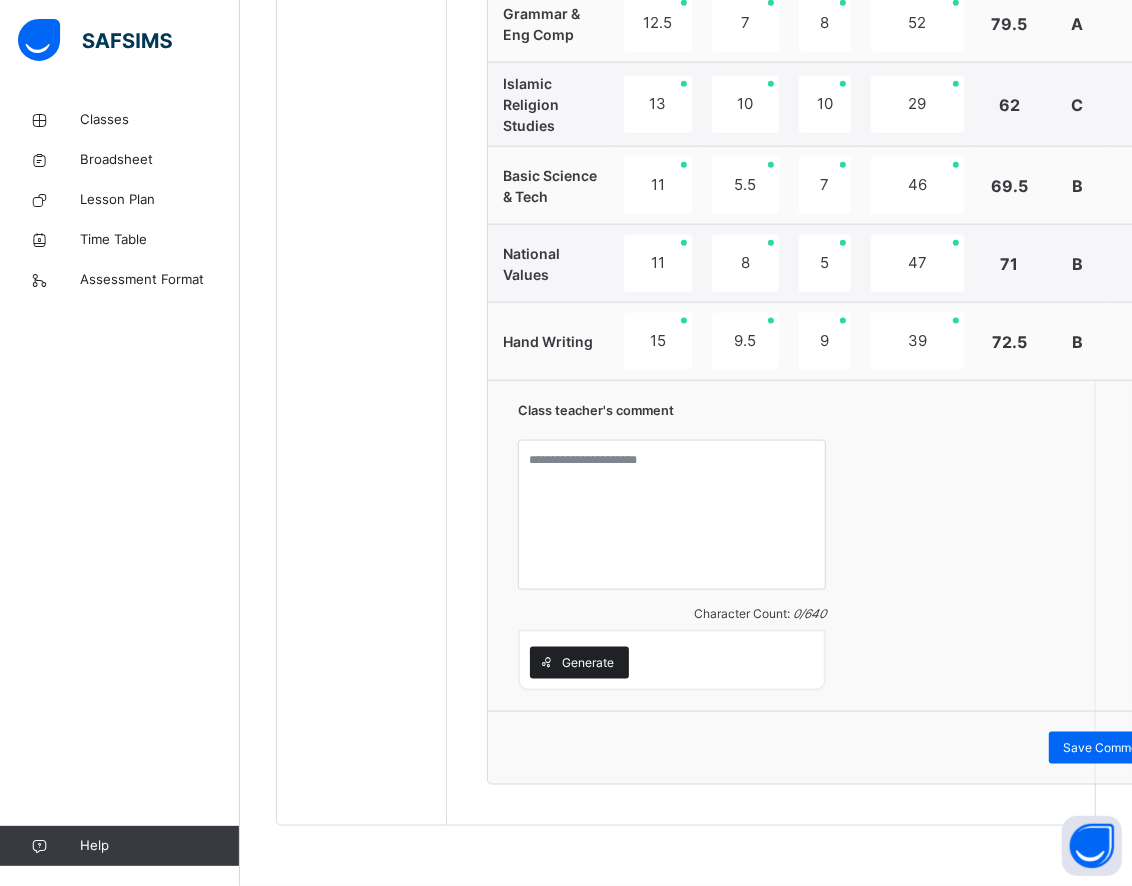 click on "Generate" at bounding box center [588, 663] 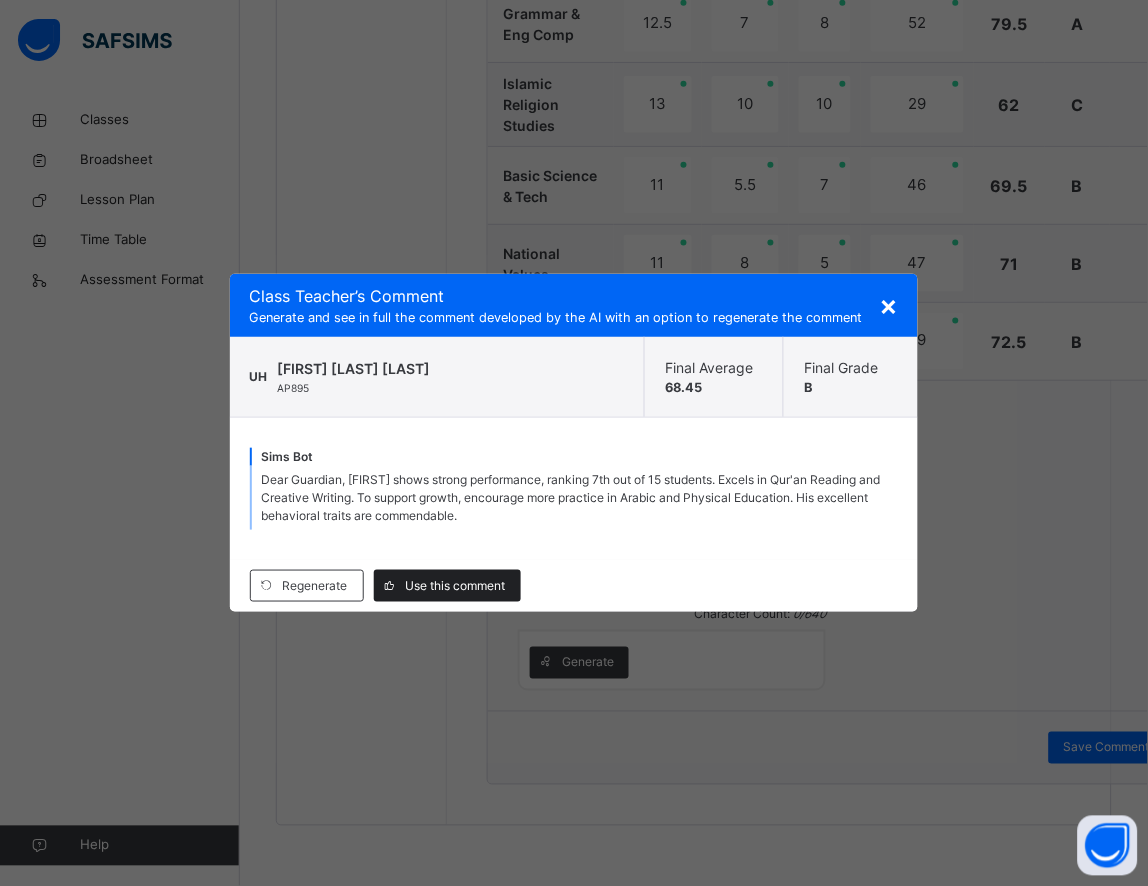 click on "Use this comment" at bounding box center (456, 586) 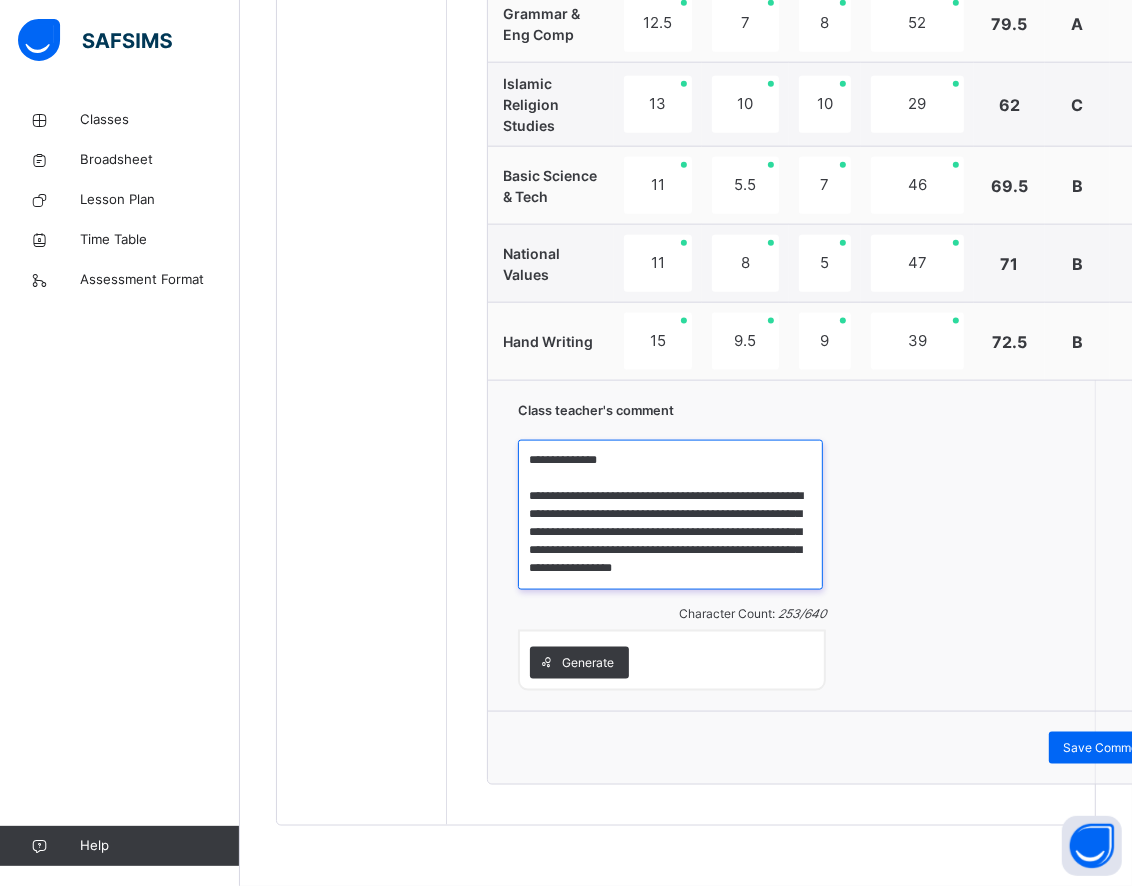 click on "**********" at bounding box center (670, 515) 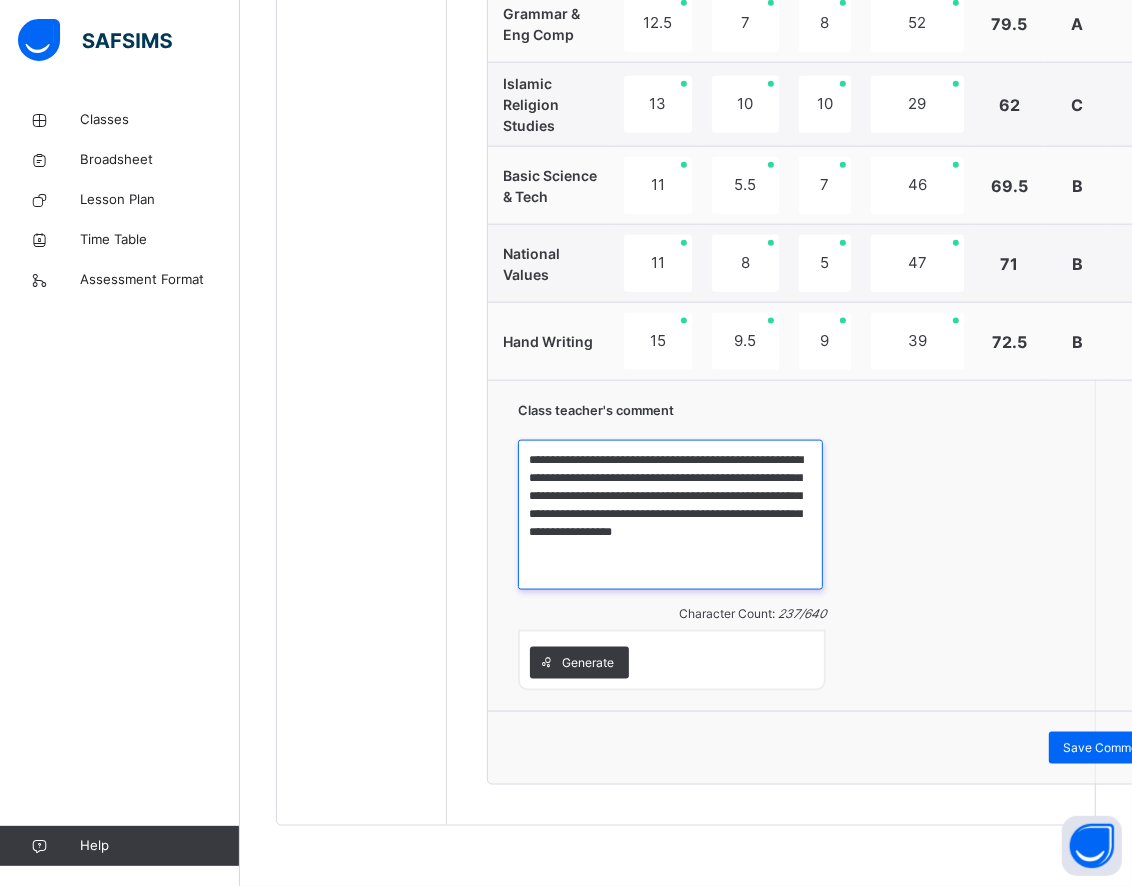 click on "**********" at bounding box center (670, 515) 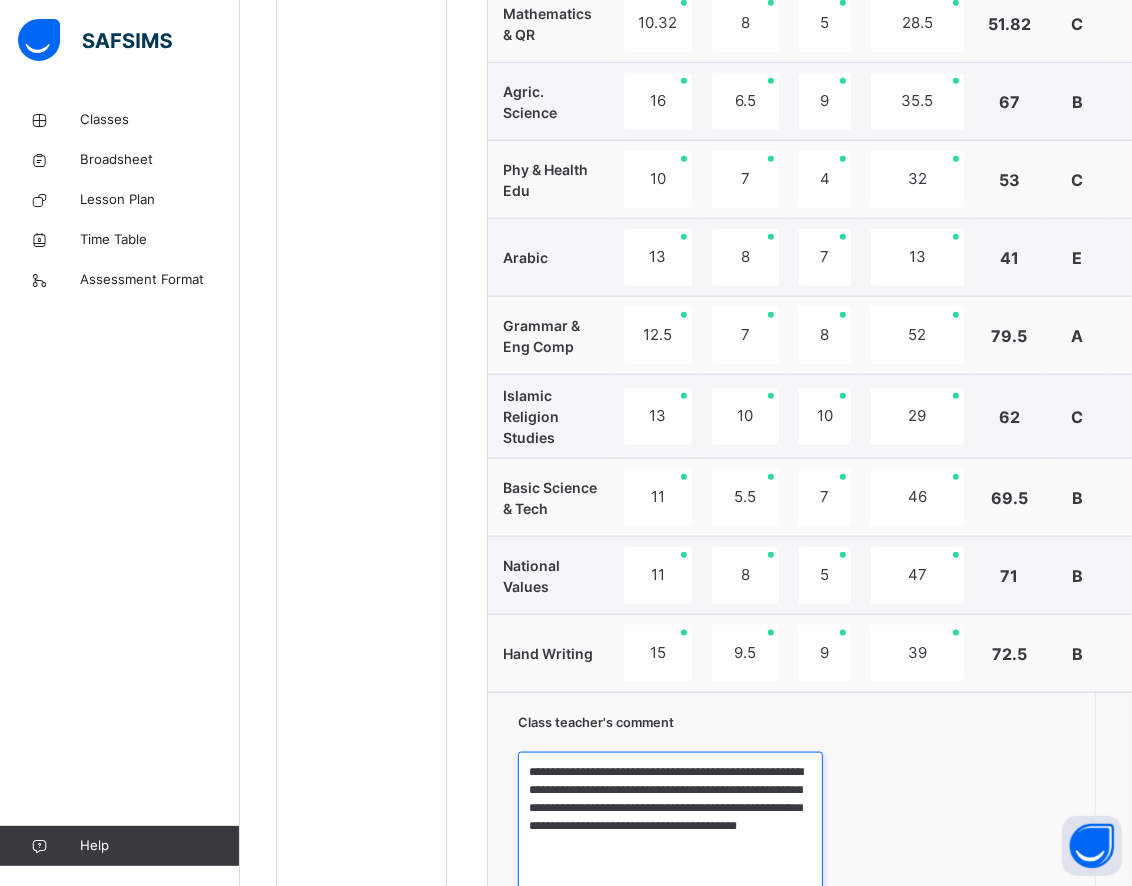 scroll, scrollTop: 1605, scrollLeft: 0, axis: vertical 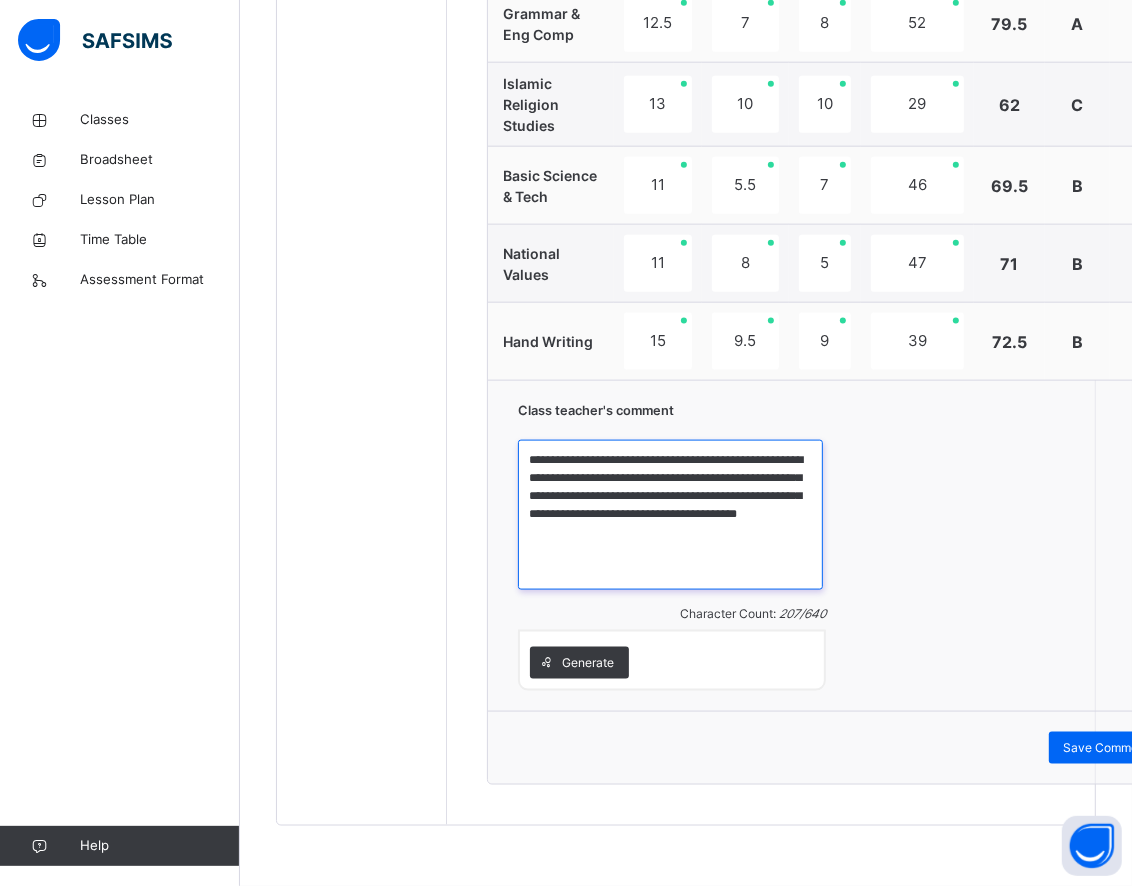 click on "**********" at bounding box center [670, 515] 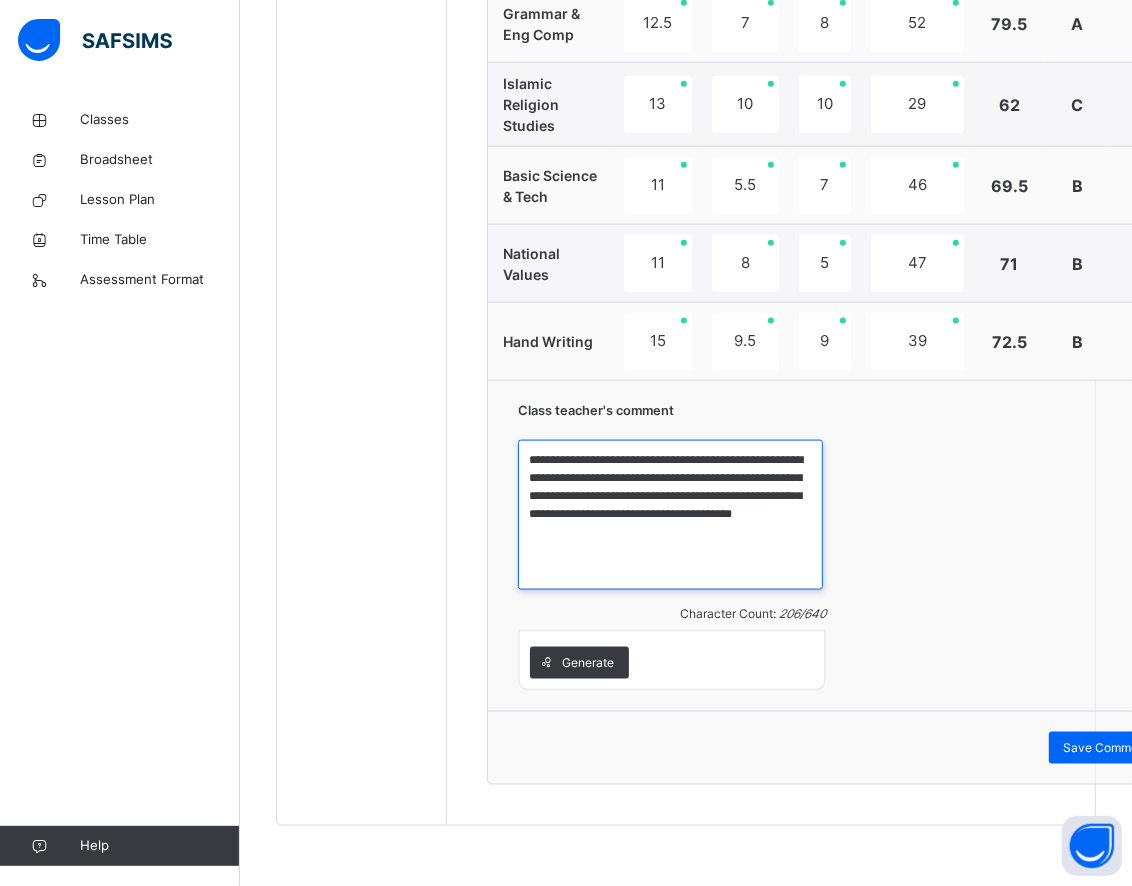 click on "**********" at bounding box center [670, 515] 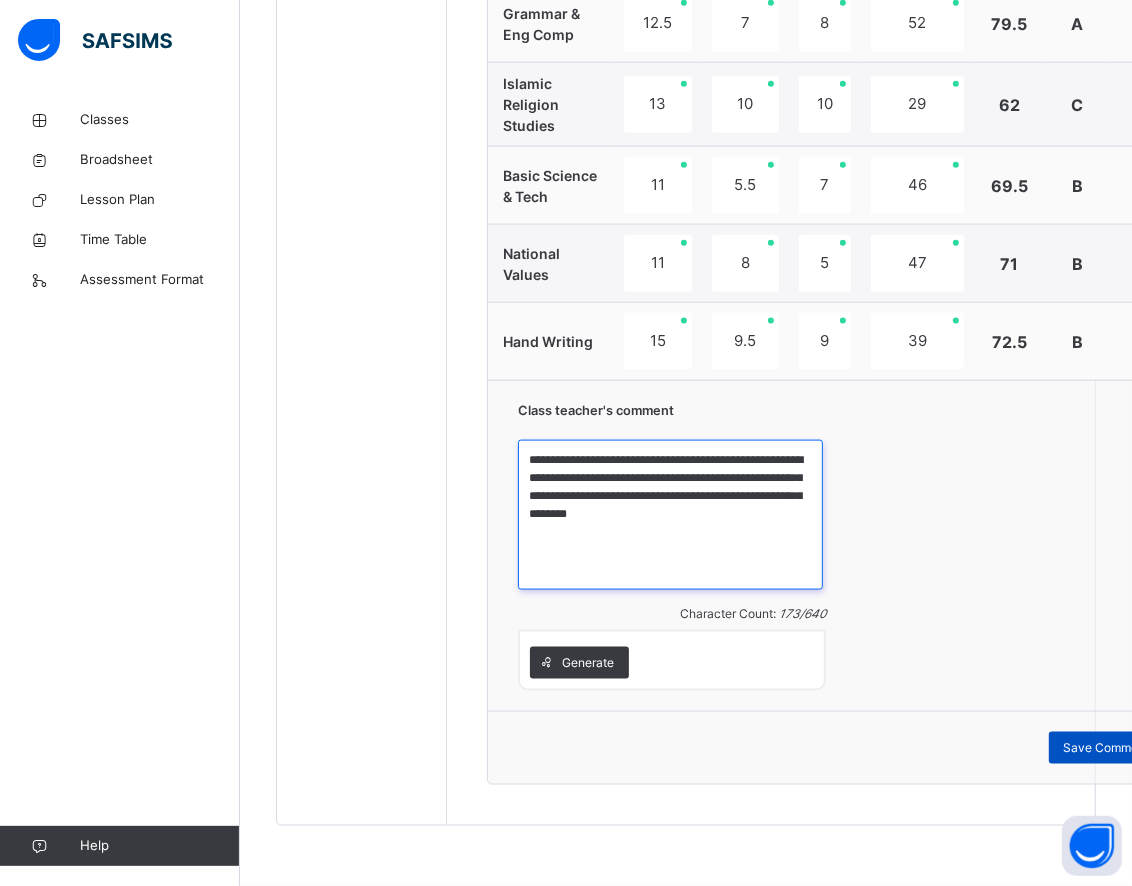 type on "**********" 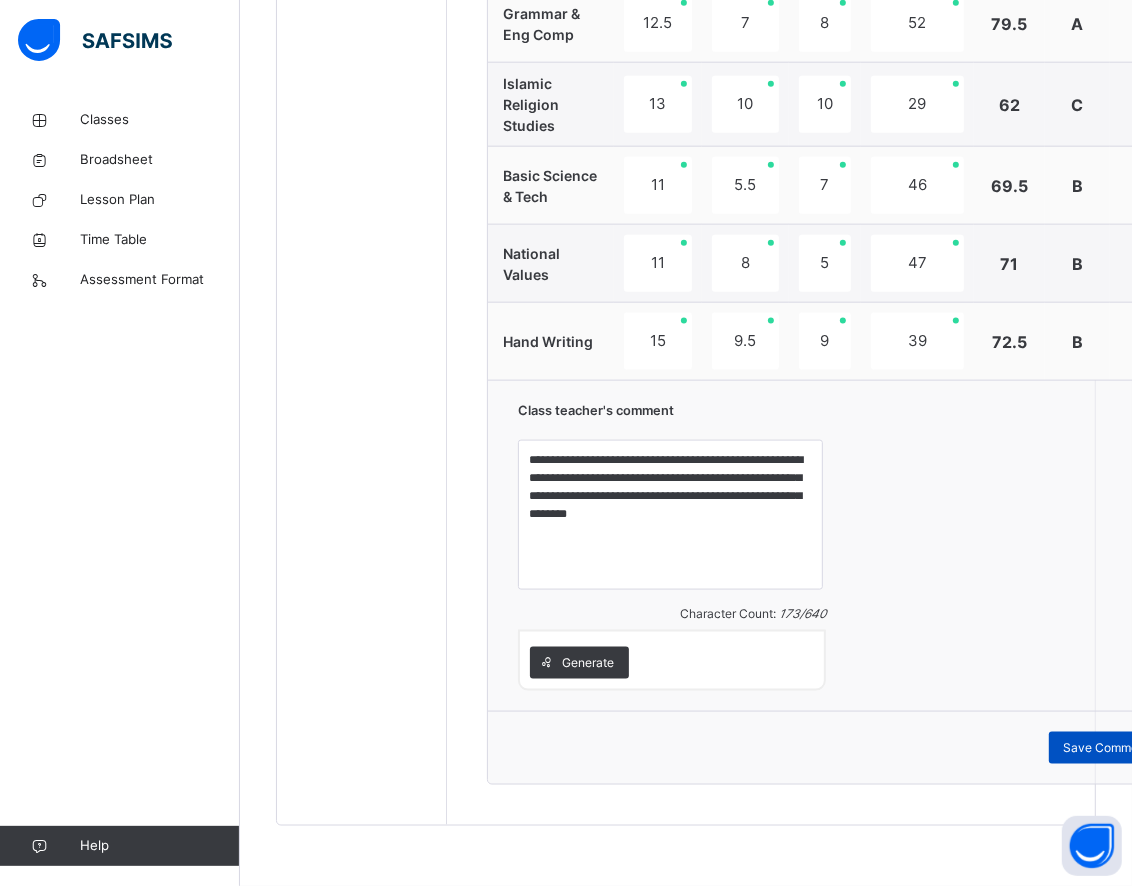 click on "Save Comment" at bounding box center (1107, 748) 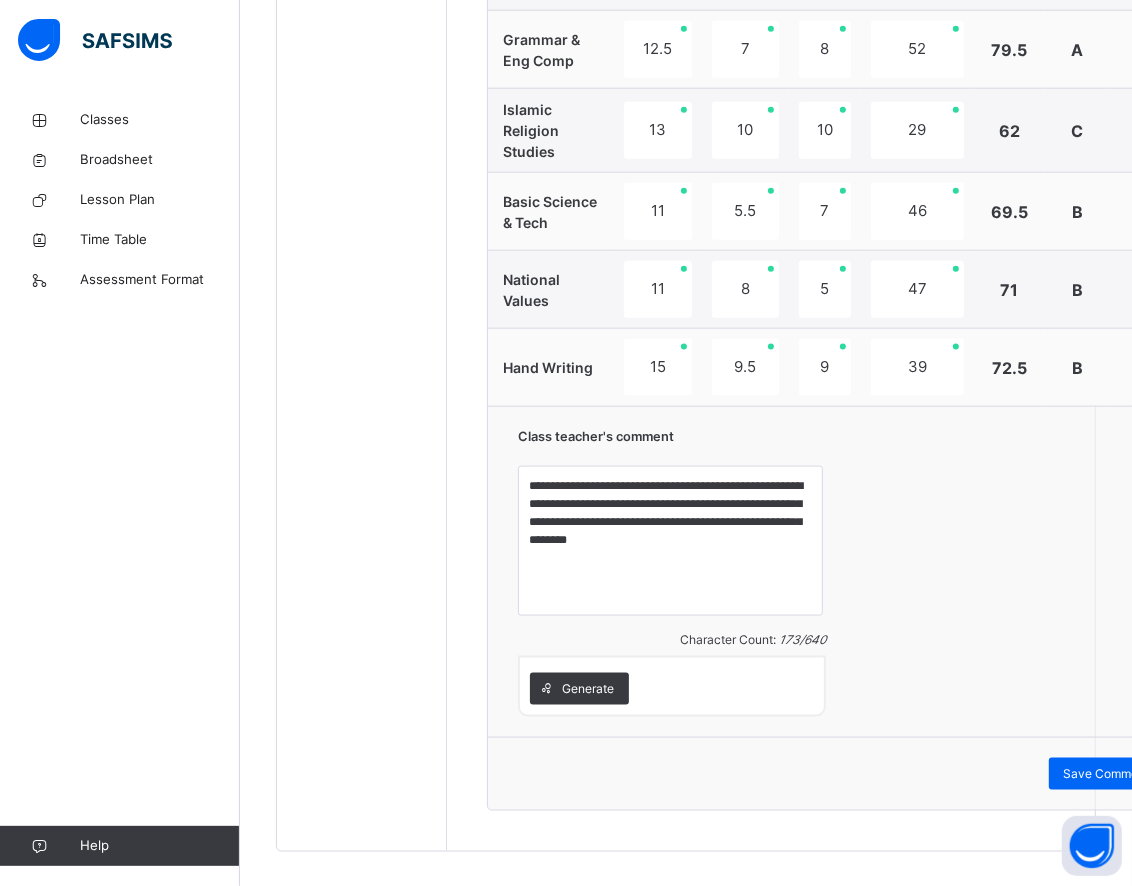 scroll, scrollTop: 1605, scrollLeft: 0, axis: vertical 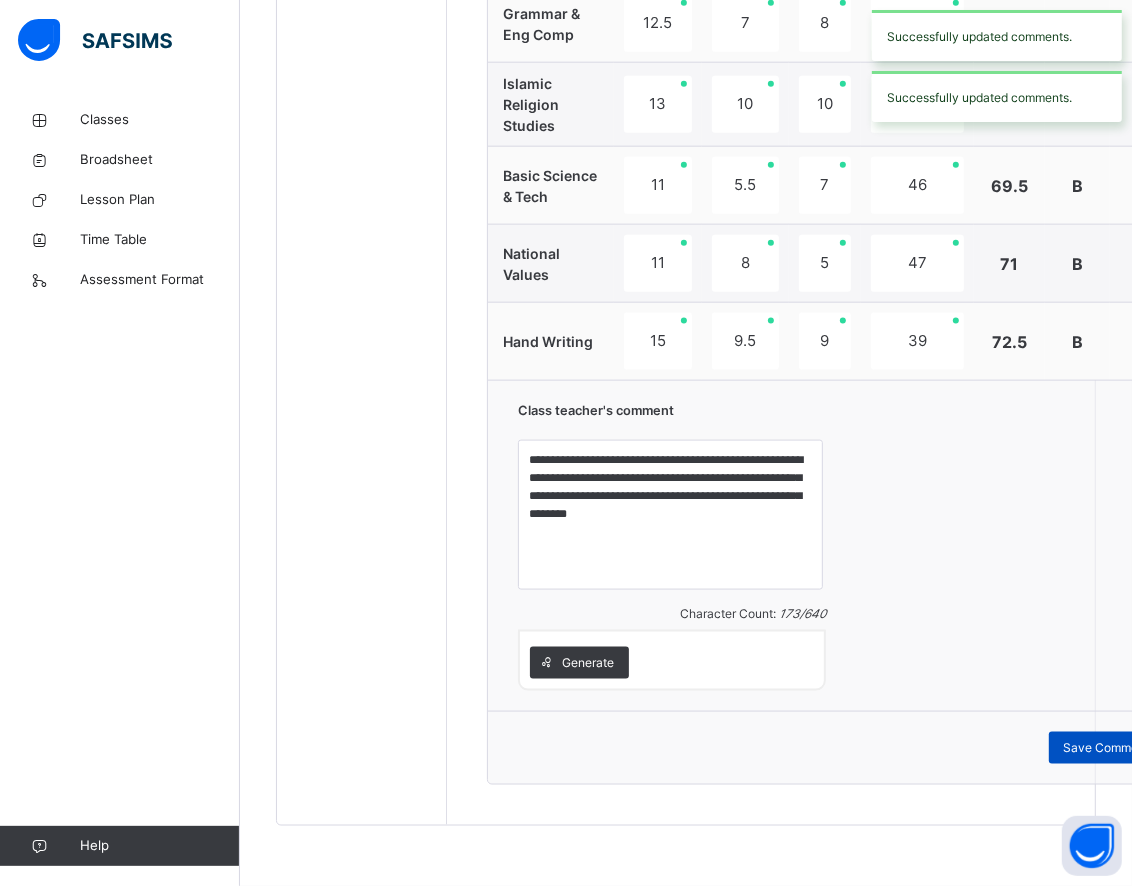 click on "Save Comment" at bounding box center [1107, 748] 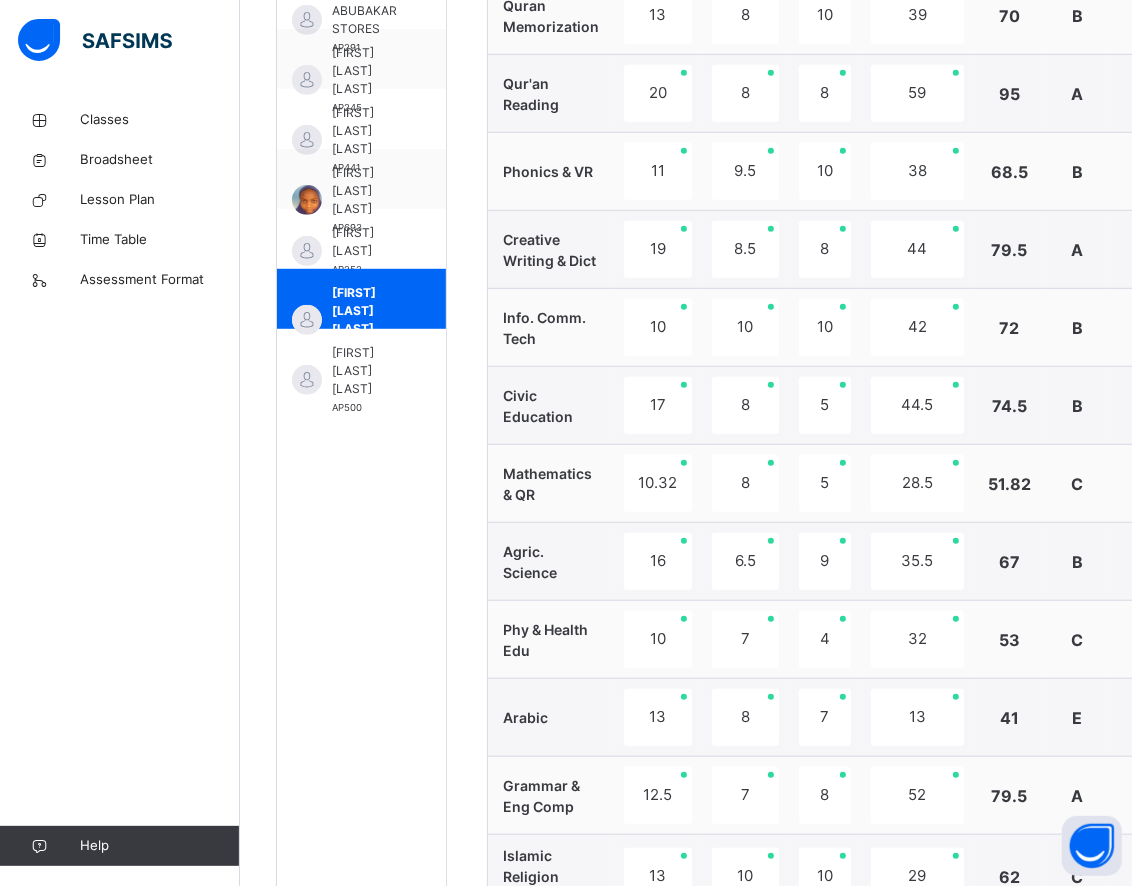 scroll, scrollTop: 827, scrollLeft: 0, axis: vertical 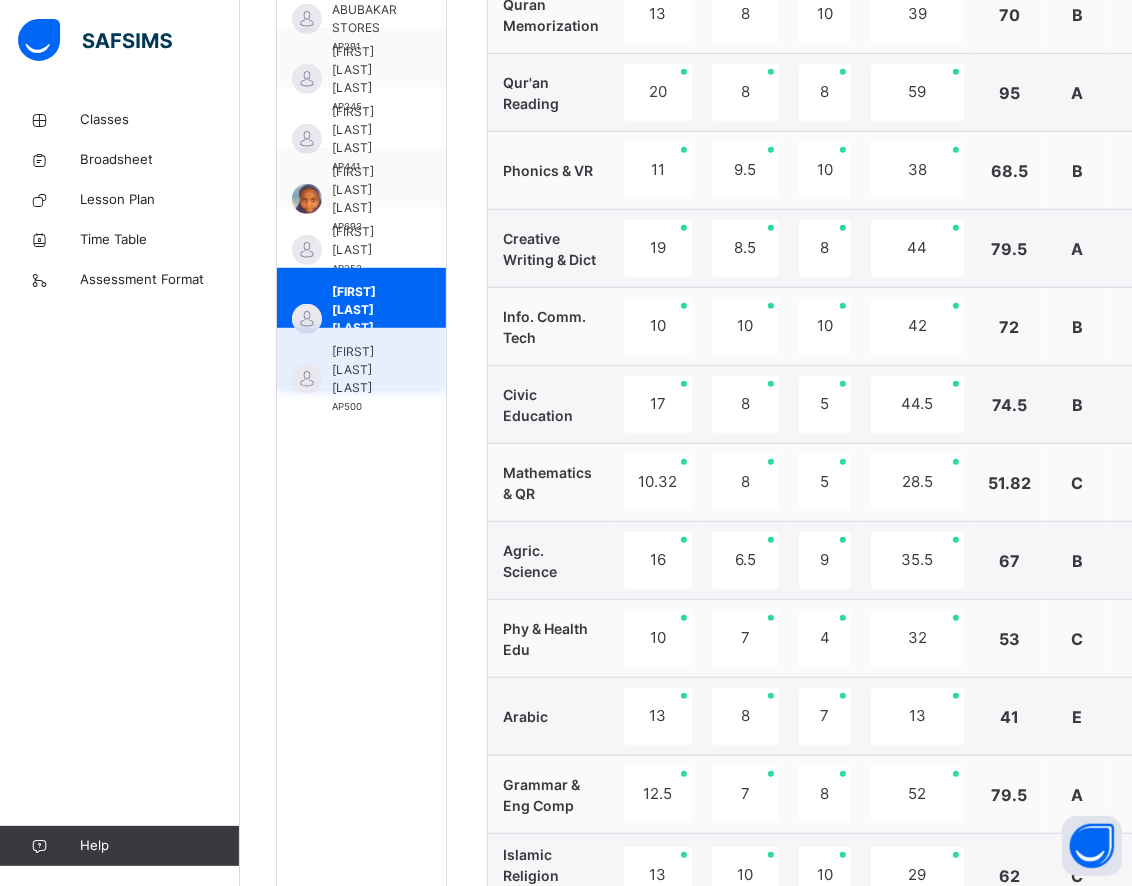 click on "[FIRST] [LAST] [LAST]" at bounding box center [366, 370] 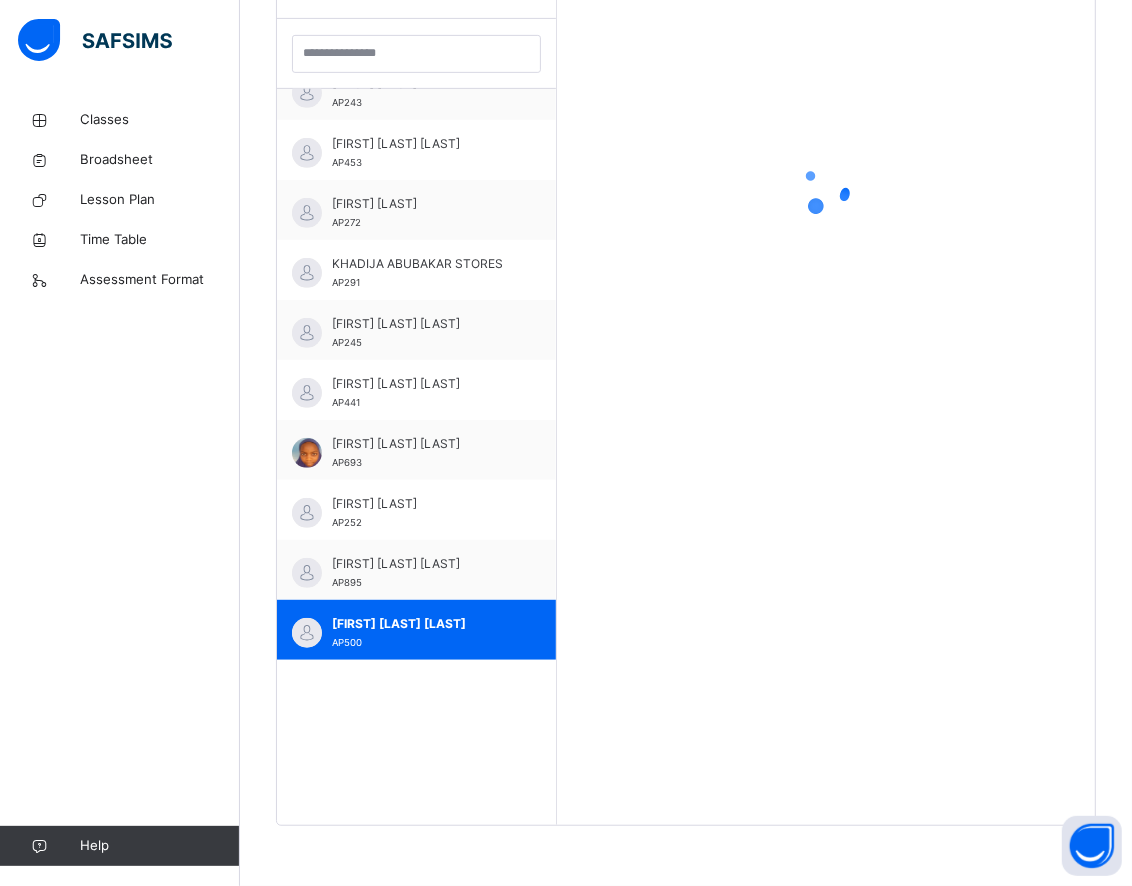 scroll, scrollTop: 581, scrollLeft: 0, axis: vertical 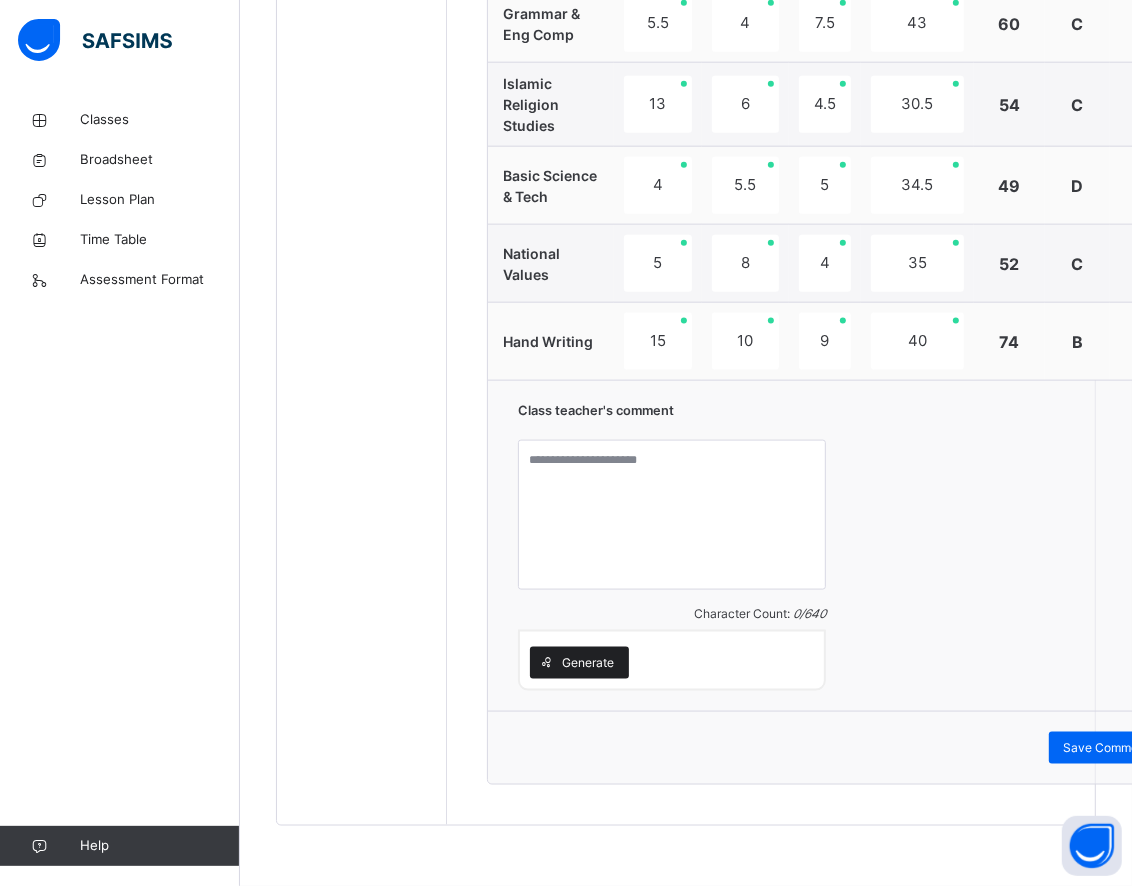 click on "Generate" at bounding box center [579, 663] 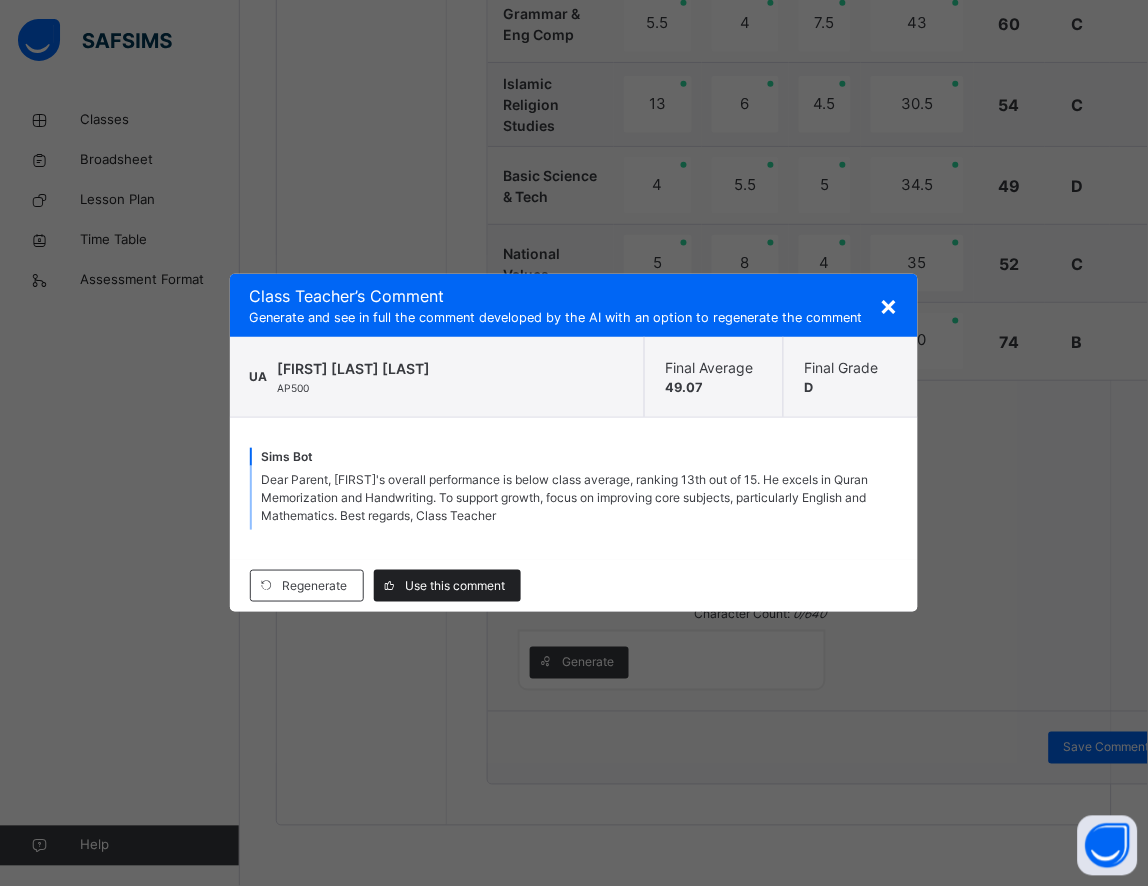 click on "Use this comment" at bounding box center [456, 586] 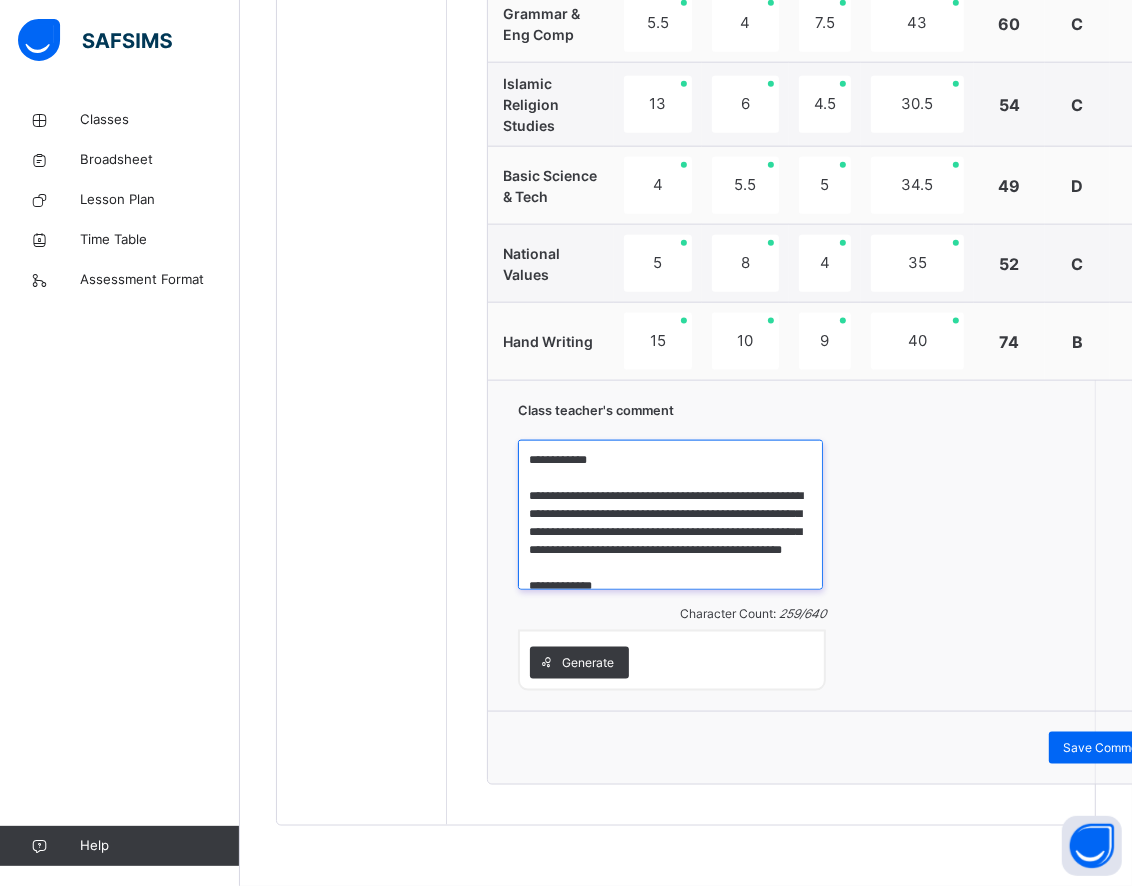 click on "**********" at bounding box center [670, 515] 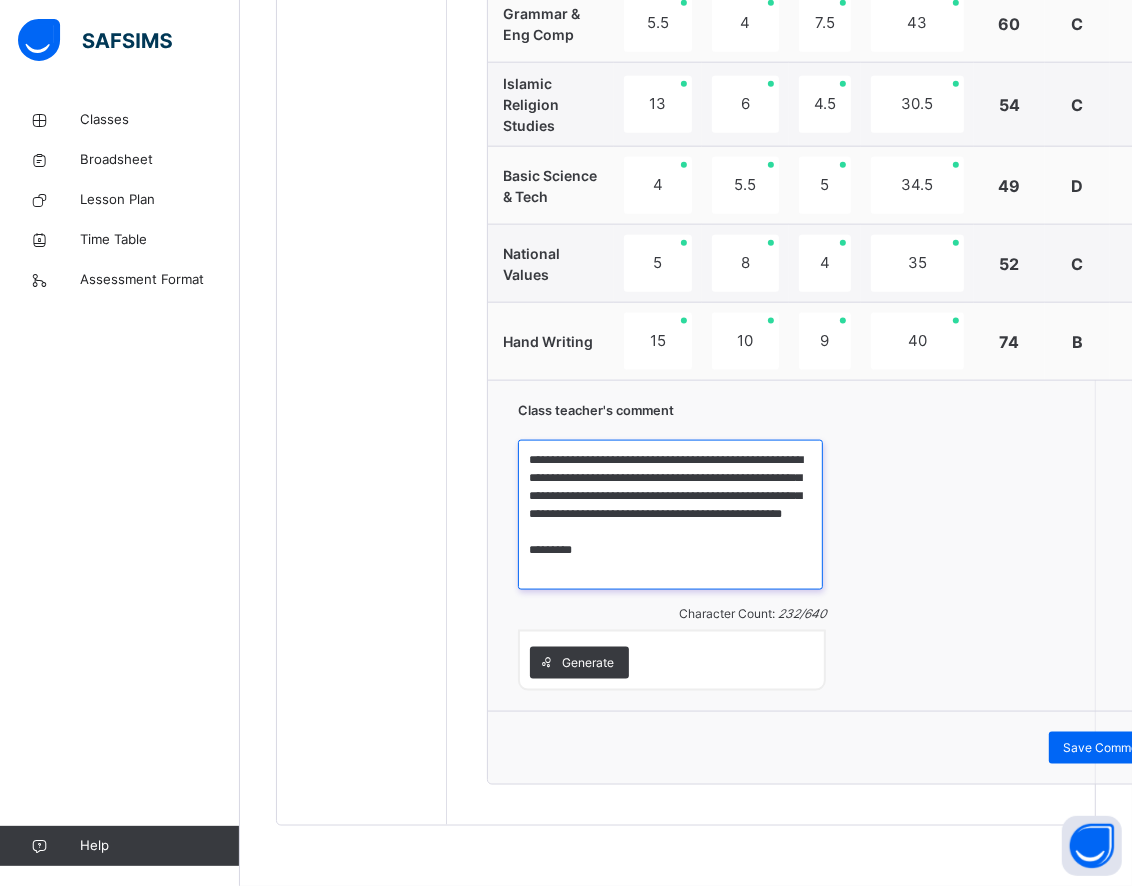 scroll, scrollTop: 0, scrollLeft: 0, axis: both 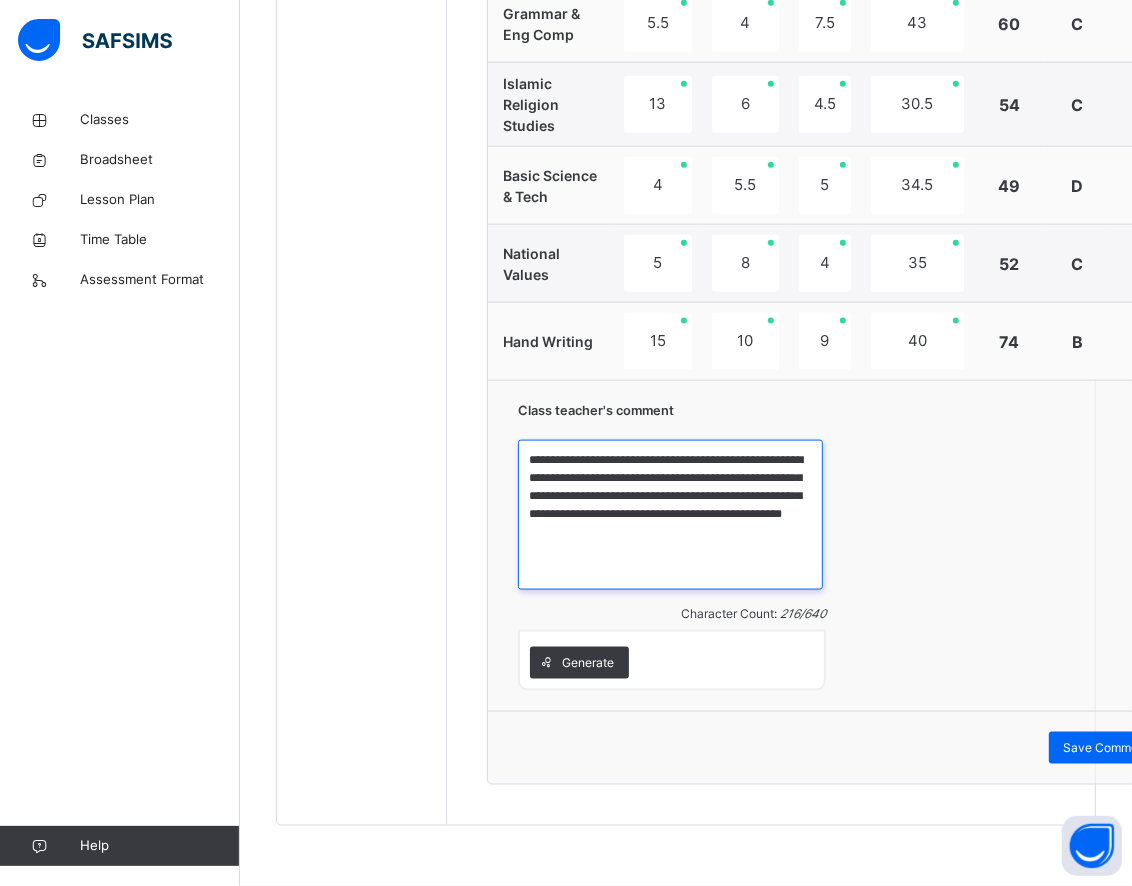 click on "**********" at bounding box center [670, 515] 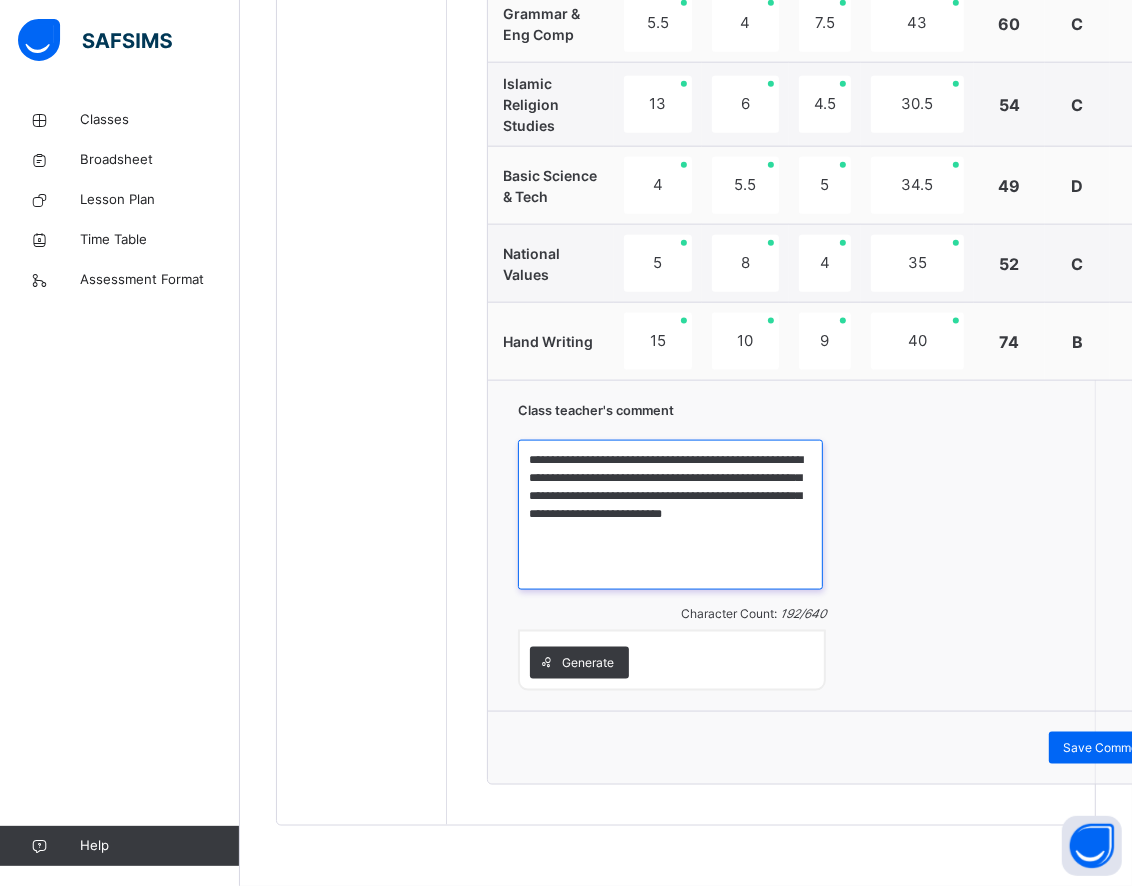 click on "**********" at bounding box center (670, 515) 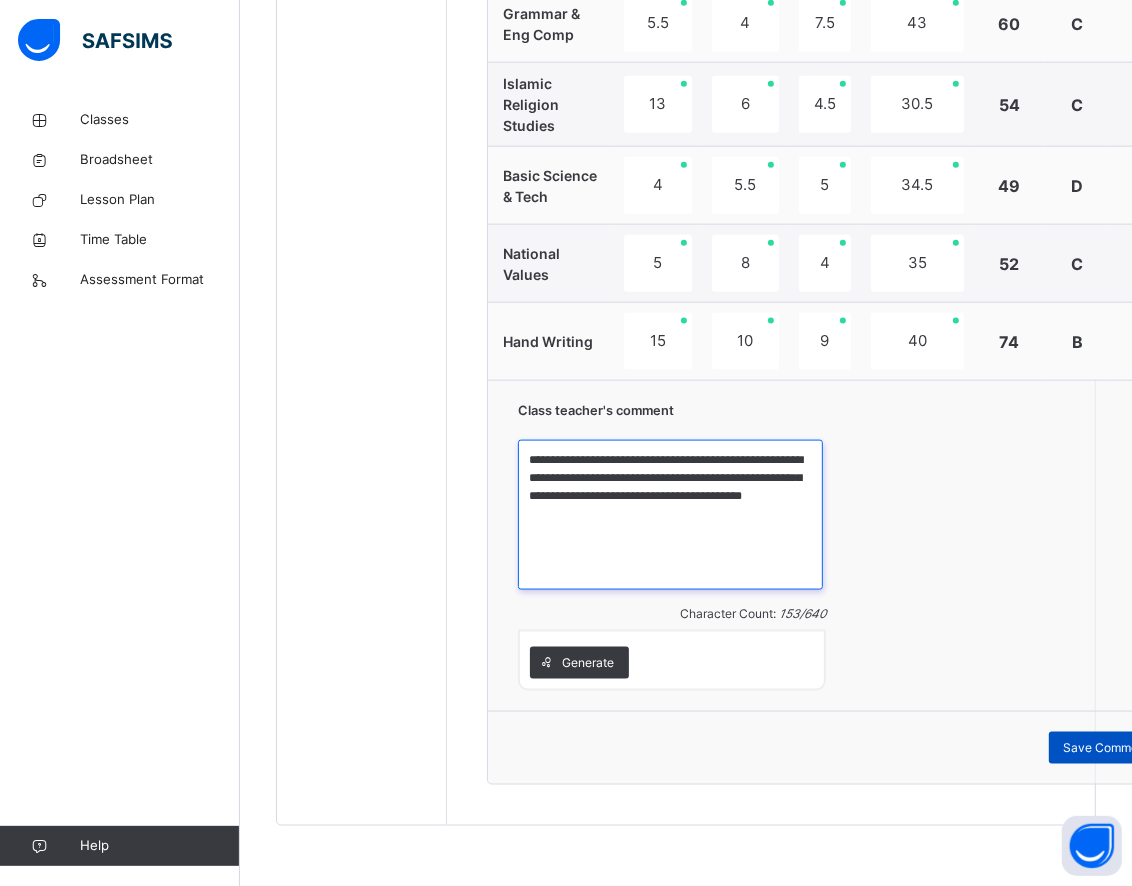 type on "**********" 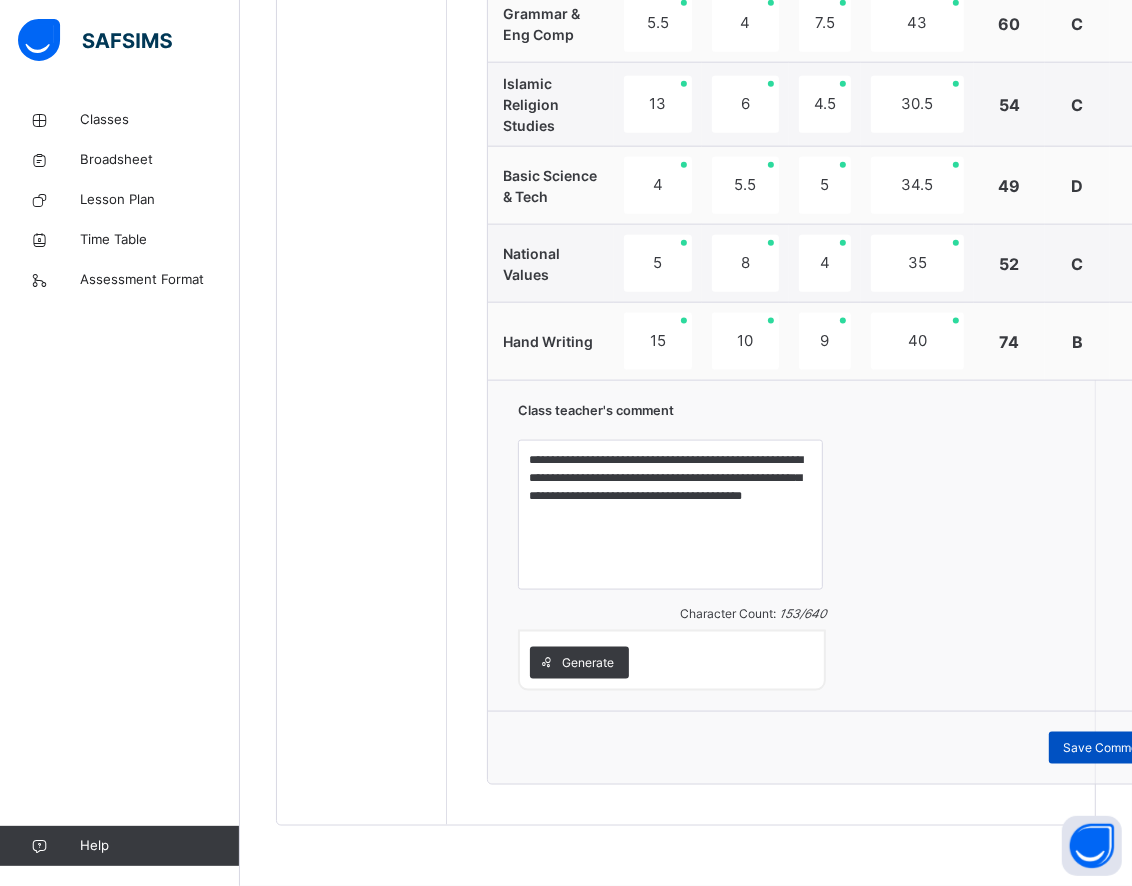 click on "Save Comment" at bounding box center (1107, 748) 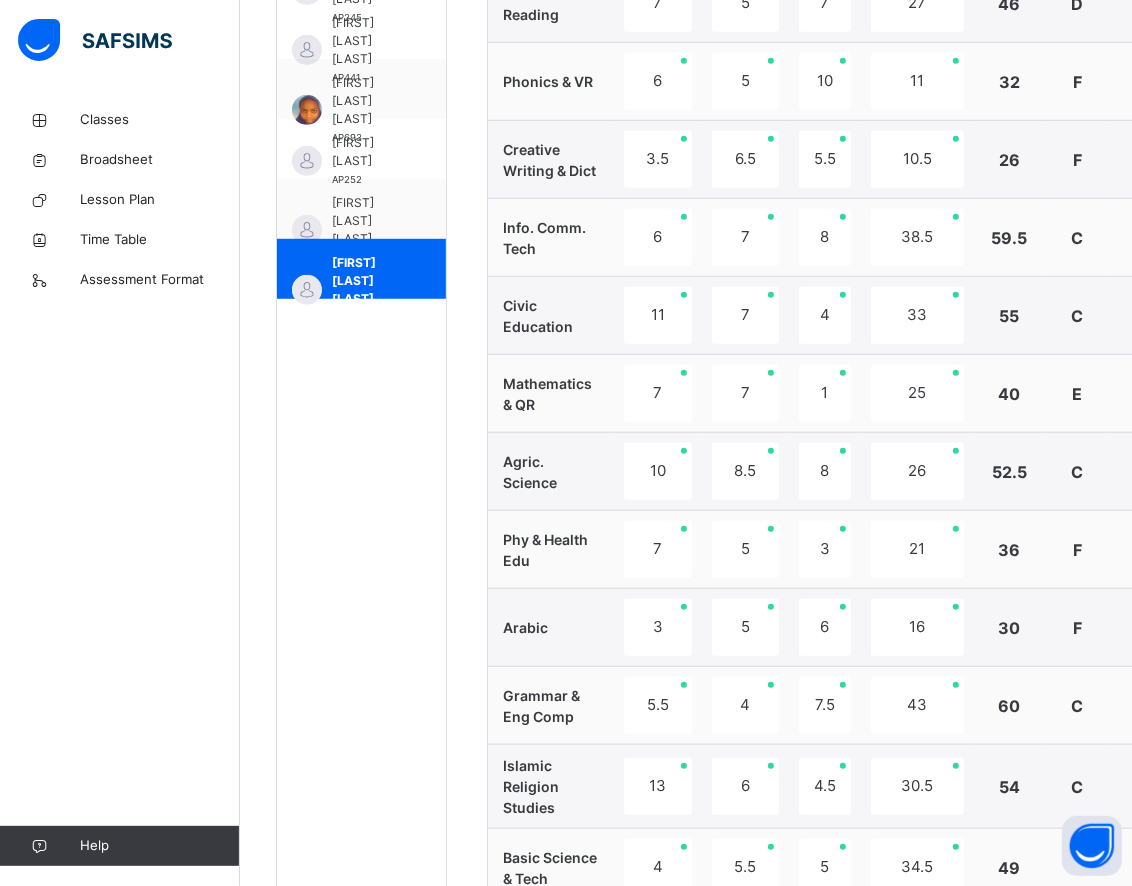 scroll, scrollTop: 494, scrollLeft: 0, axis: vertical 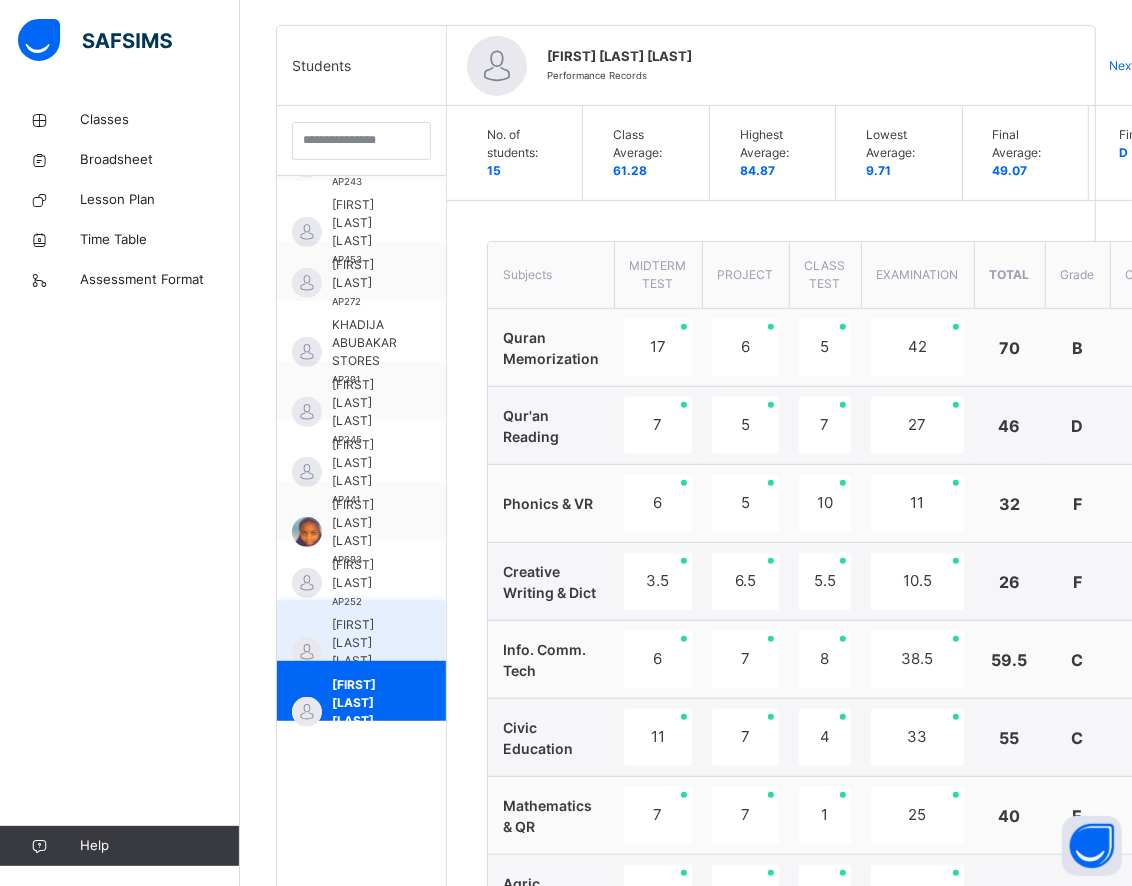 click on "[FIRST] [LAST] [LAST]" at bounding box center [366, 643] 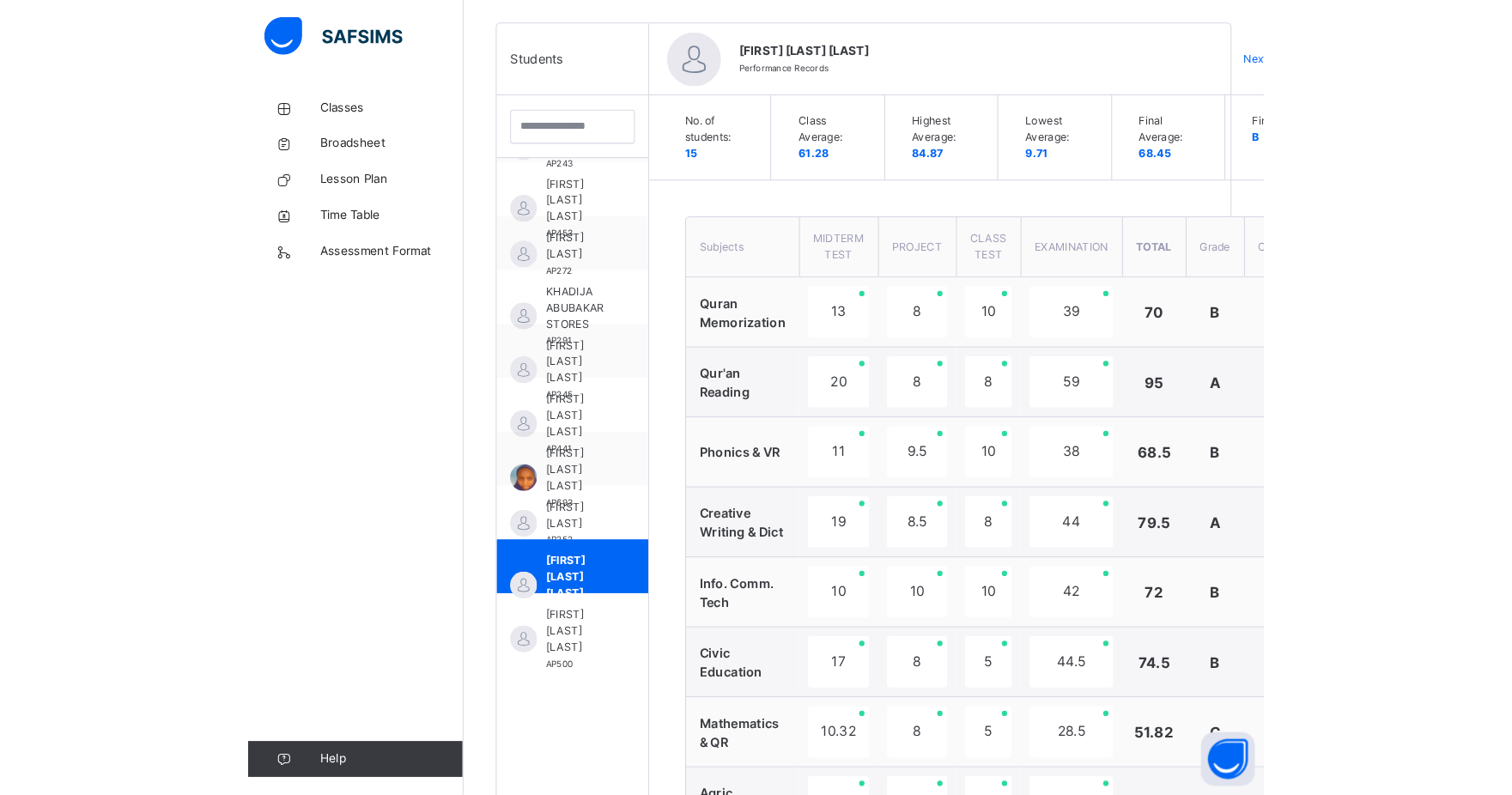 scroll, scrollTop: 249, scrollLeft: 0, axis: vertical 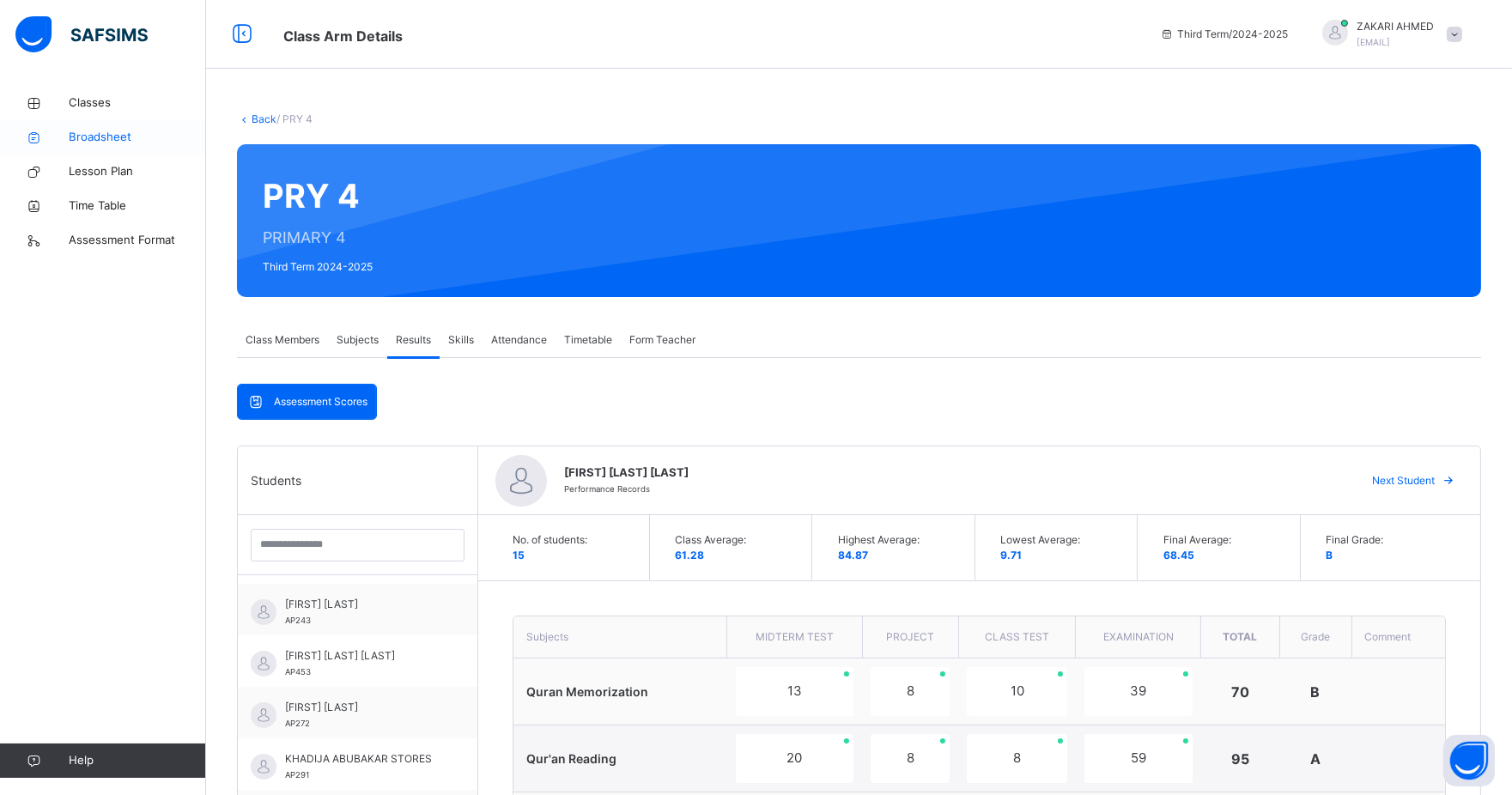 click on "Broadsheet" at bounding box center (103, 137) 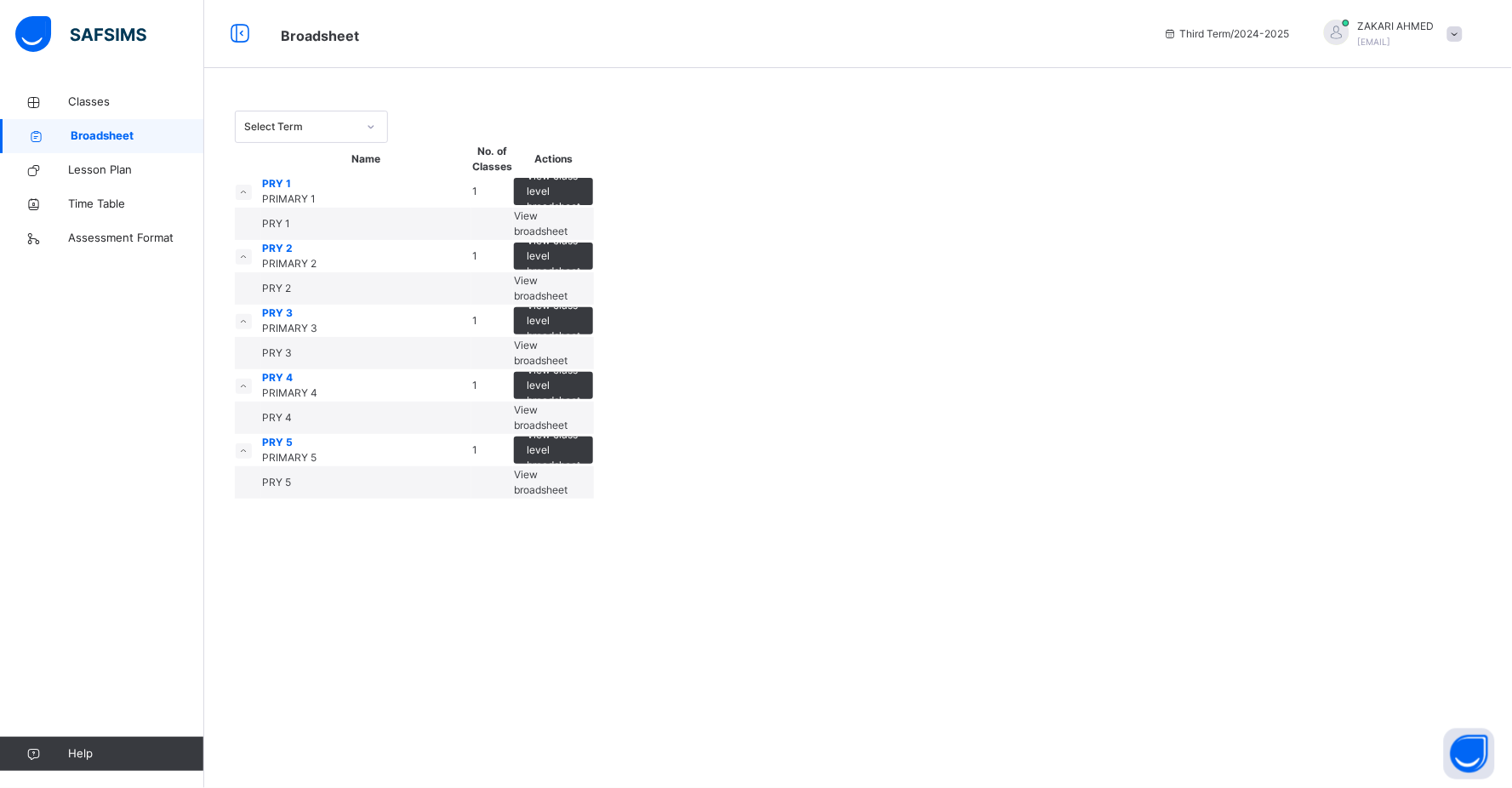 click on "View broadsheet" at bounding box center [540, 417] 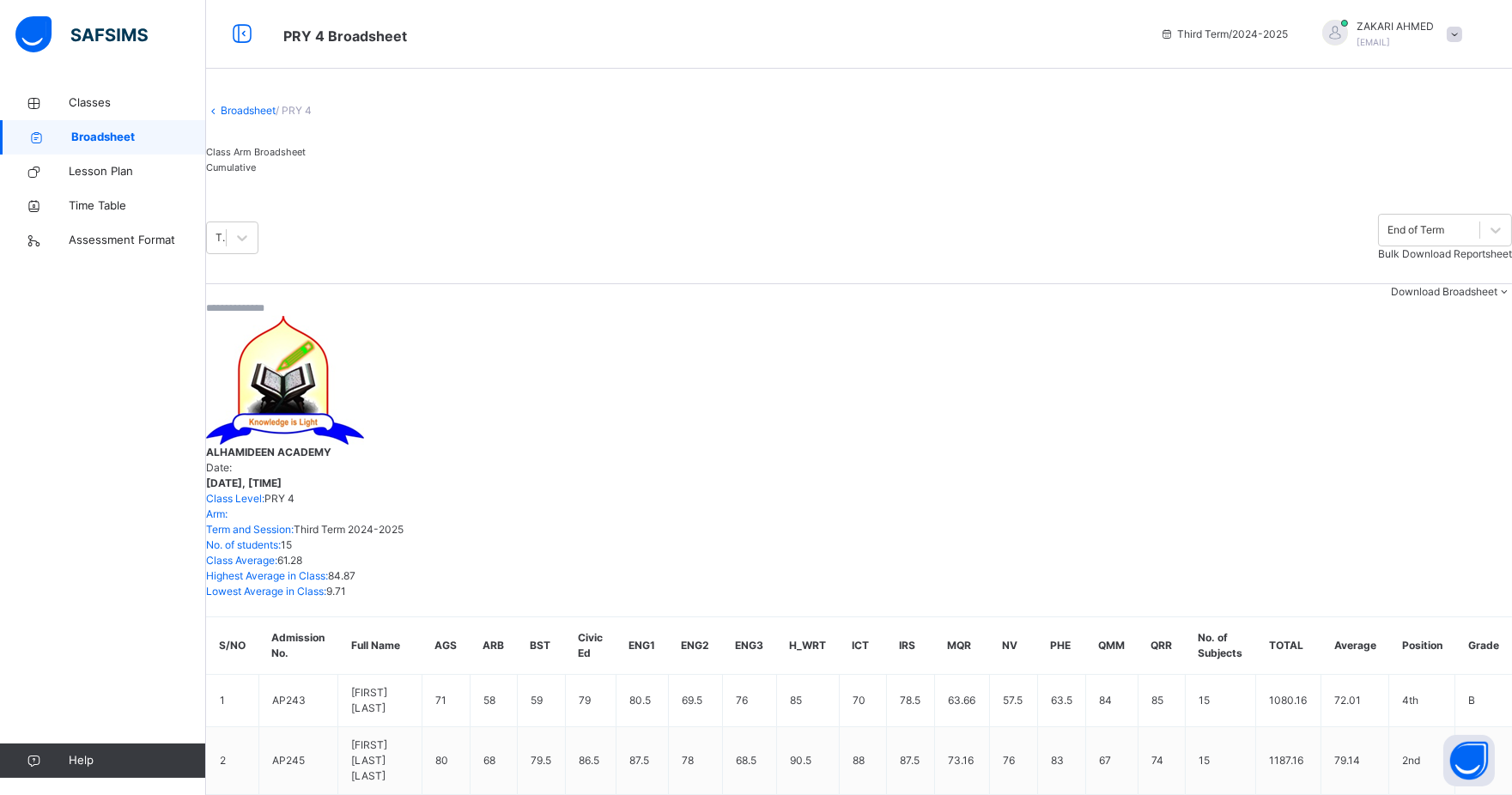 click on "Bulk Download Reportsheet" at bounding box center (1445, 253) 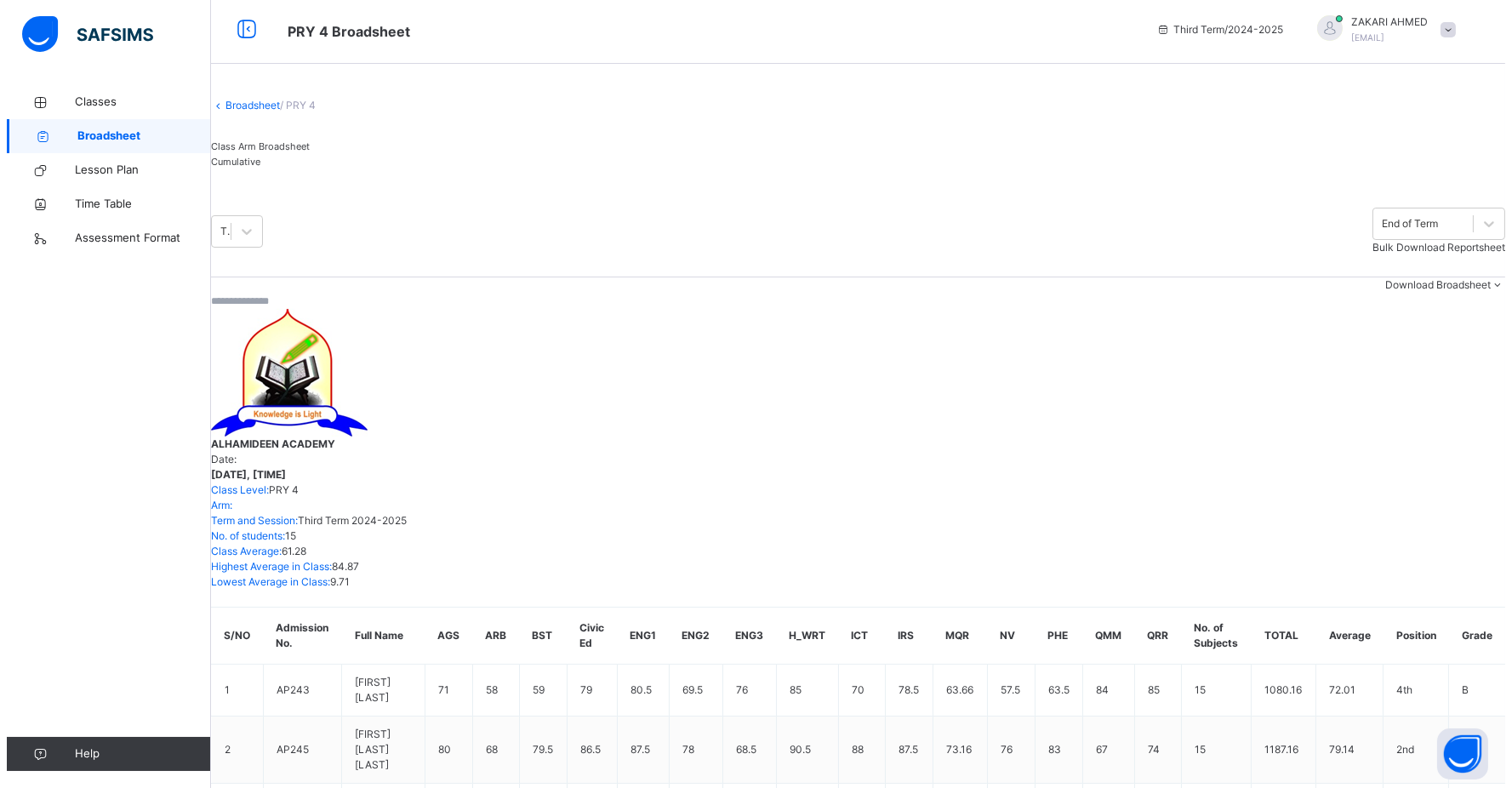 scroll, scrollTop: 0, scrollLeft: 0, axis: both 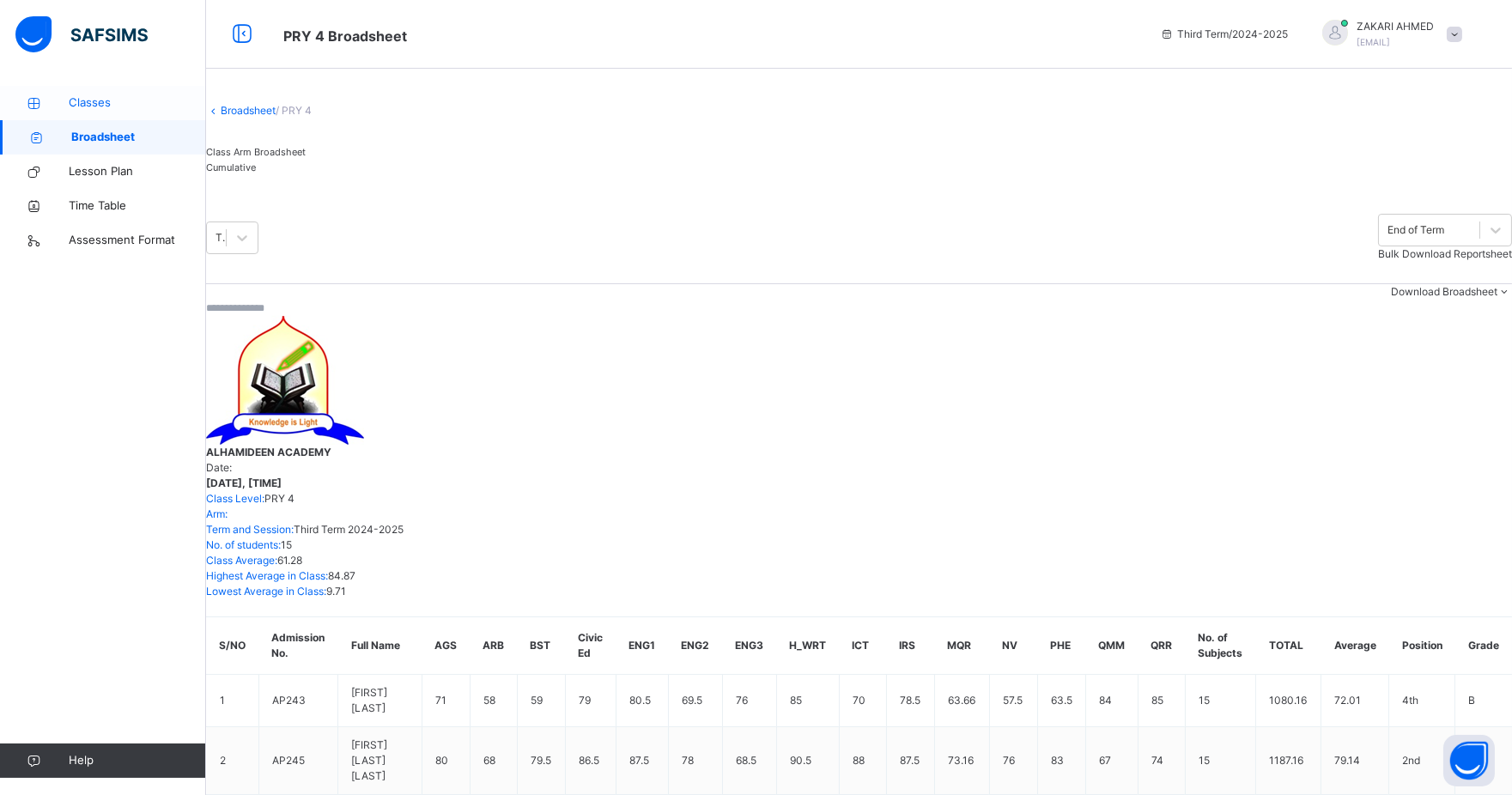 click on "Classes" at bounding box center [137, 103] 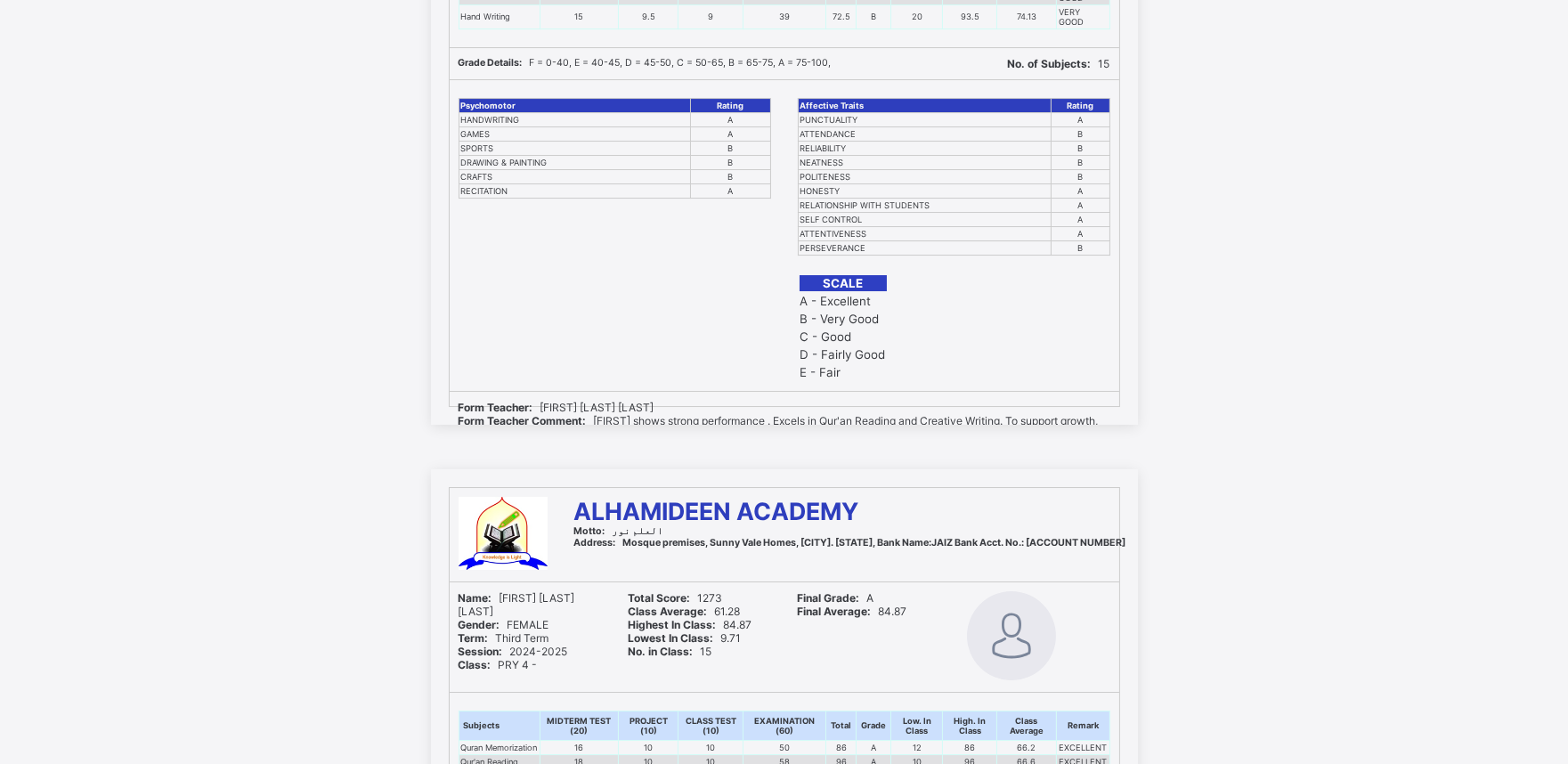 scroll, scrollTop: 13065, scrollLeft: 0, axis: vertical 